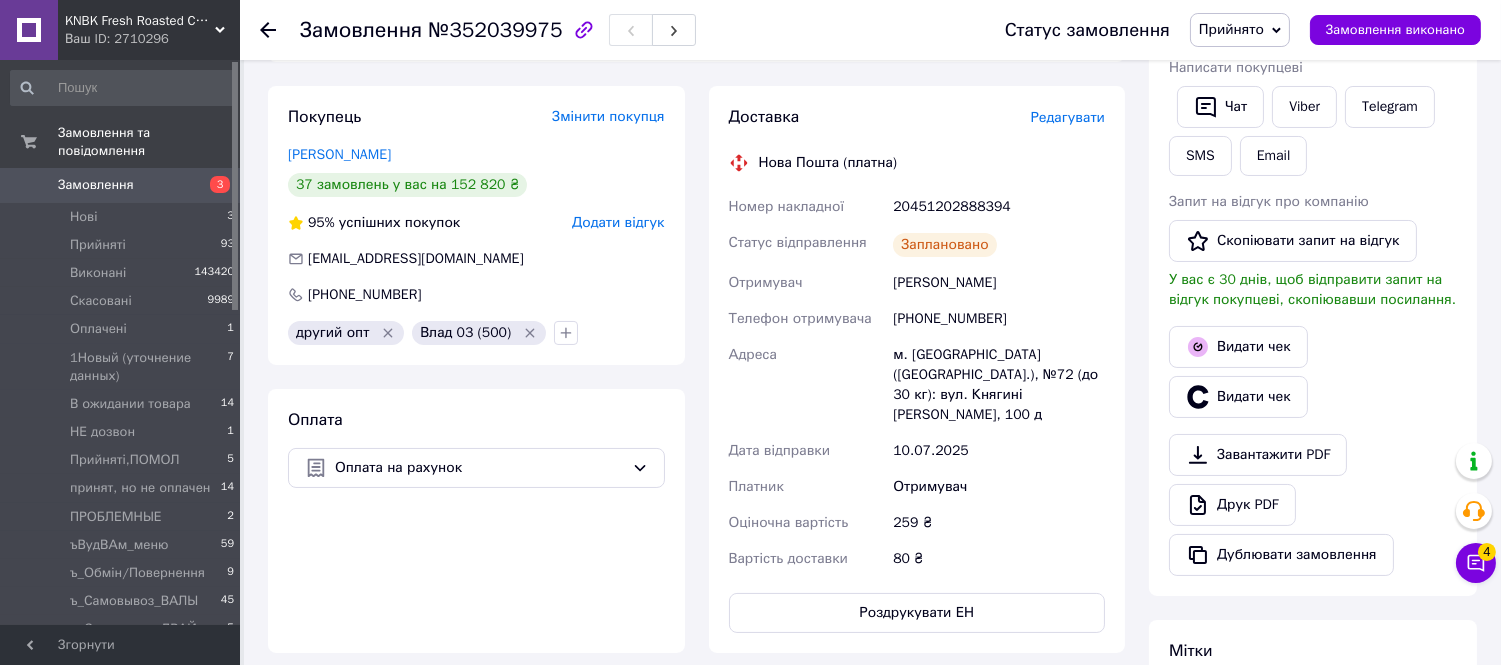 scroll, scrollTop: 0, scrollLeft: 0, axis: both 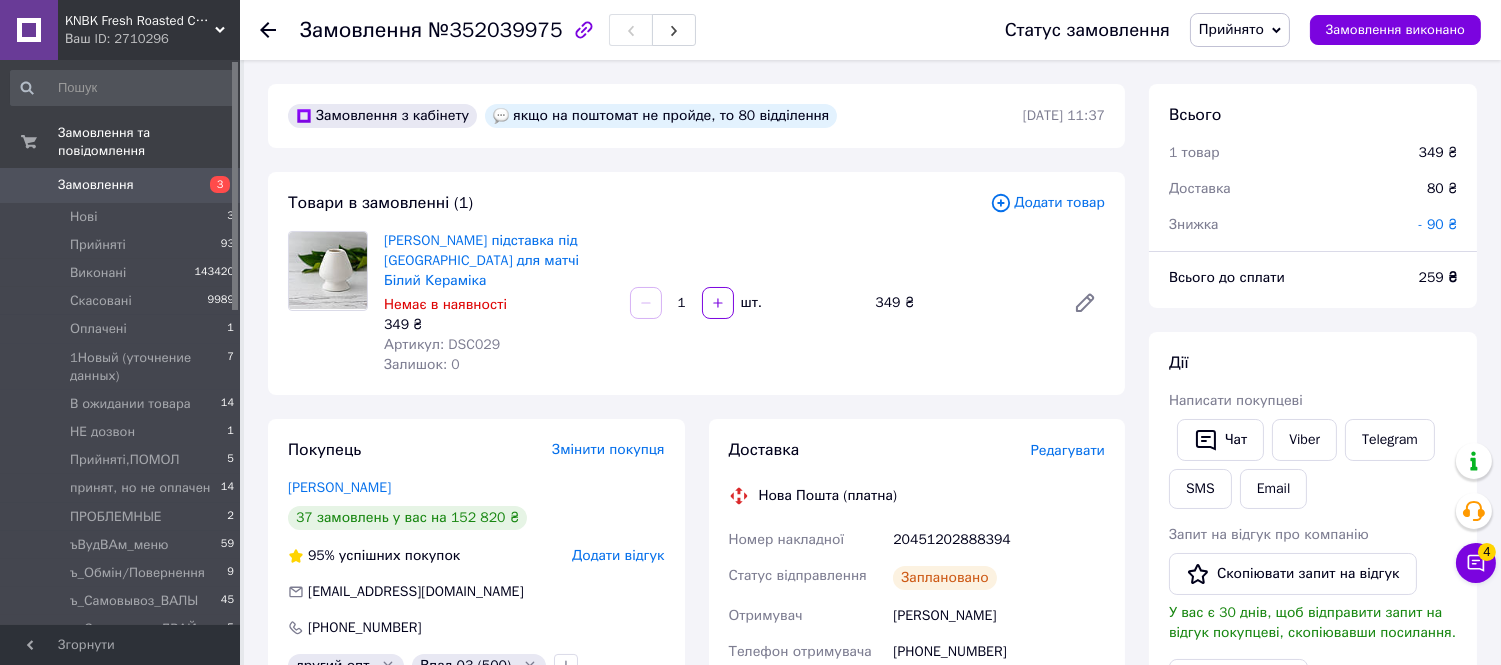 click on "№352039975" at bounding box center (495, 30) 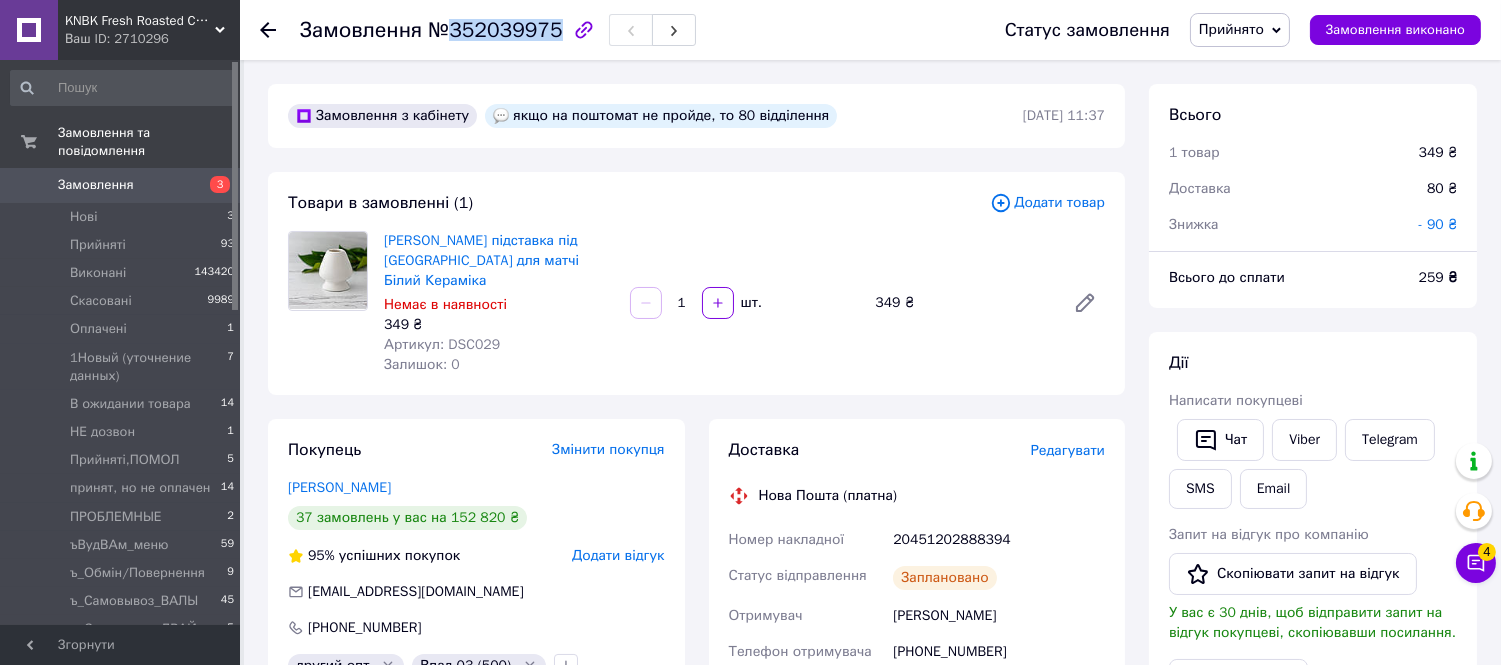 click on "№352039975" at bounding box center (495, 30) 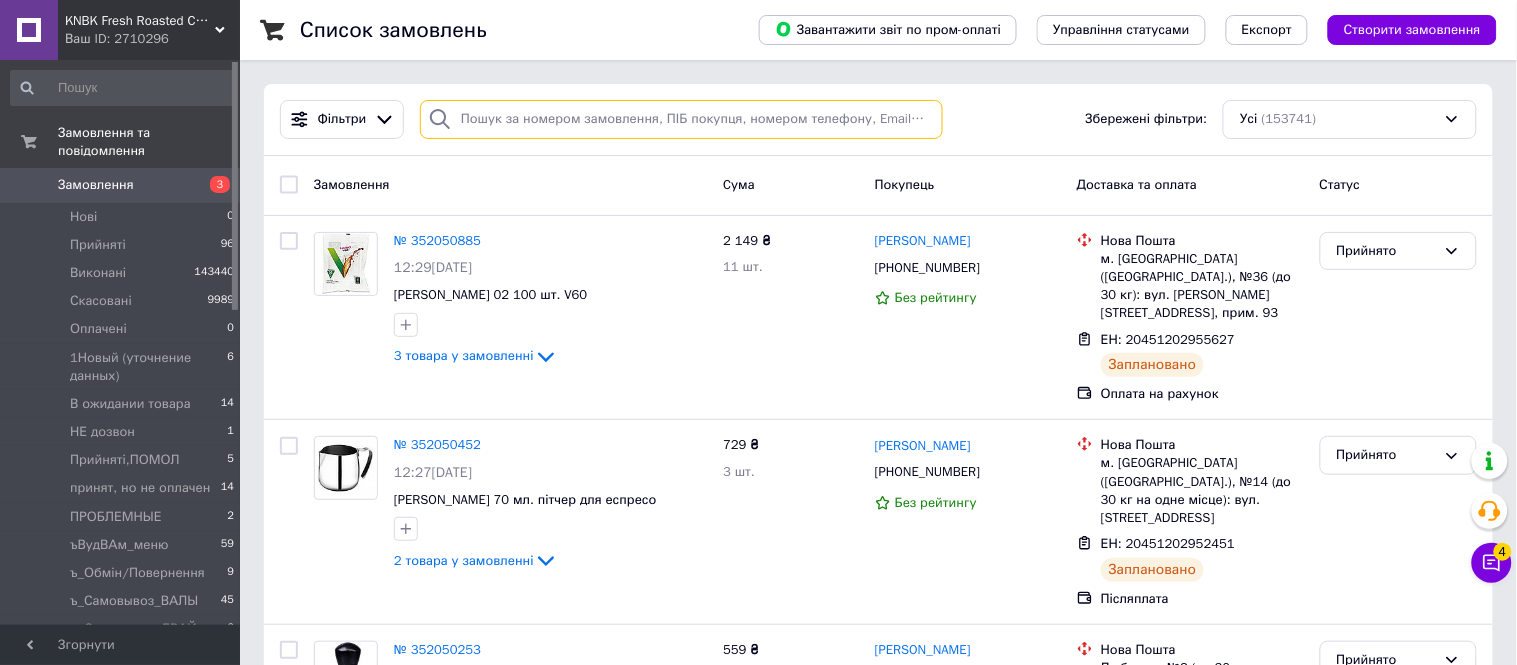 click at bounding box center (681, 119) 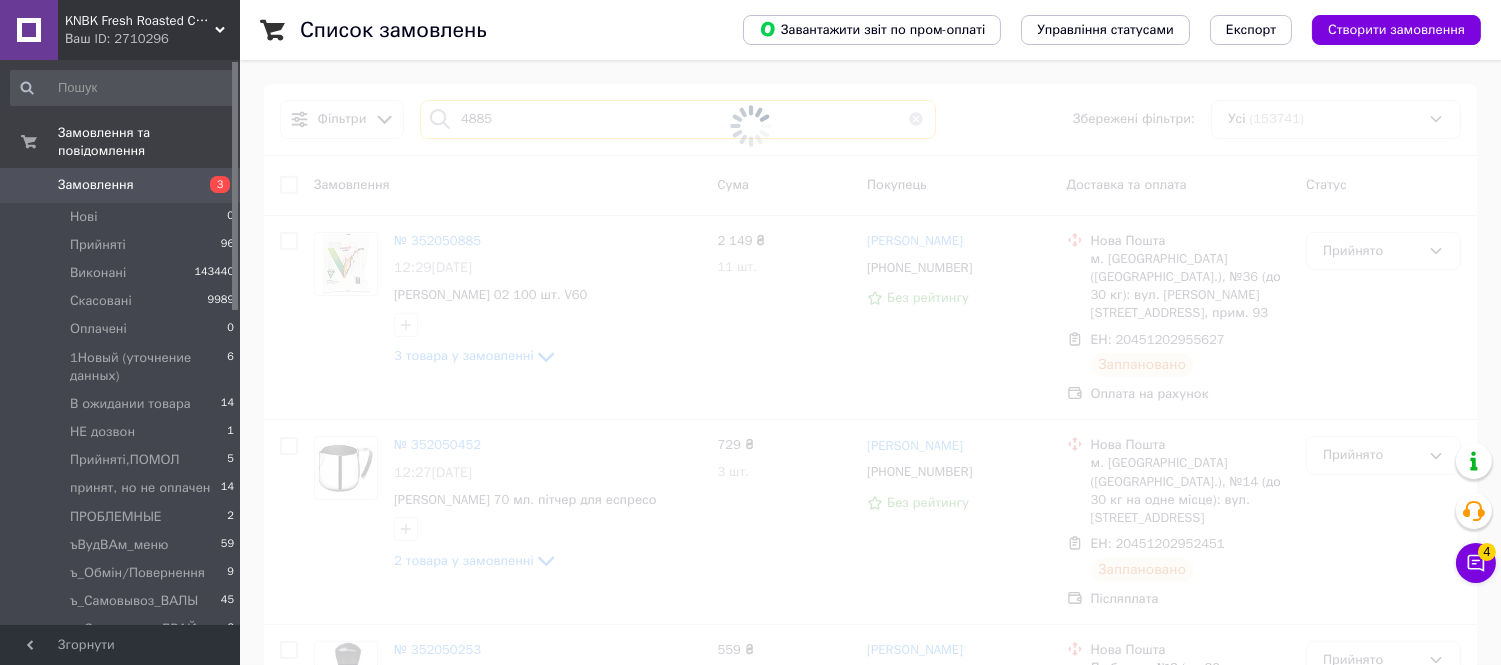 type on "4885" 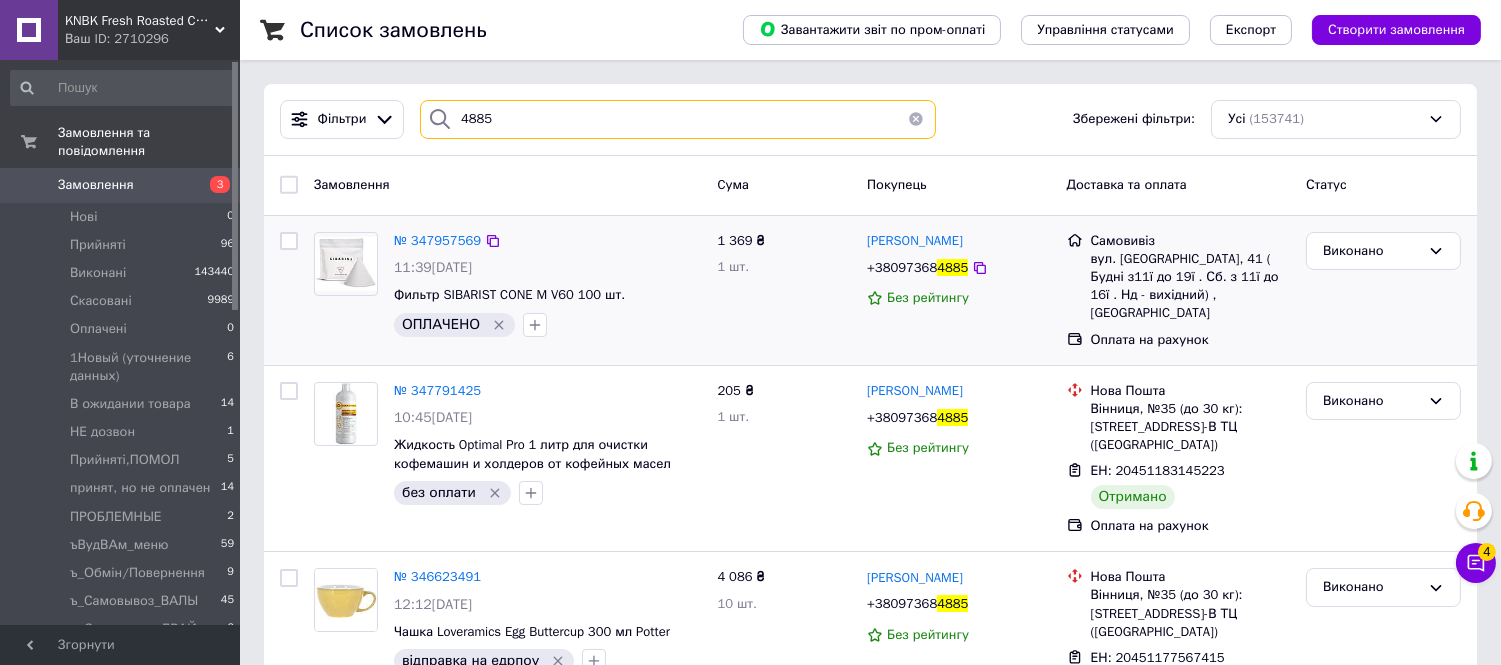 scroll, scrollTop: 111, scrollLeft: 0, axis: vertical 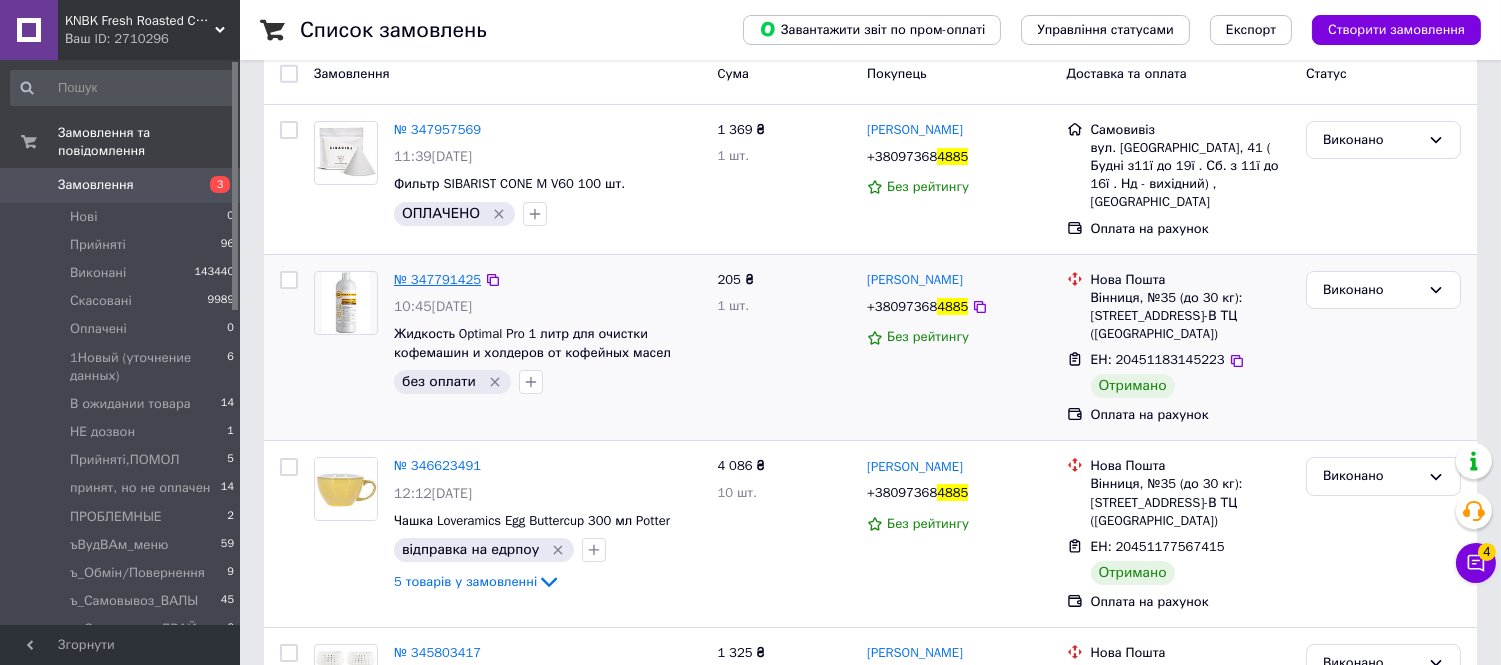 click on "№ 347791425" at bounding box center (437, 279) 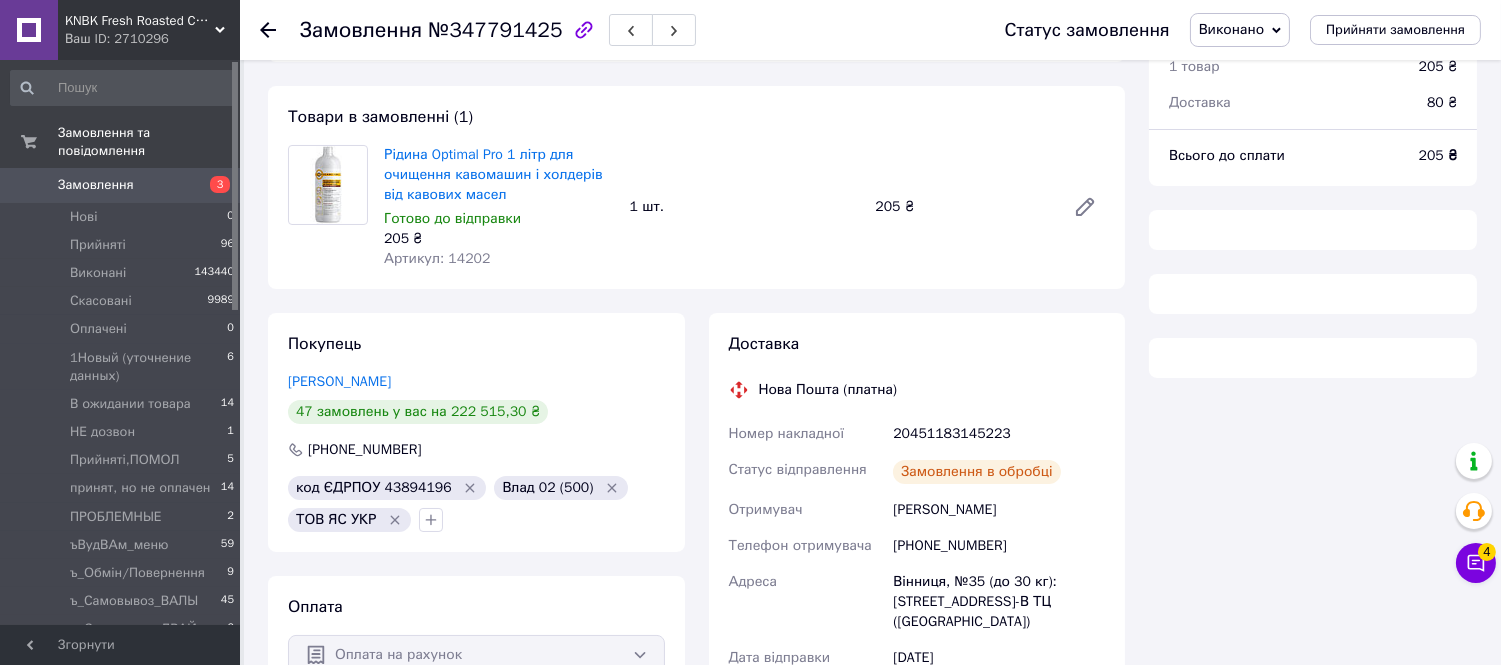 scroll, scrollTop: 203, scrollLeft: 0, axis: vertical 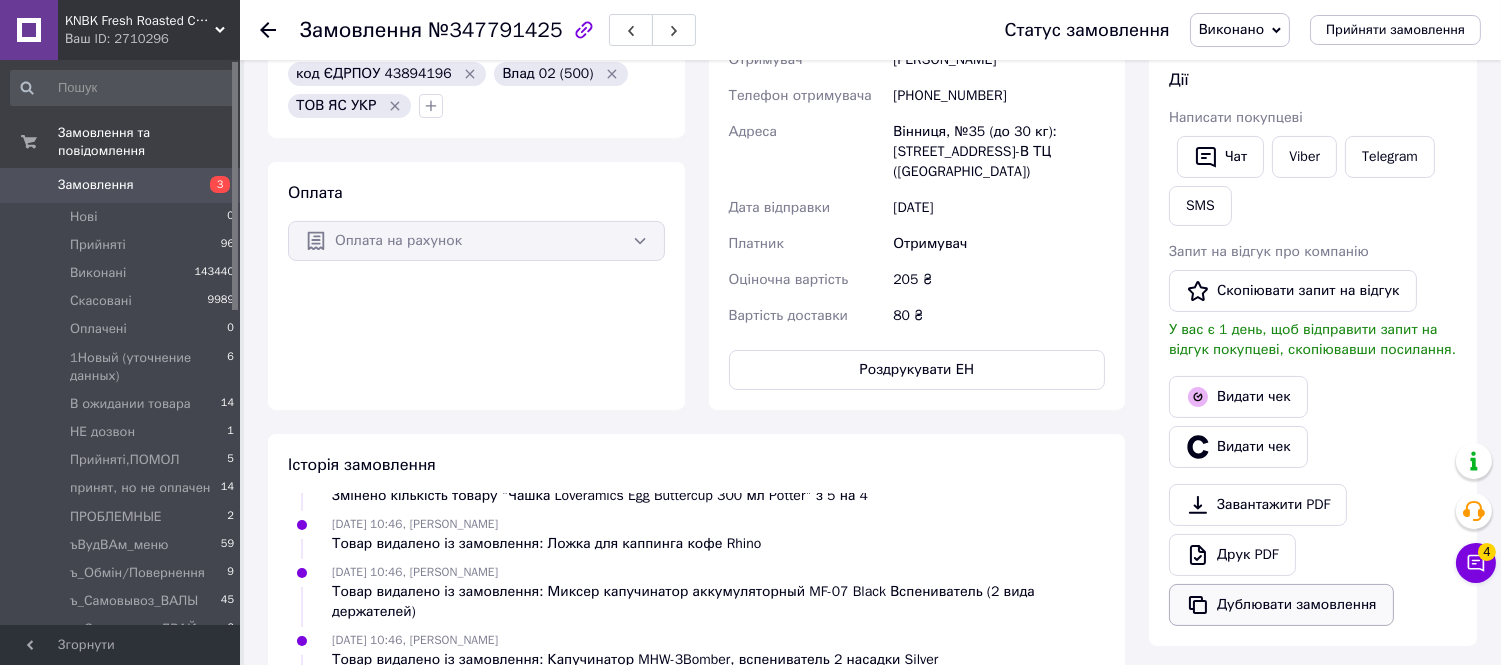 click on "Дублювати замовлення" at bounding box center (1281, 605) 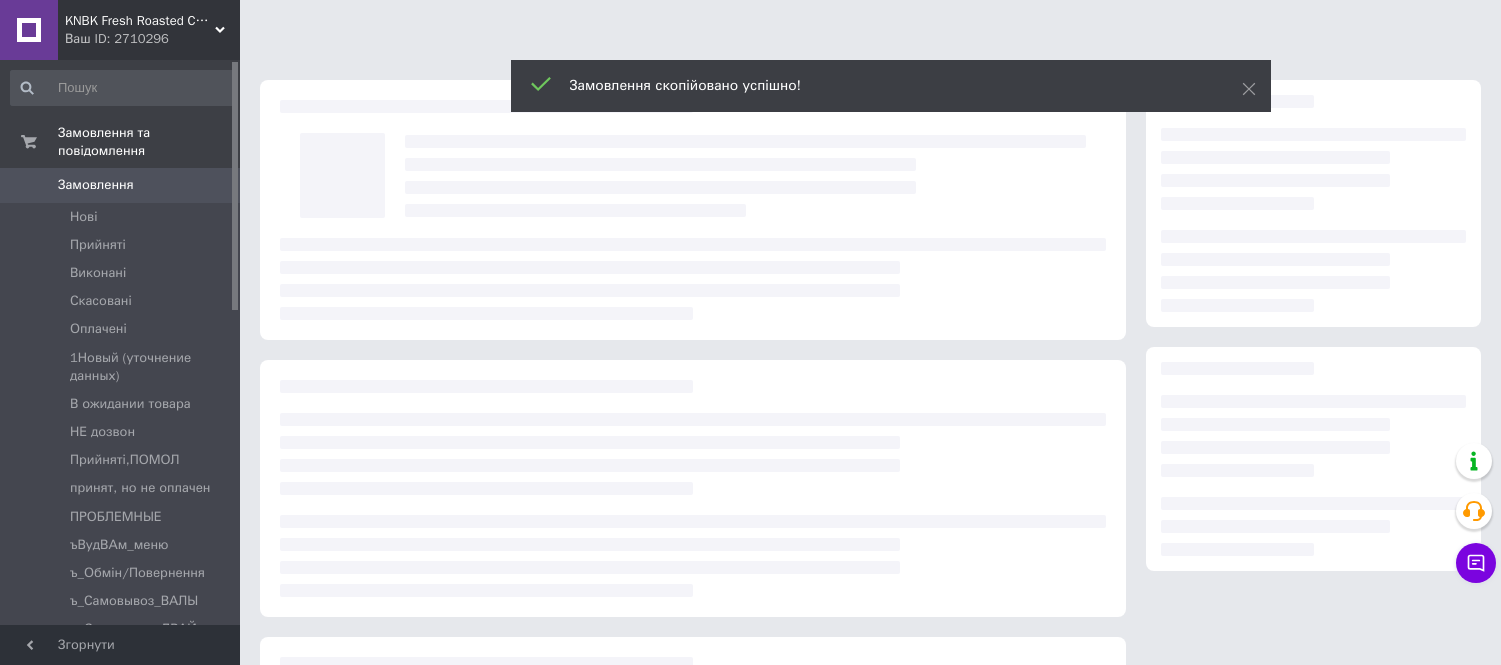 scroll, scrollTop: 0, scrollLeft: 0, axis: both 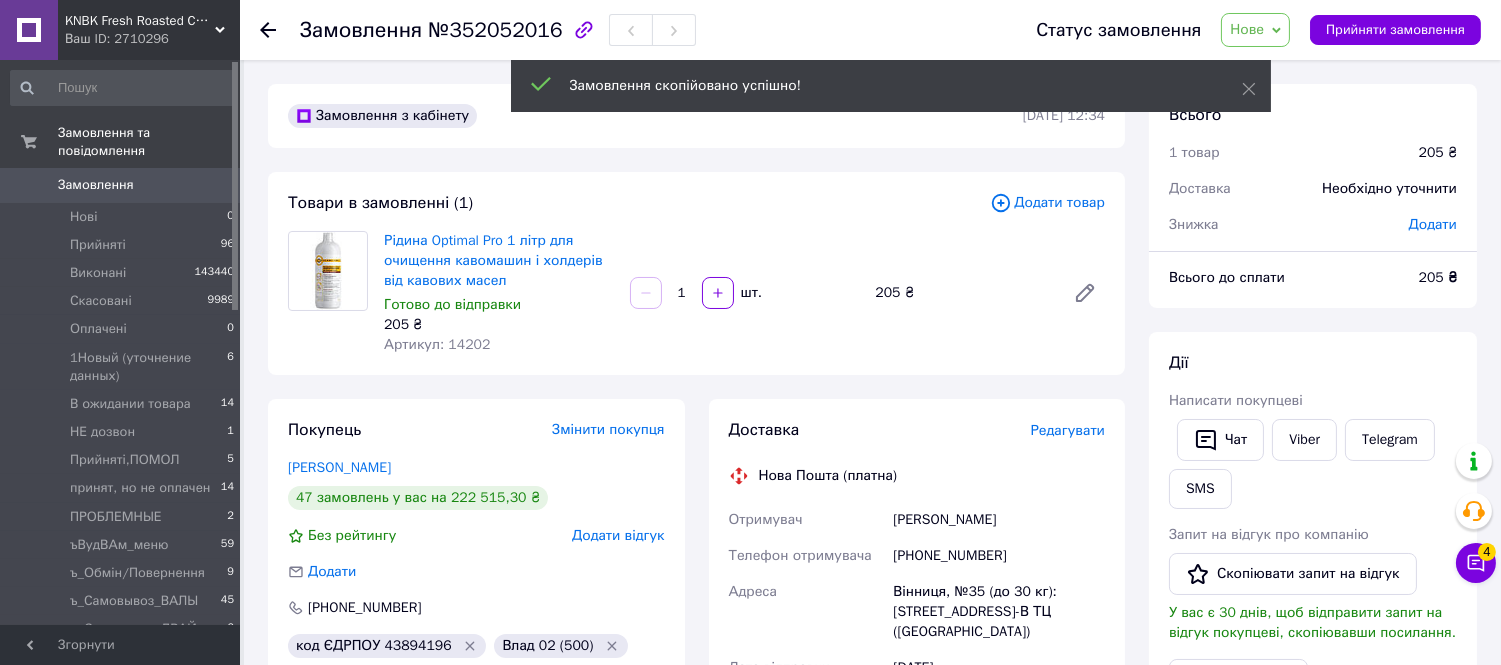 click on "Додати товар" at bounding box center (1047, 203) 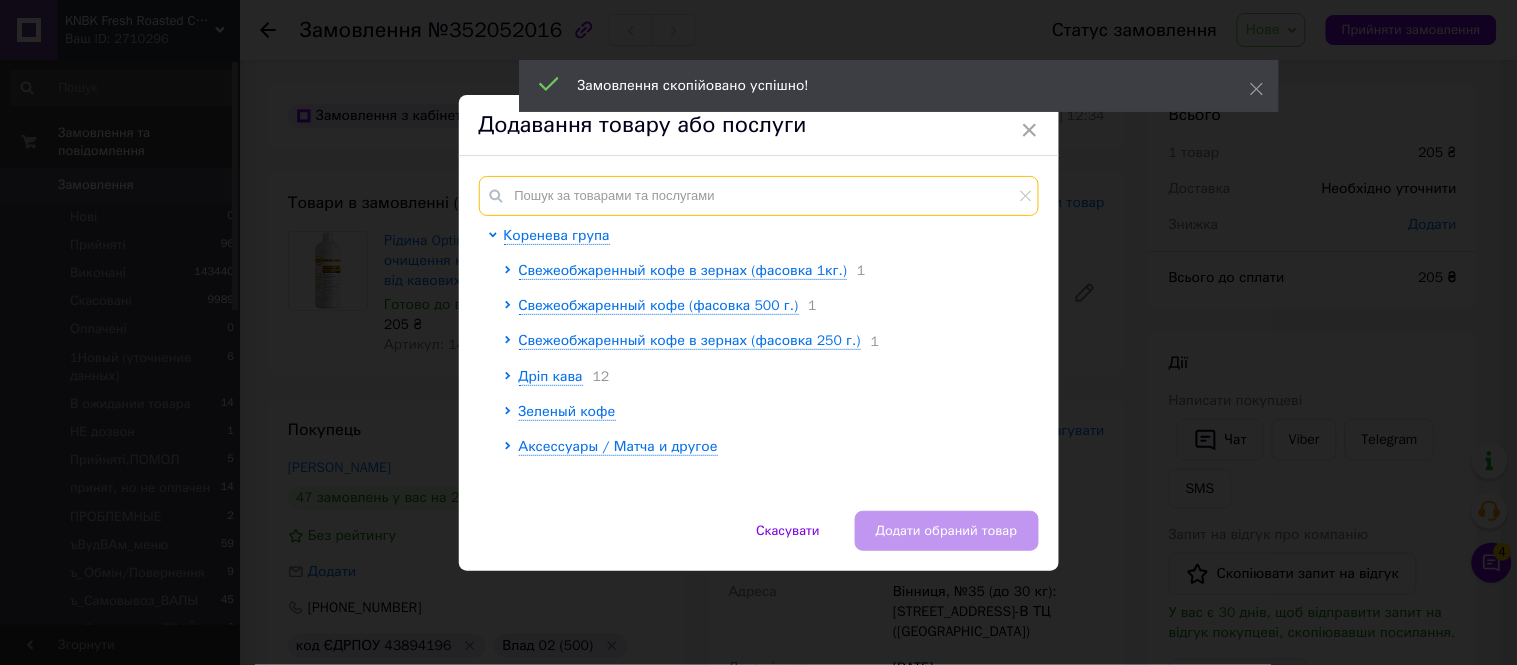 click at bounding box center (759, 196) 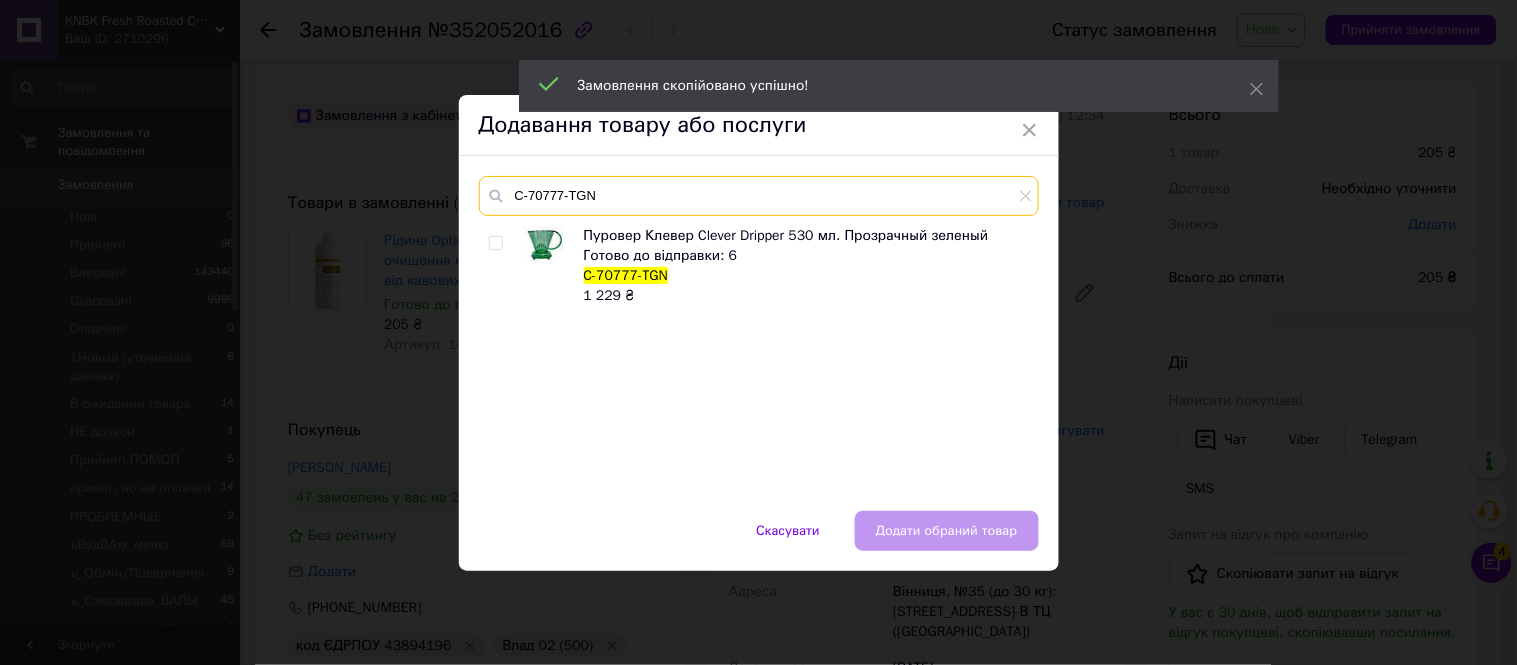type on "C-70777-TGN" 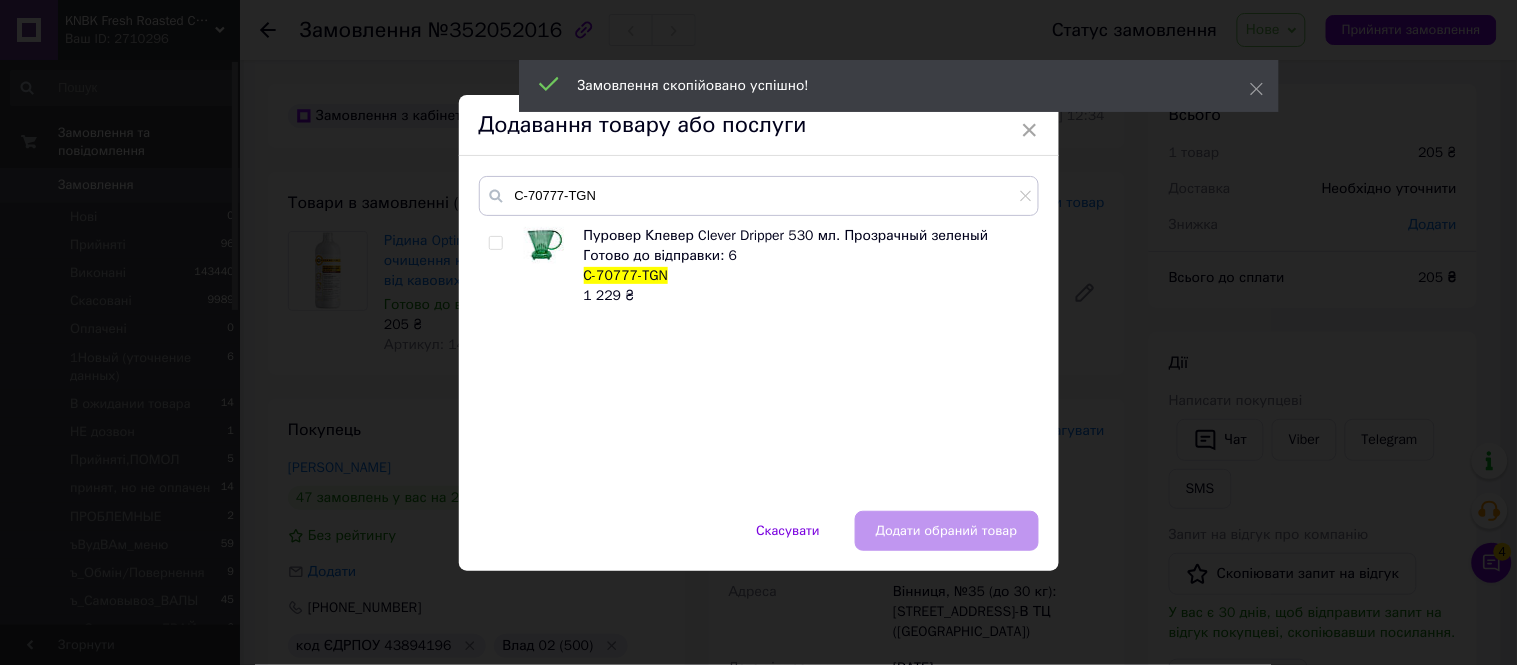 click at bounding box center [495, 243] 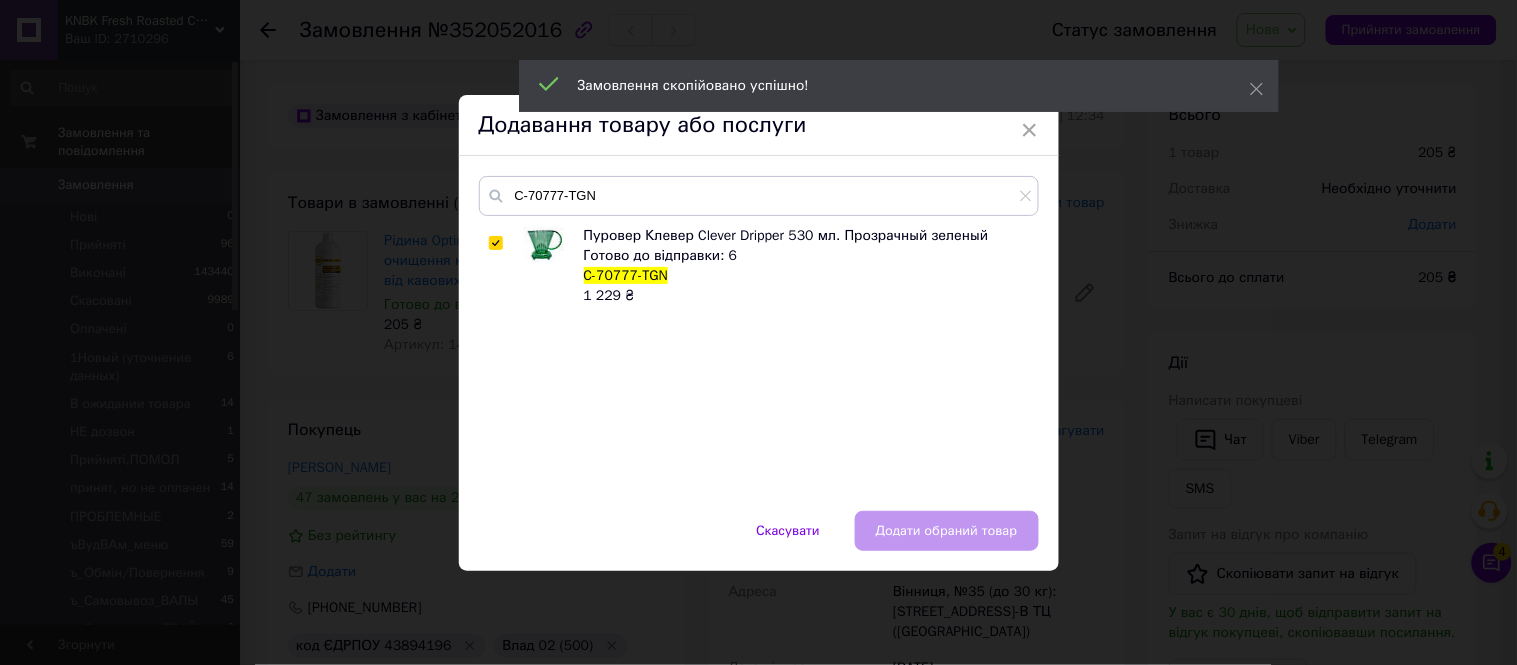 checkbox on "true" 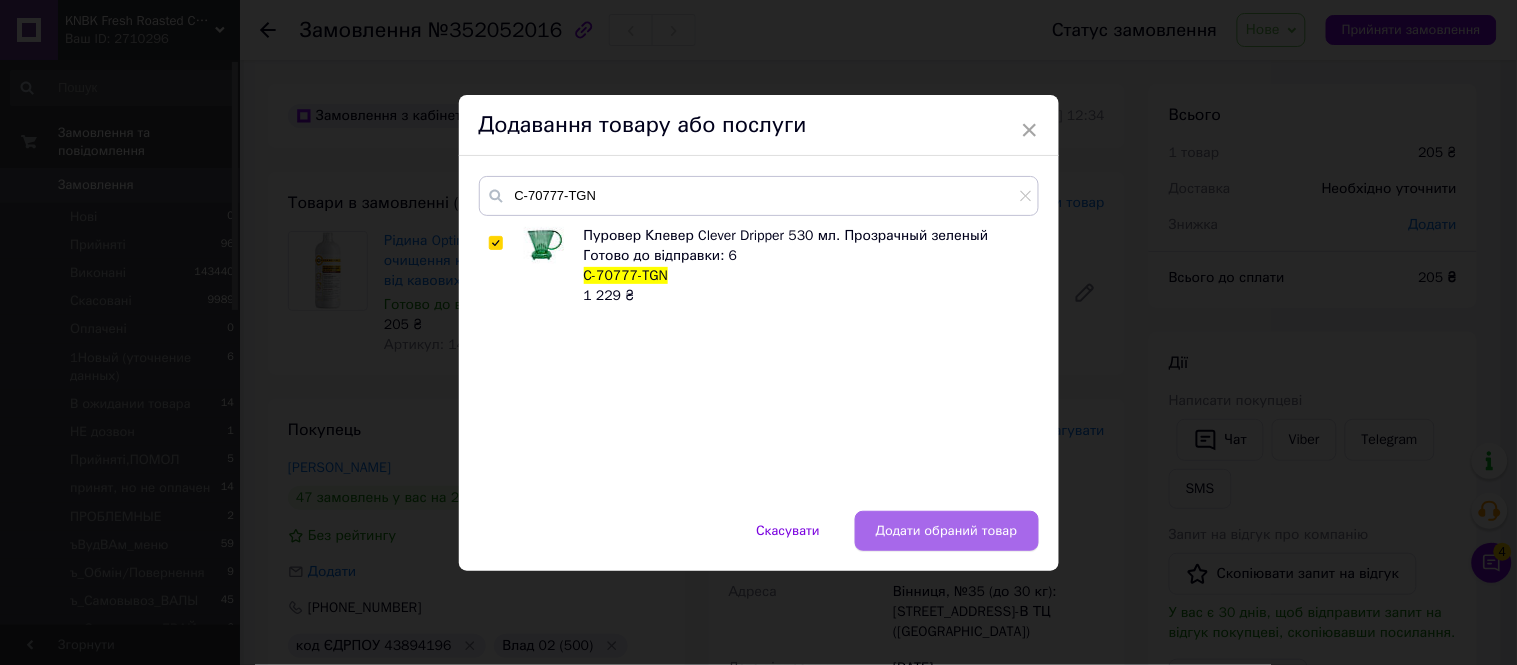 click on "Додати обраний товар" at bounding box center [947, 531] 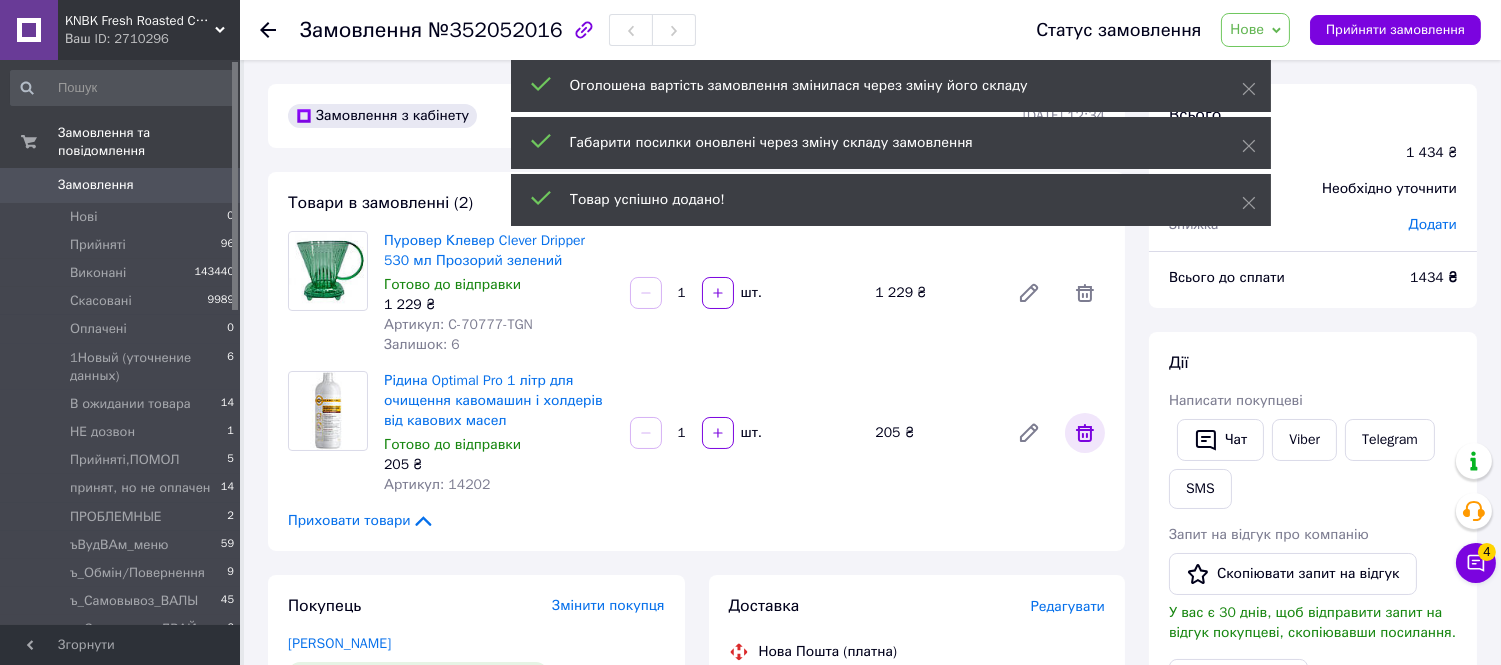click 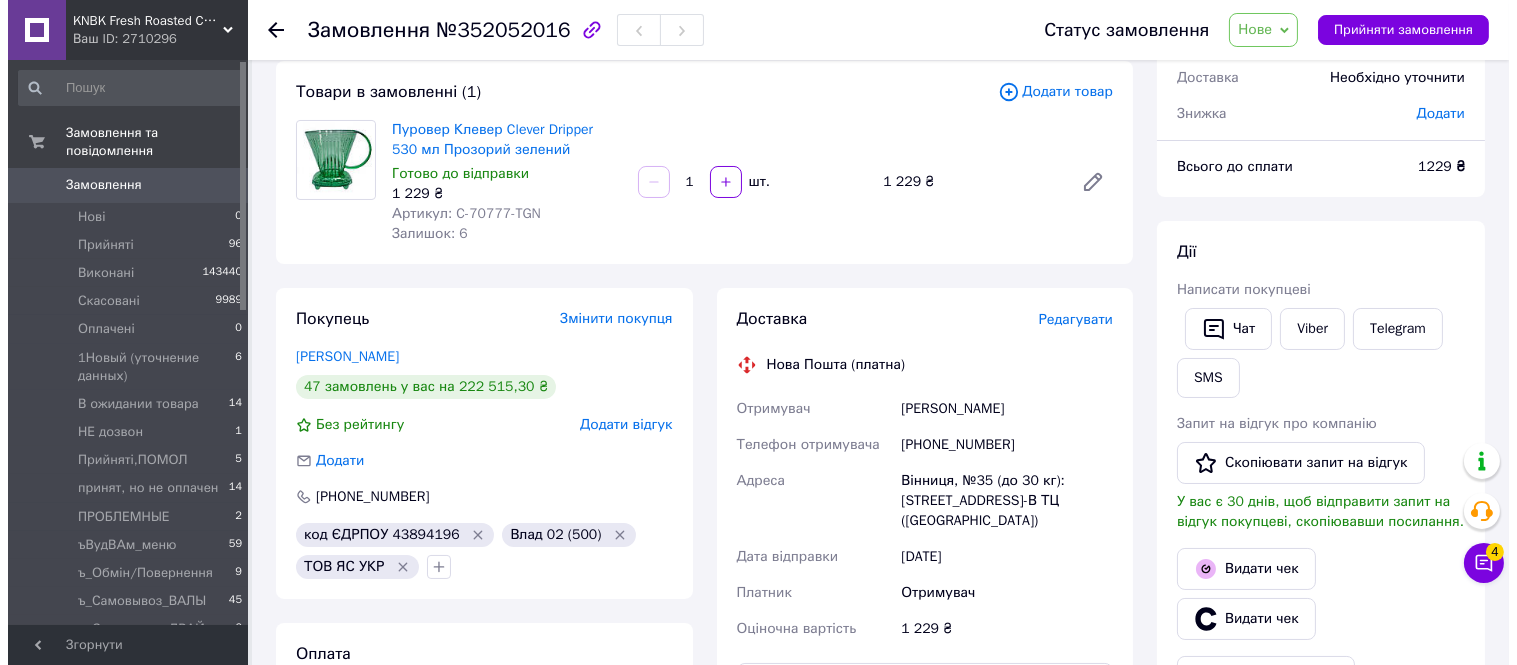 scroll, scrollTop: 222, scrollLeft: 0, axis: vertical 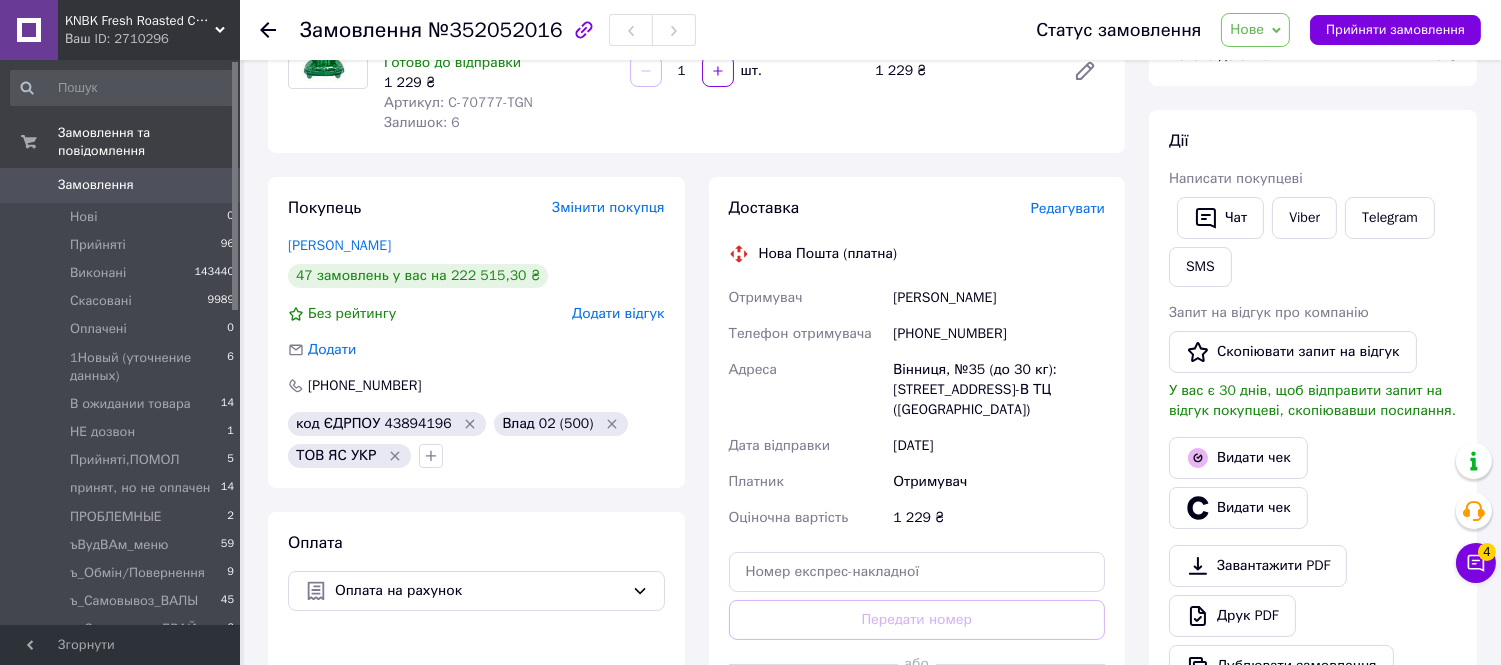 click on "Редагувати" at bounding box center [1068, 208] 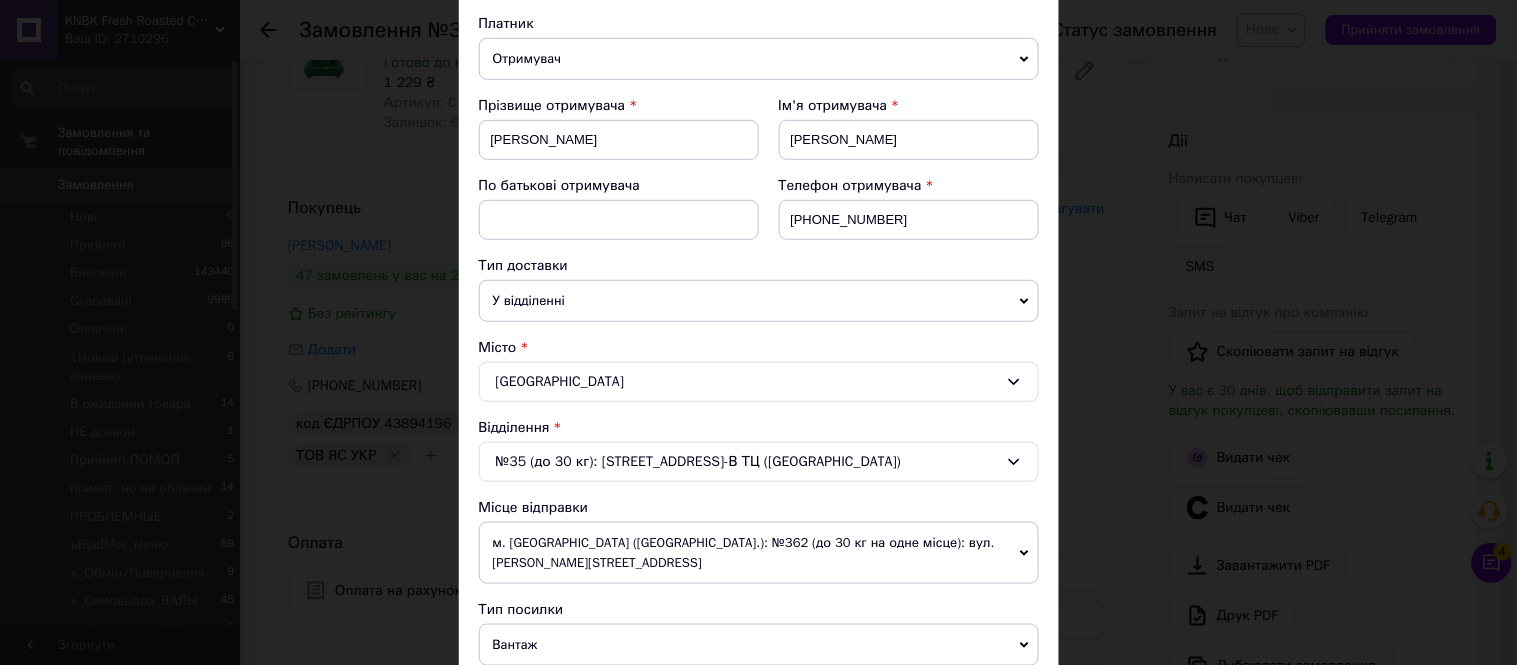 scroll, scrollTop: 222, scrollLeft: 0, axis: vertical 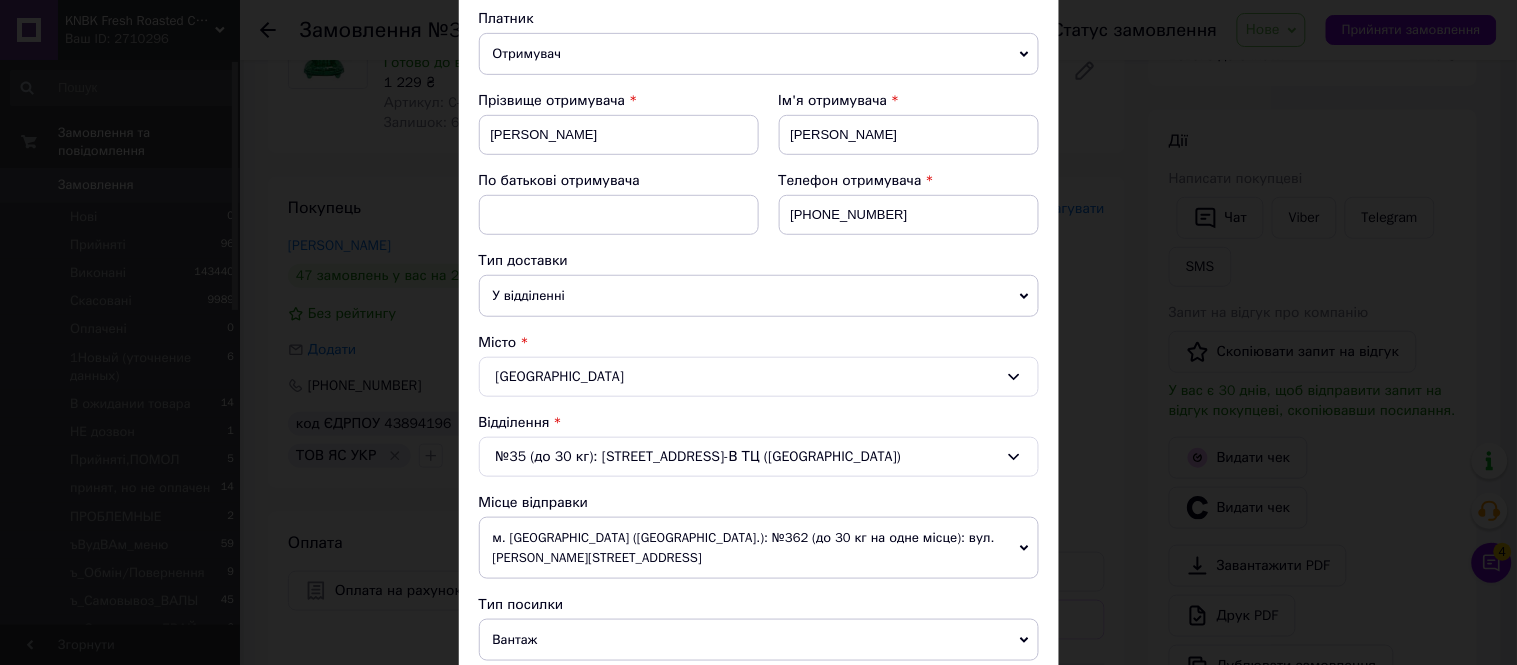 click on "№35 (до 30 кг): Хмельницьке шосе, 114-В ТЦ (The Mall)" at bounding box center [759, 457] 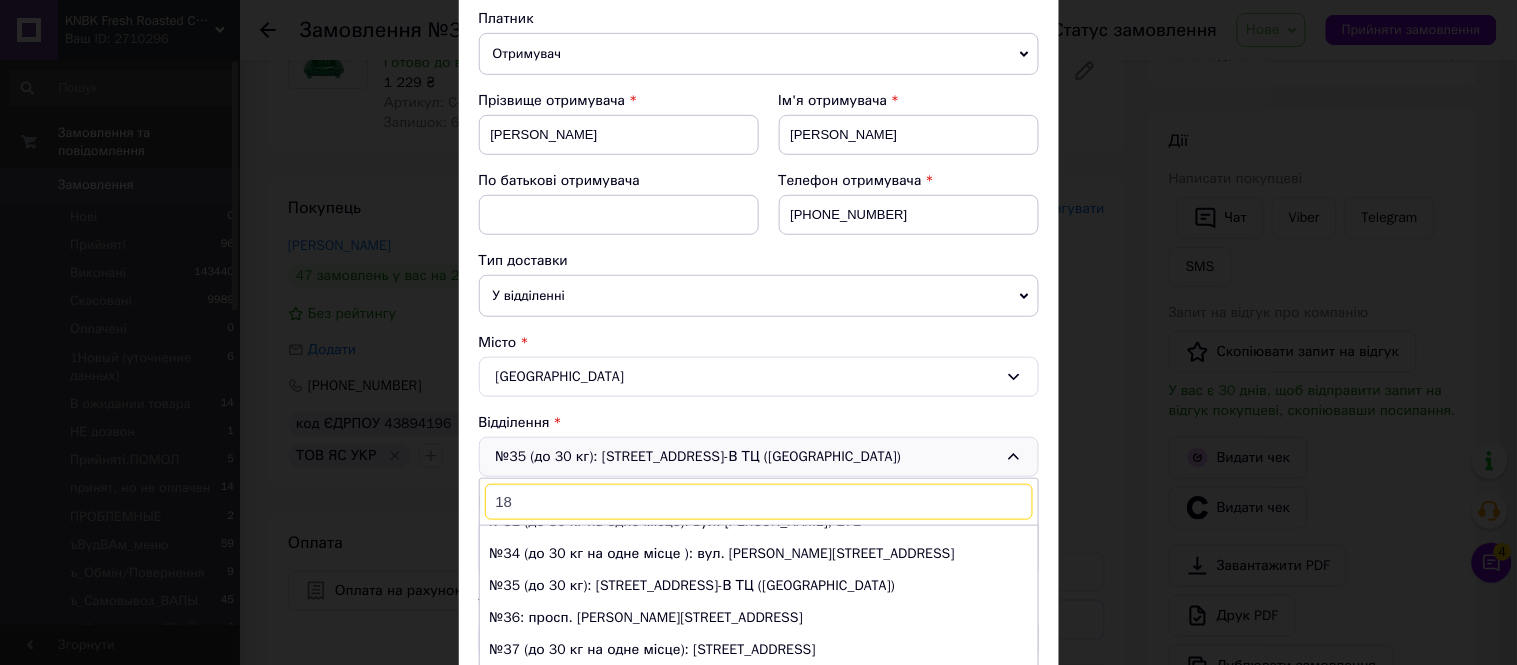 scroll, scrollTop: 0, scrollLeft: 0, axis: both 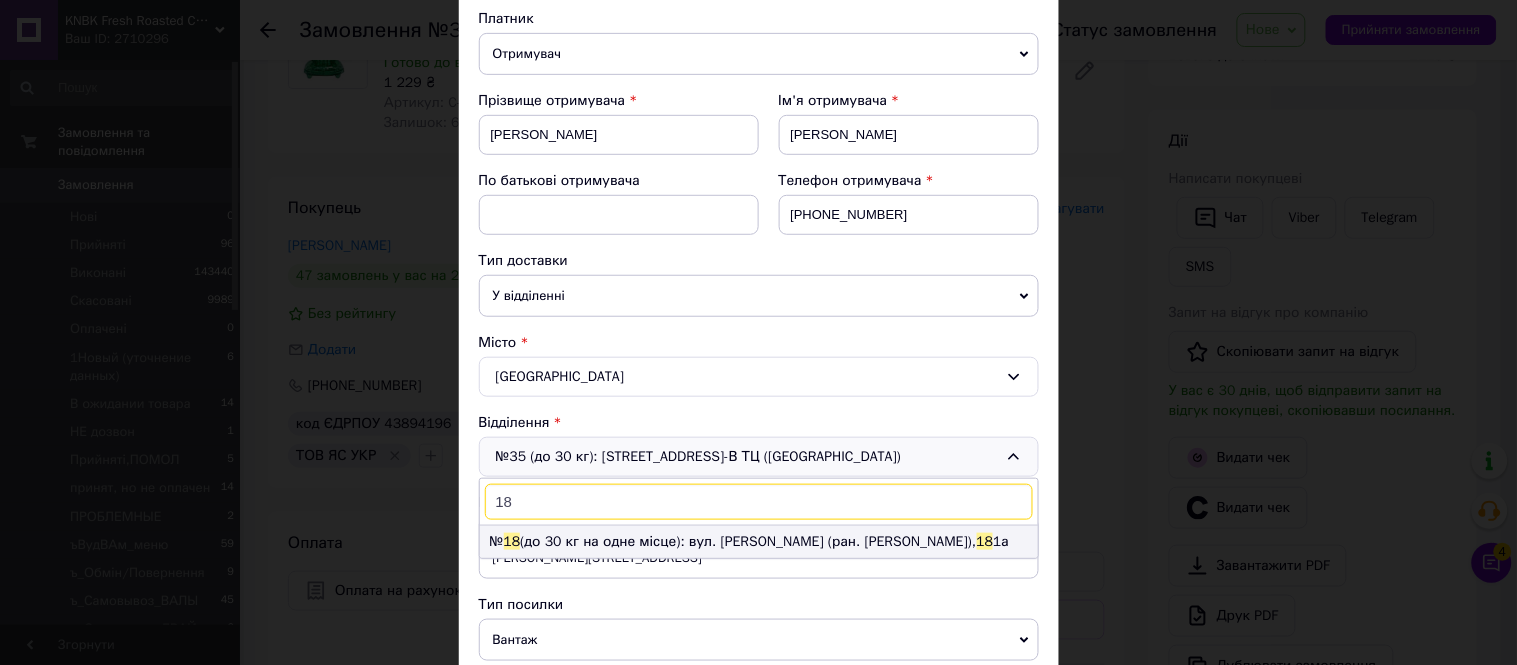 type on "18" 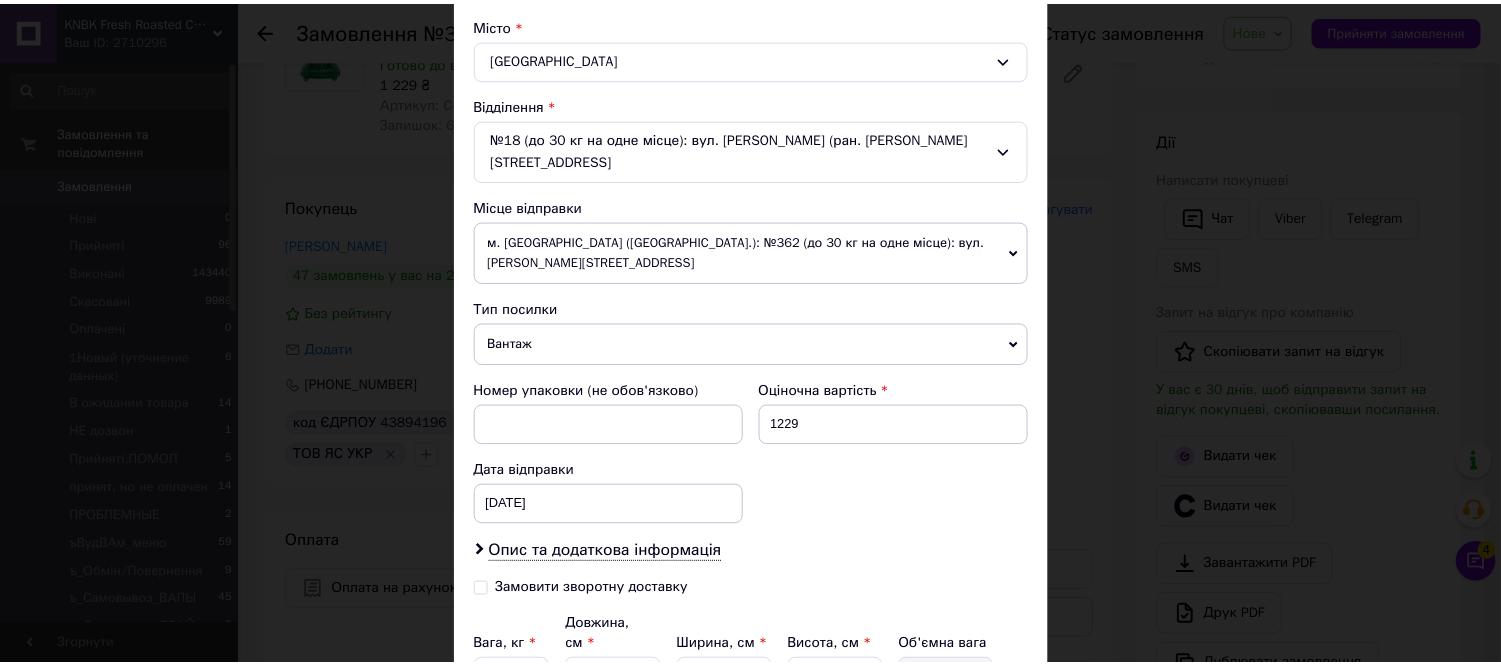 scroll, scrollTop: 701, scrollLeft: 0, axis: vertical 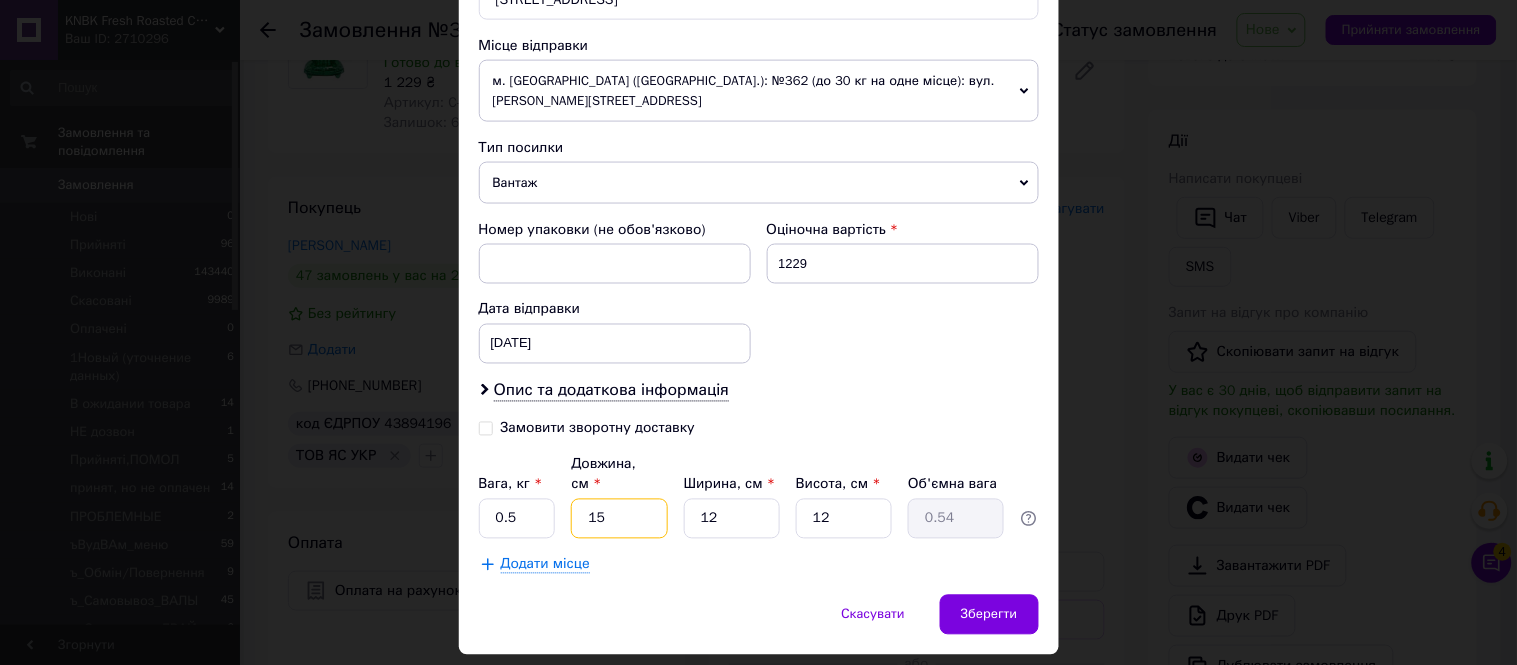 drag, startPoint x: 635, startPoint y: 460, endPoint x: 595, endPoint y: 468, distance: 40.792156 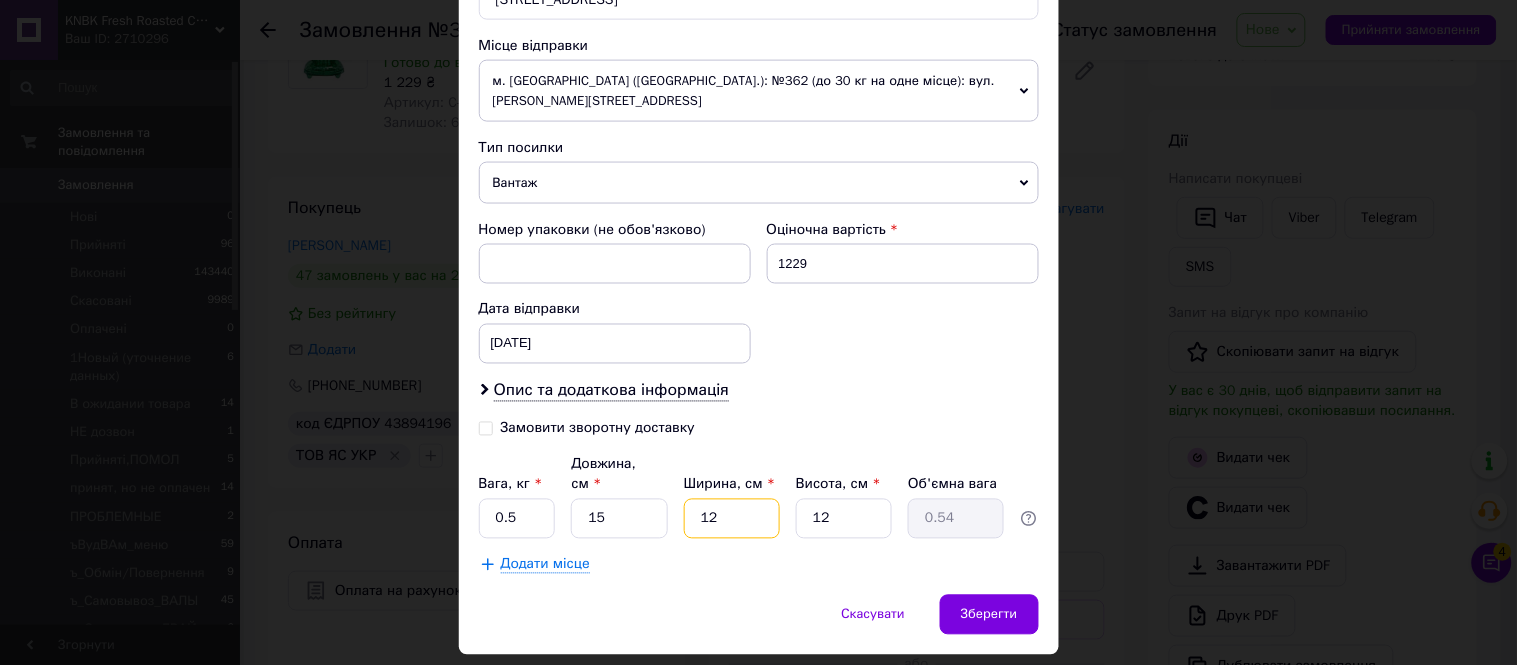 drag, startPoint x: 768, startPoint y: 447, endPoint x: 683, endPoint y: 476, distance: 89.81091 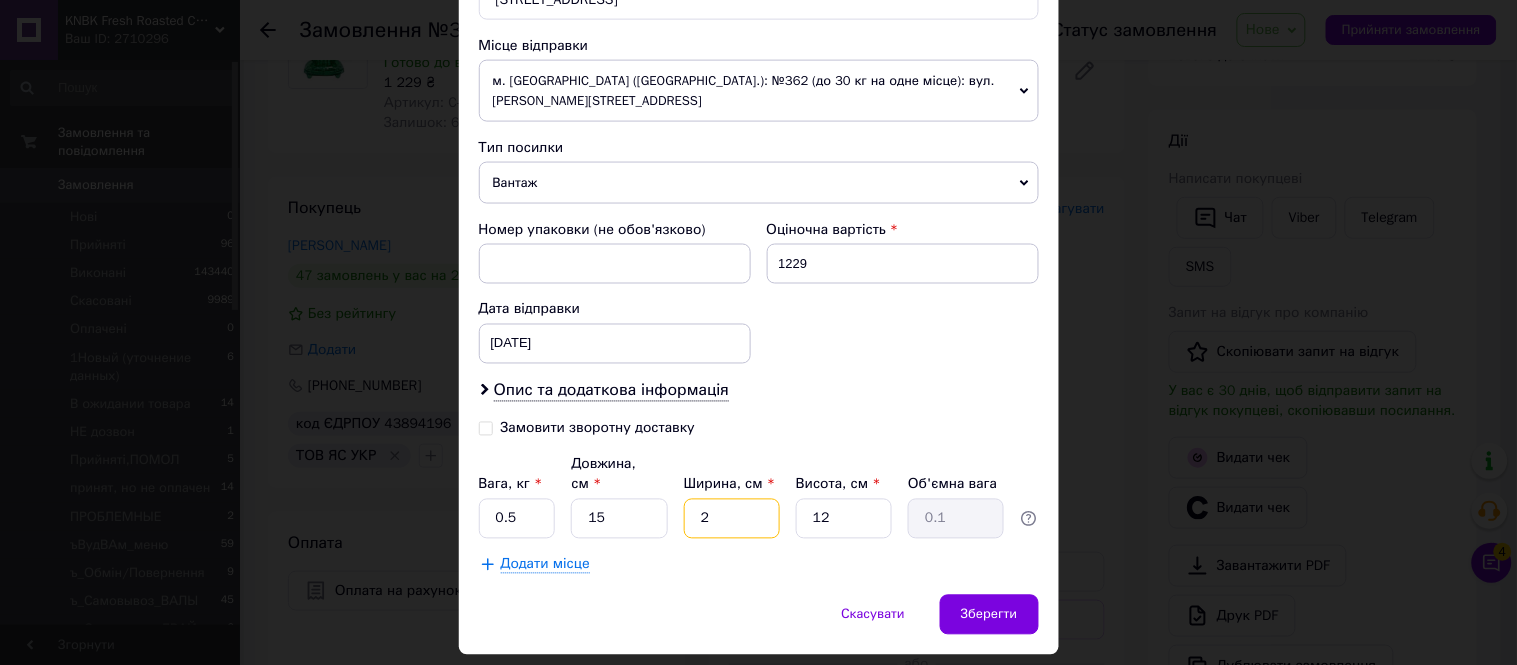 type on "22" 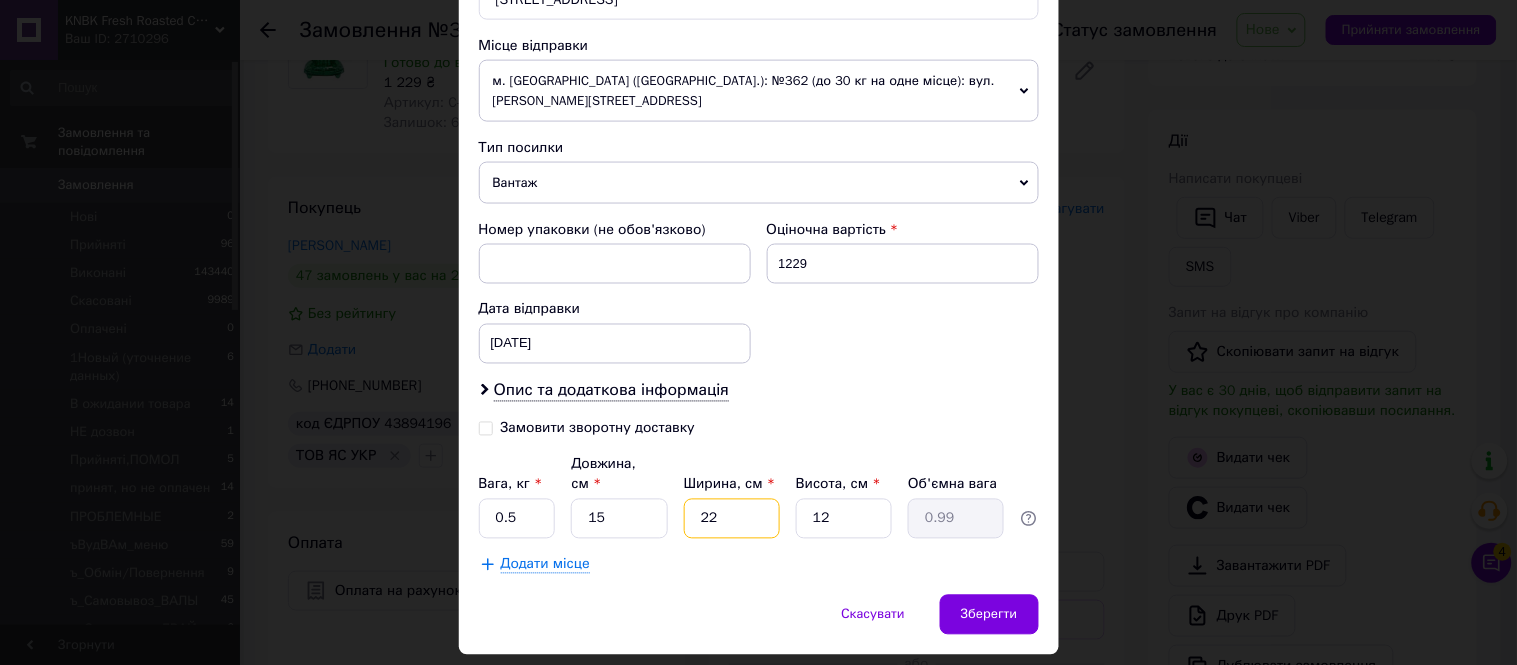 type on "2" 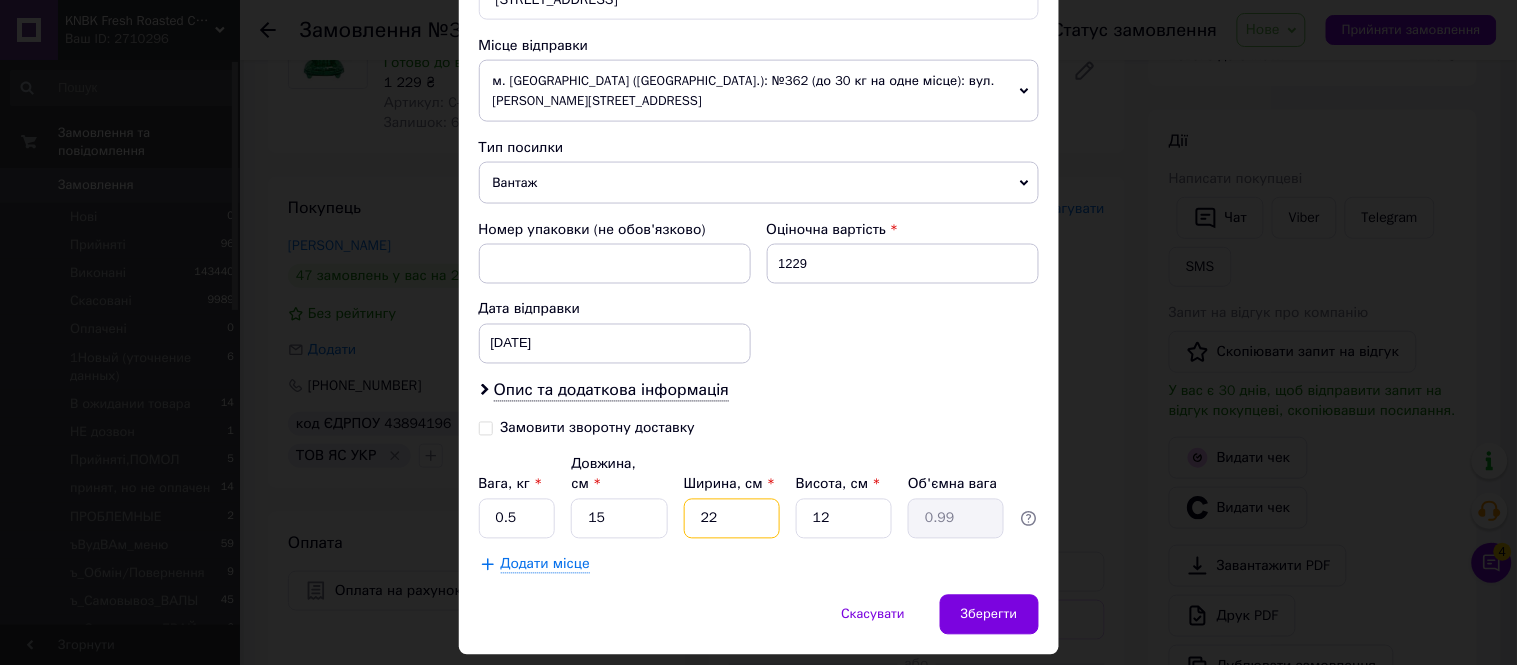type on "0.1" 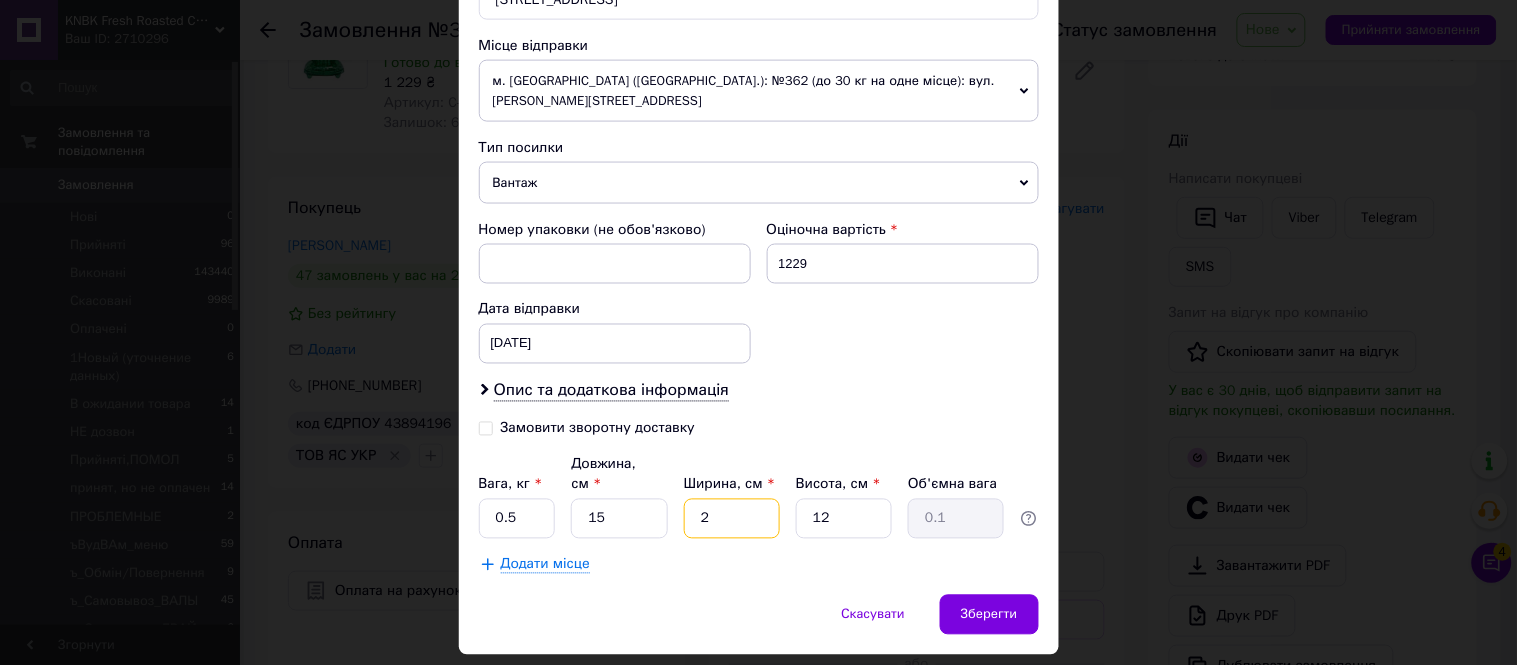 type 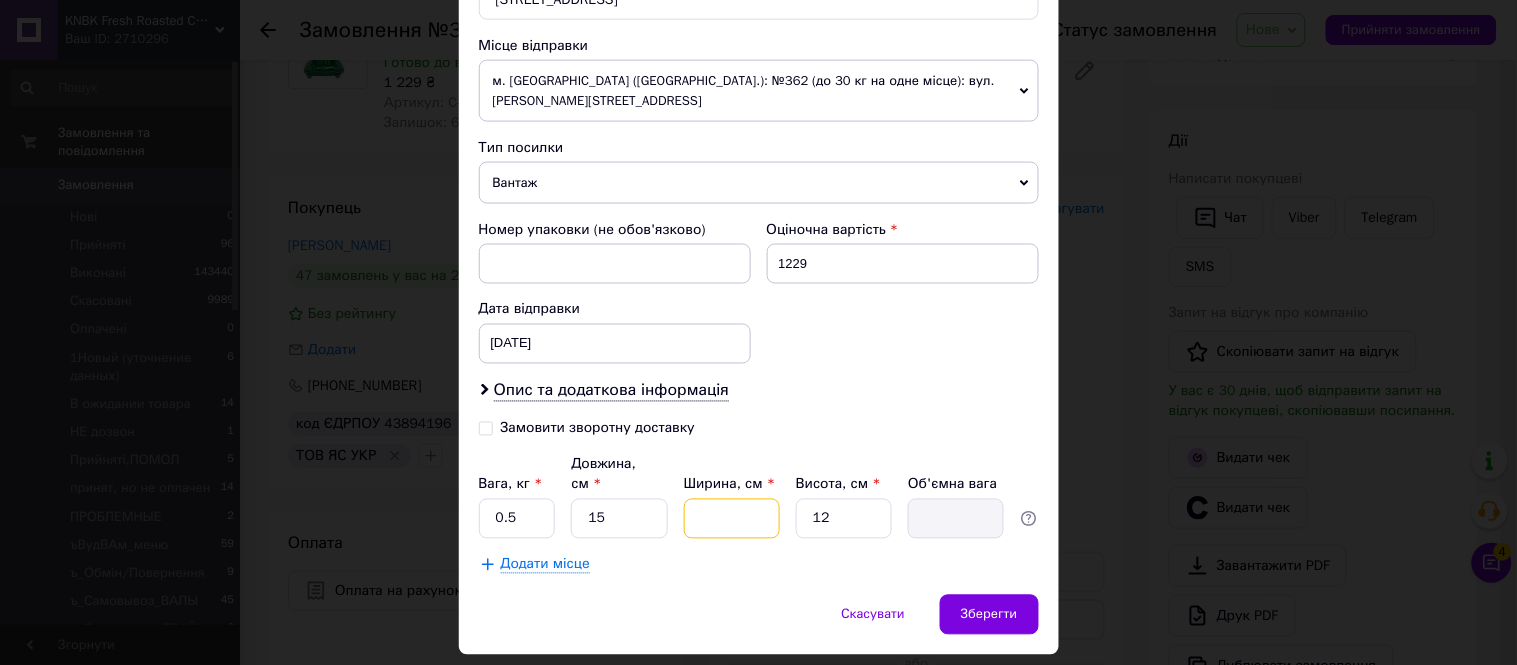 type on "4" 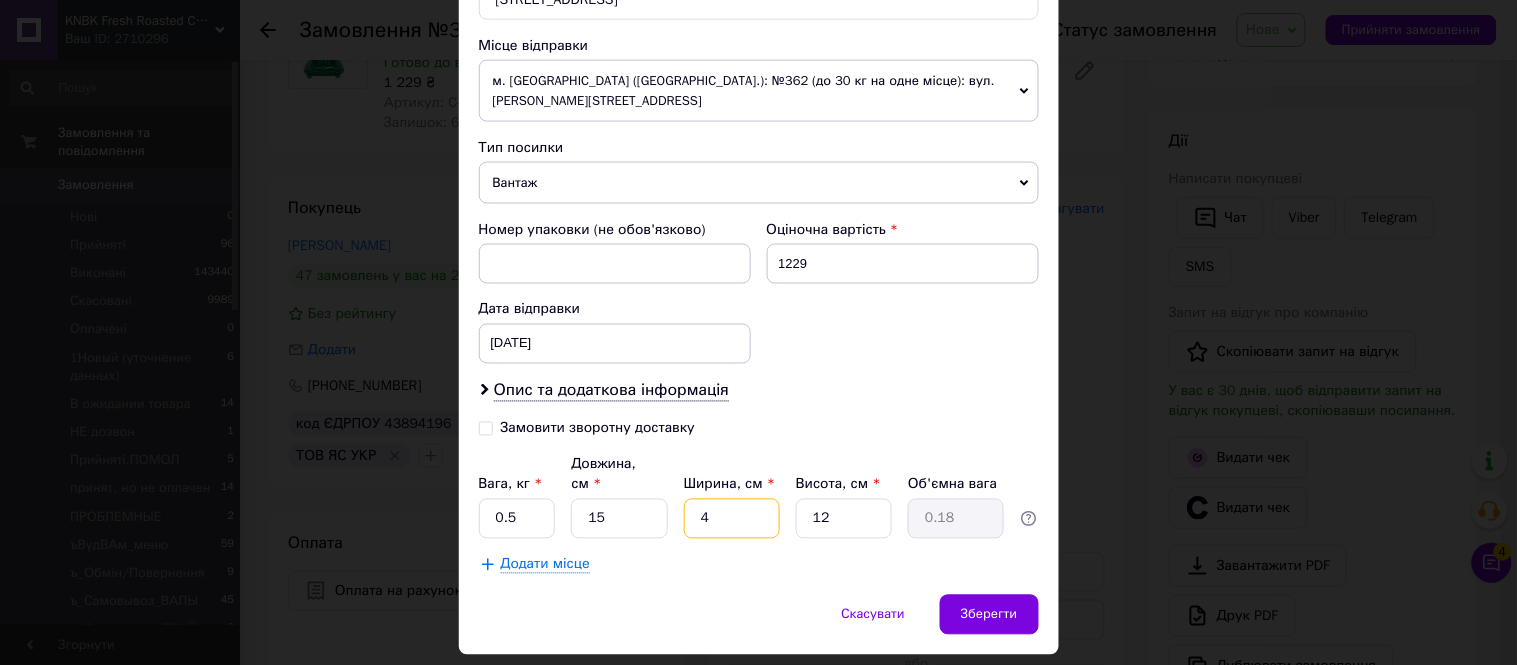 type on "40" 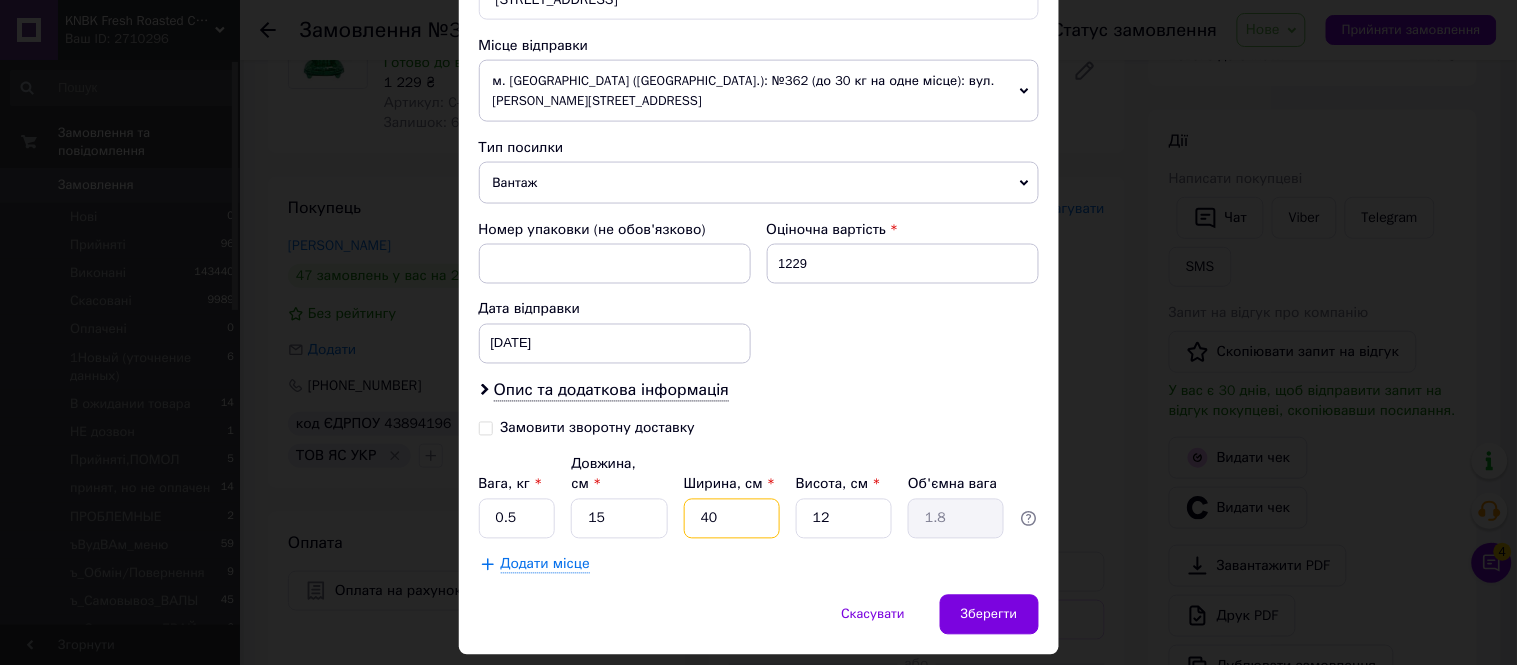 type on "40" 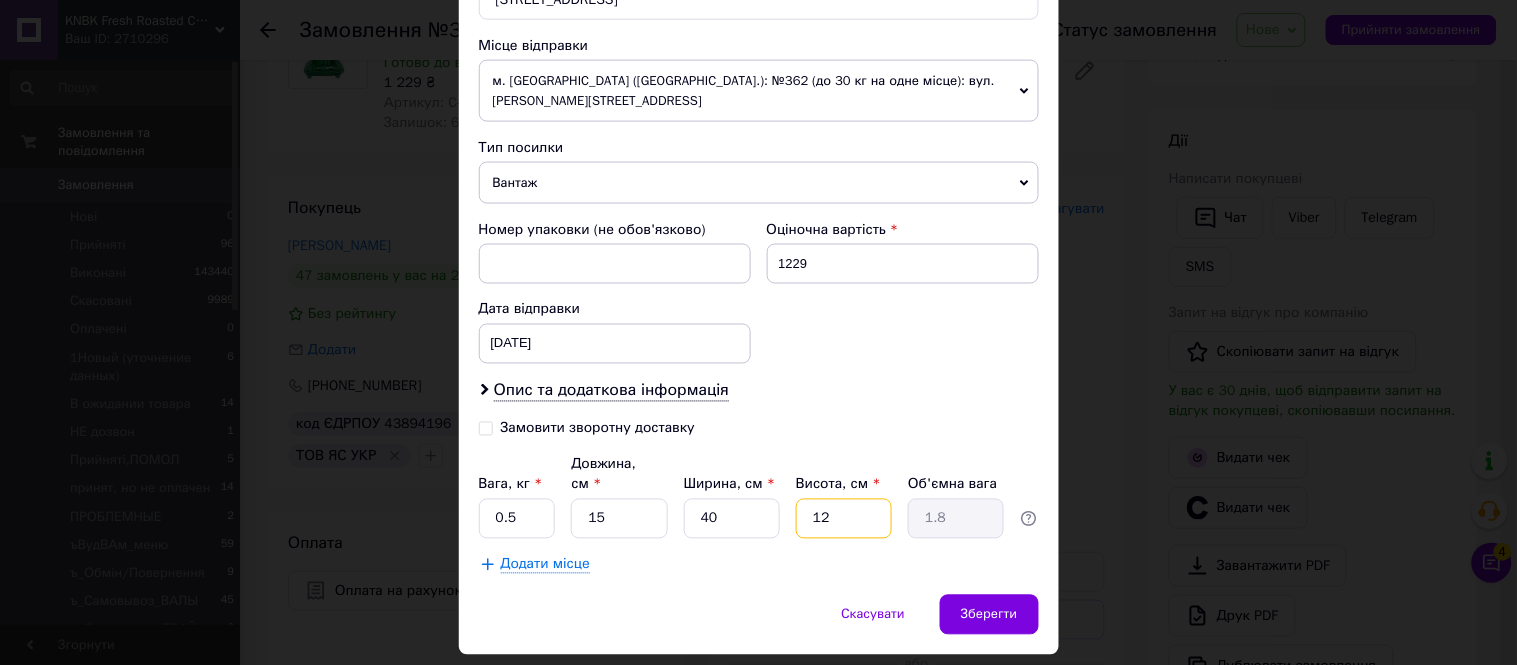 drag, startPoint x: 854, startPoint y: 474, endPoint x: 812, endPoint y: 453, distance: 46.957428 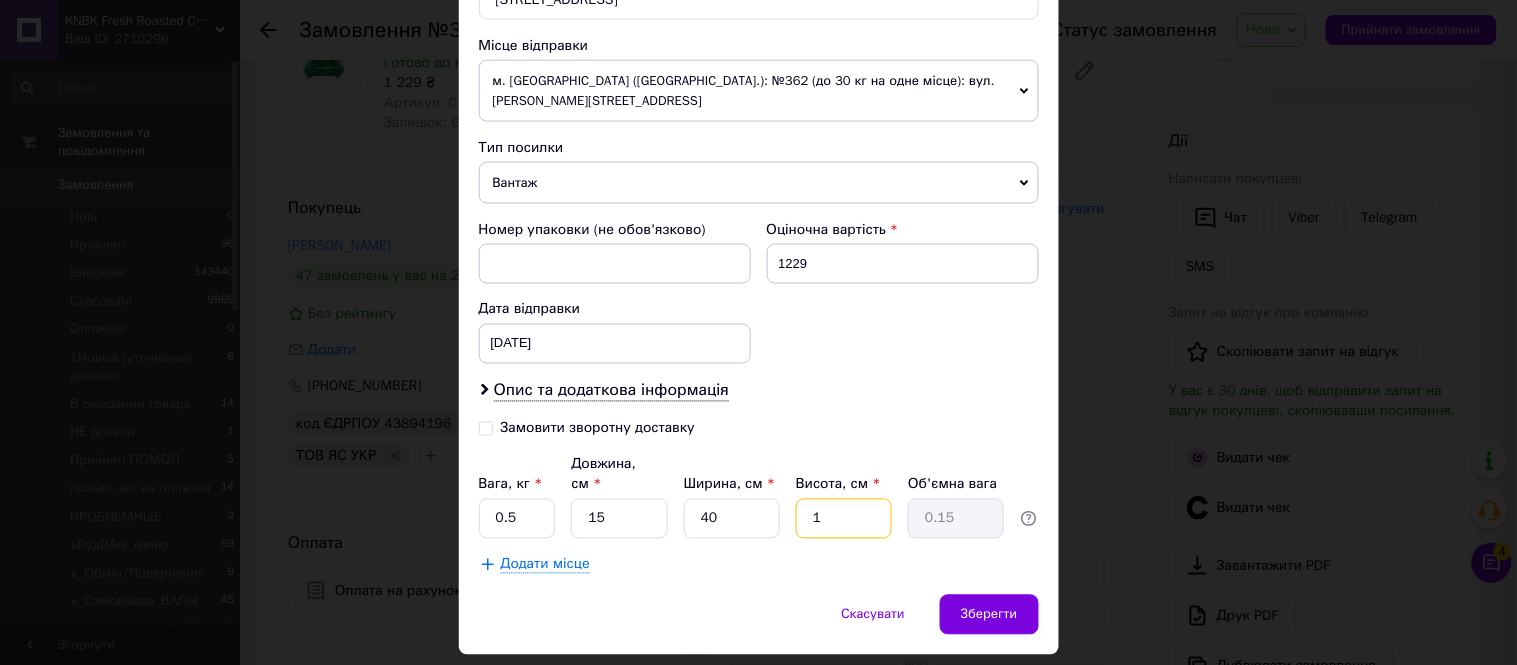 type on "15" 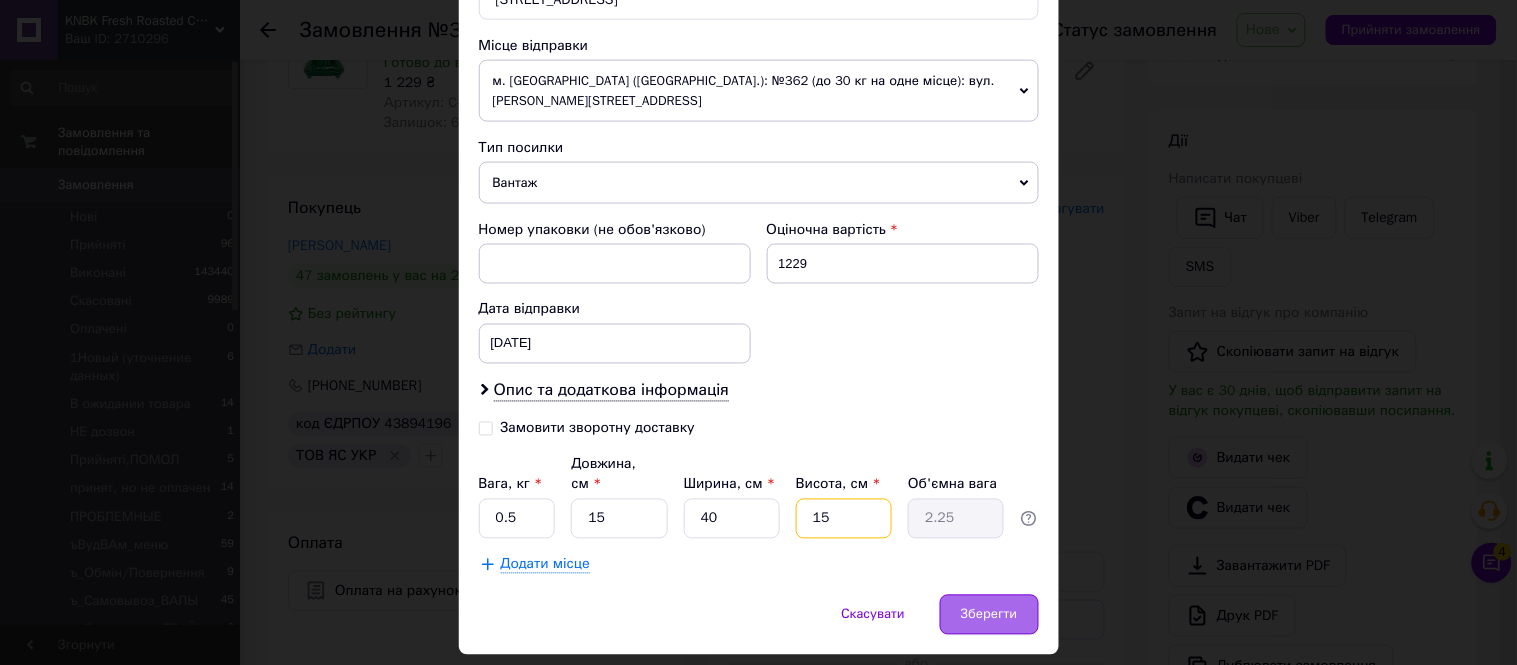 type on "15" 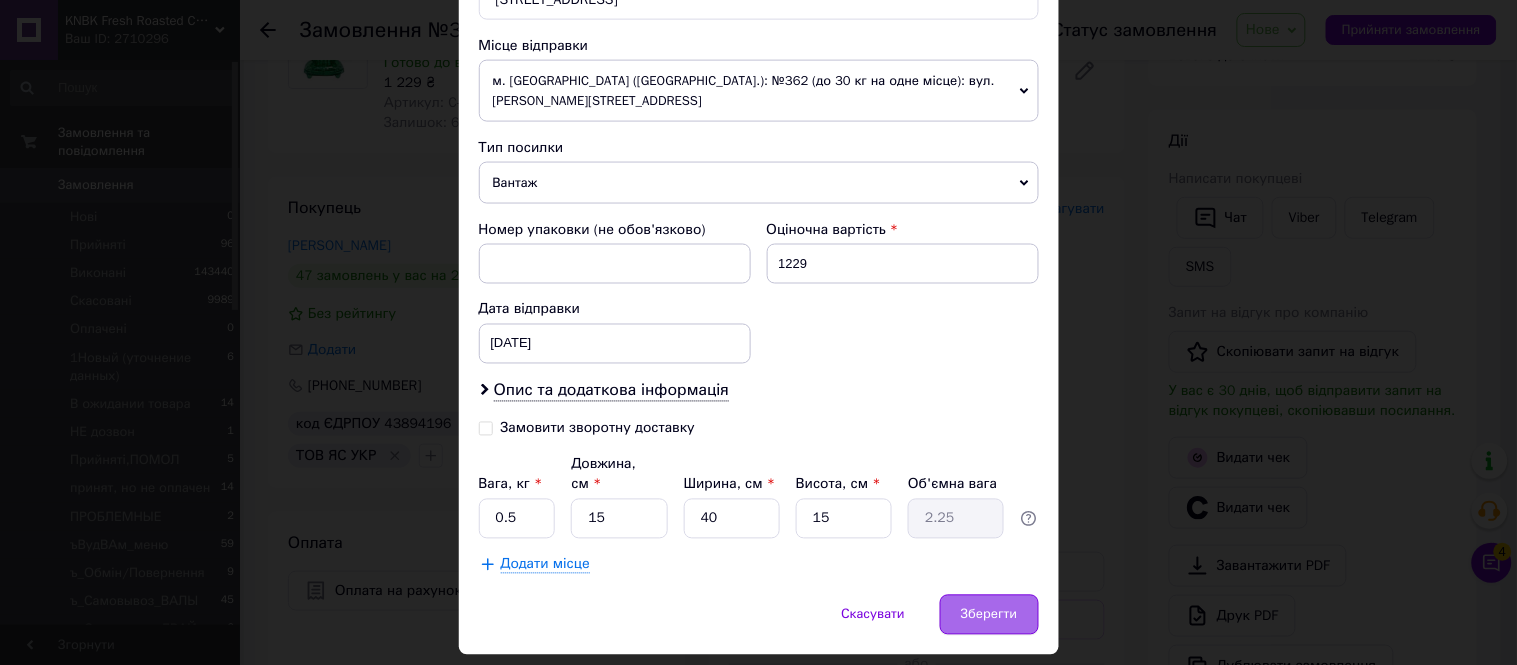 click on "Зберегти" at bounding box center [989, 615] 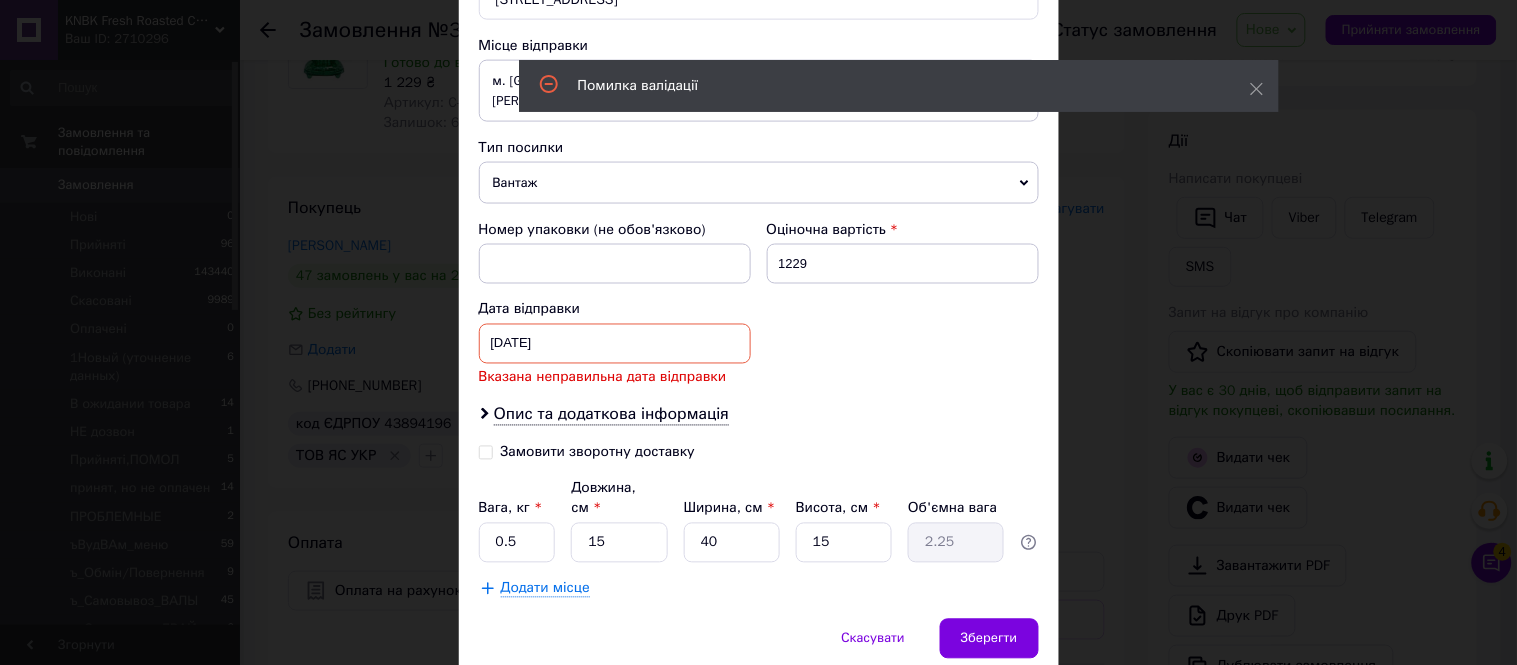 click on "11.06.2025 < 2025 > < Июнь > Пн Вт Ср Чт Пт Сб Вс 26 27 28 29 30 31 1 2 3 4 5 6 7 8 9 10 11 12 13 14 15 16 17 18 19 20 21 22 23 24 25 26 27 28 29 30 1 2 3 4 5 6" at bounding box center [615, 344] 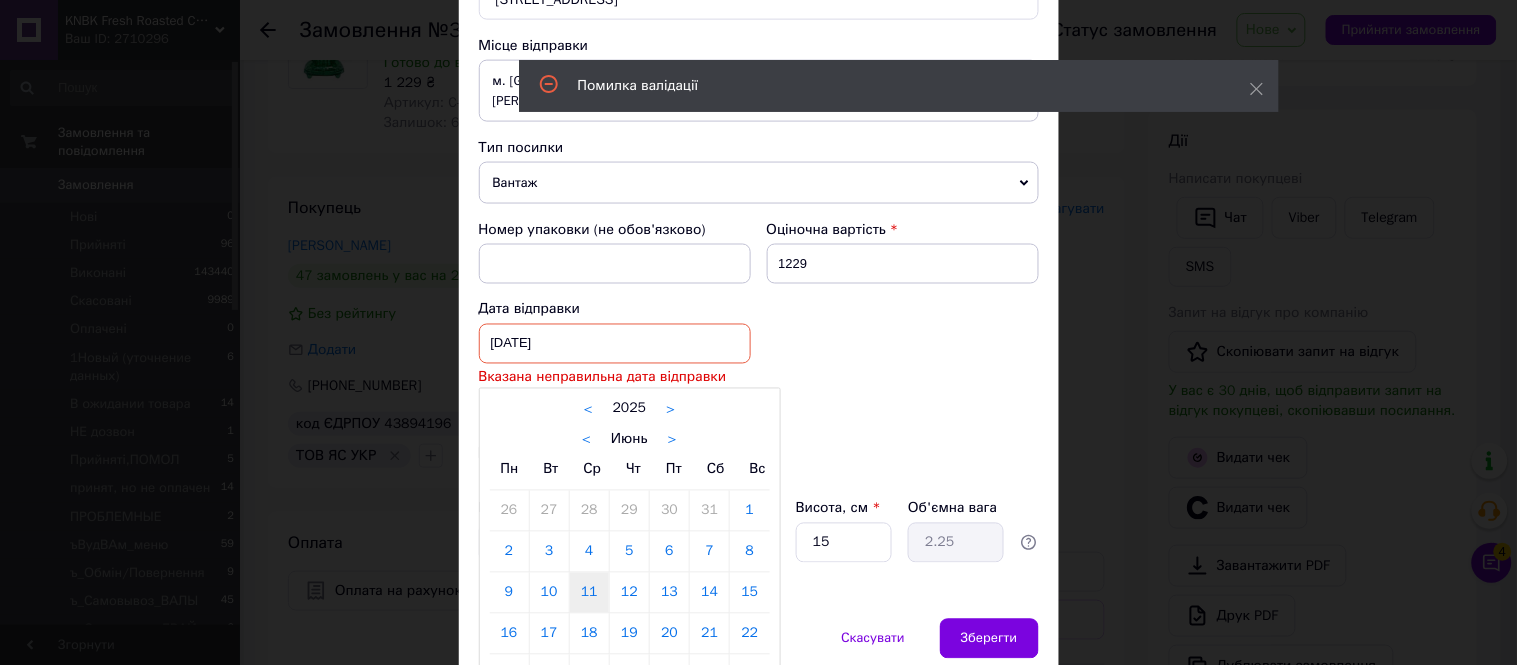 click on ">" at bounding box center (672, 440) 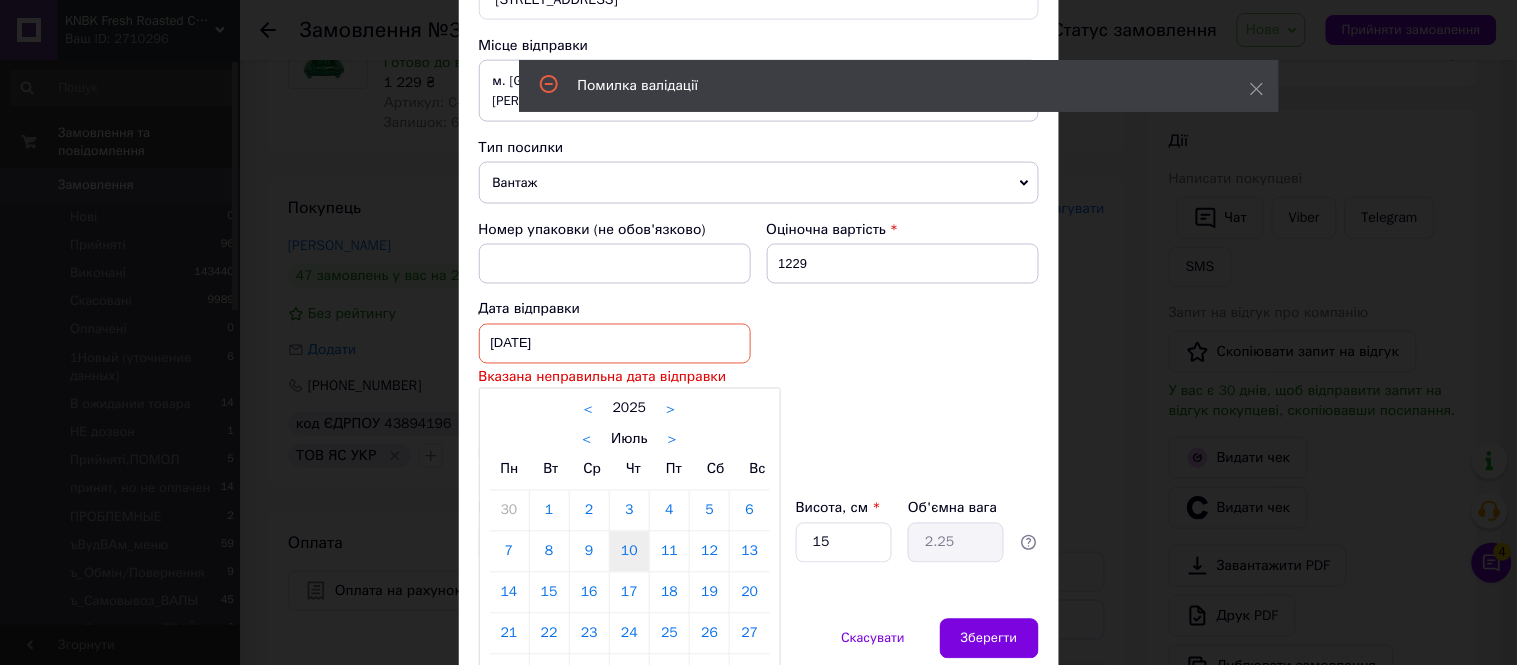 click on "10" at bounding box center (629, 552) 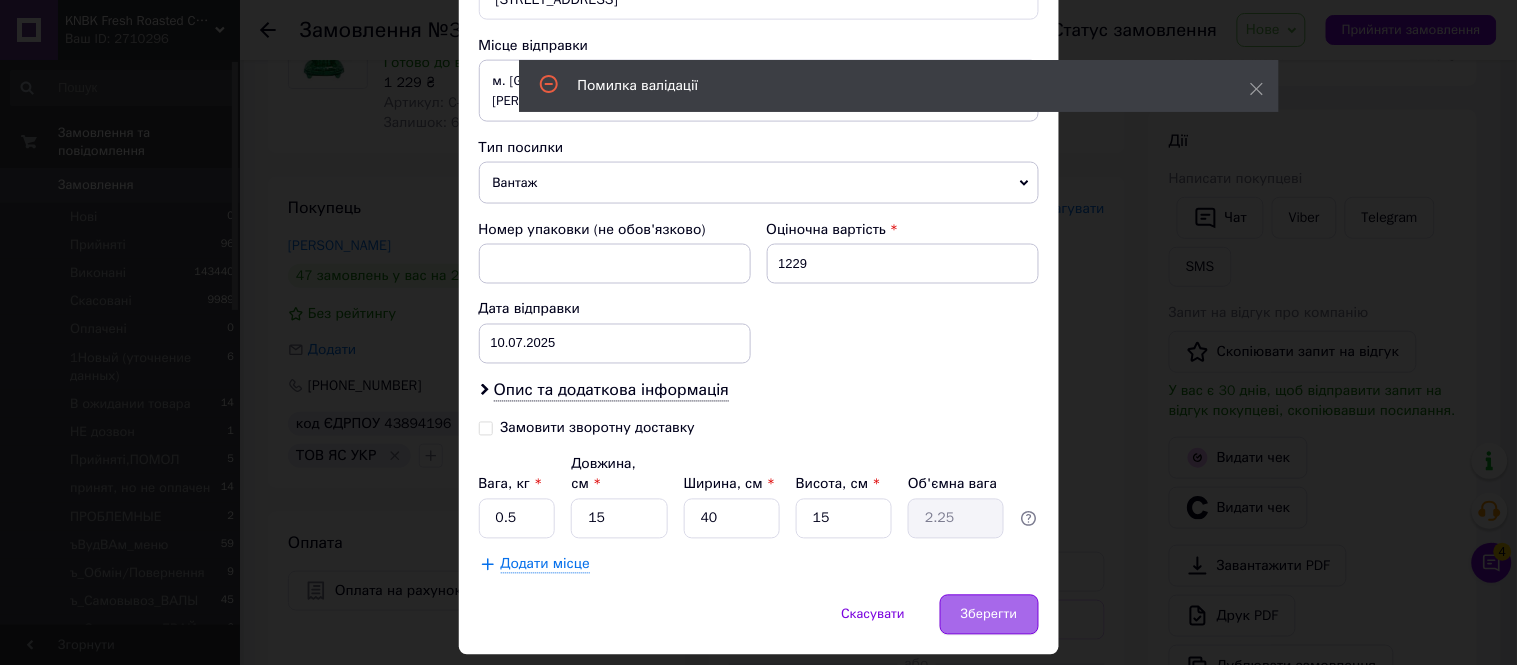 click on "Зберегти" at bounding box center [989, 615] 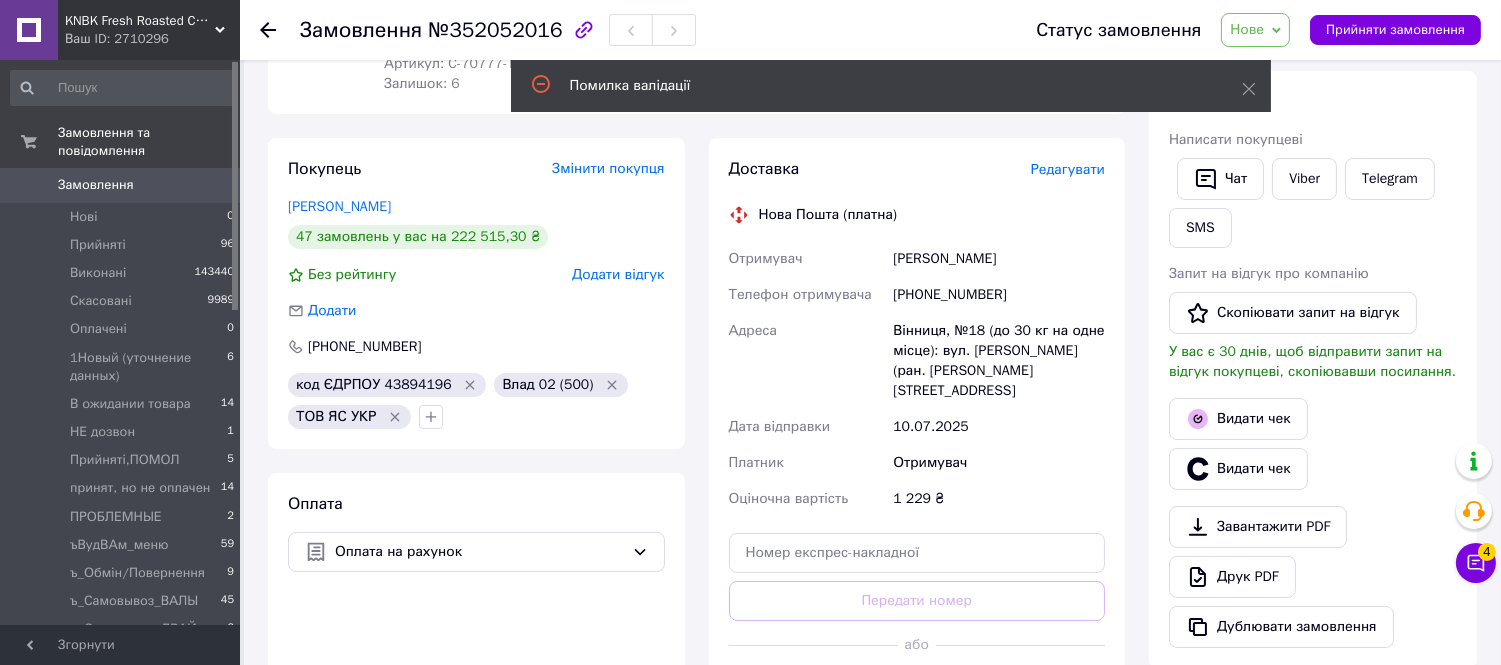 scroll, scrollTop: 222, scrollLeft: 0, axis: vertical 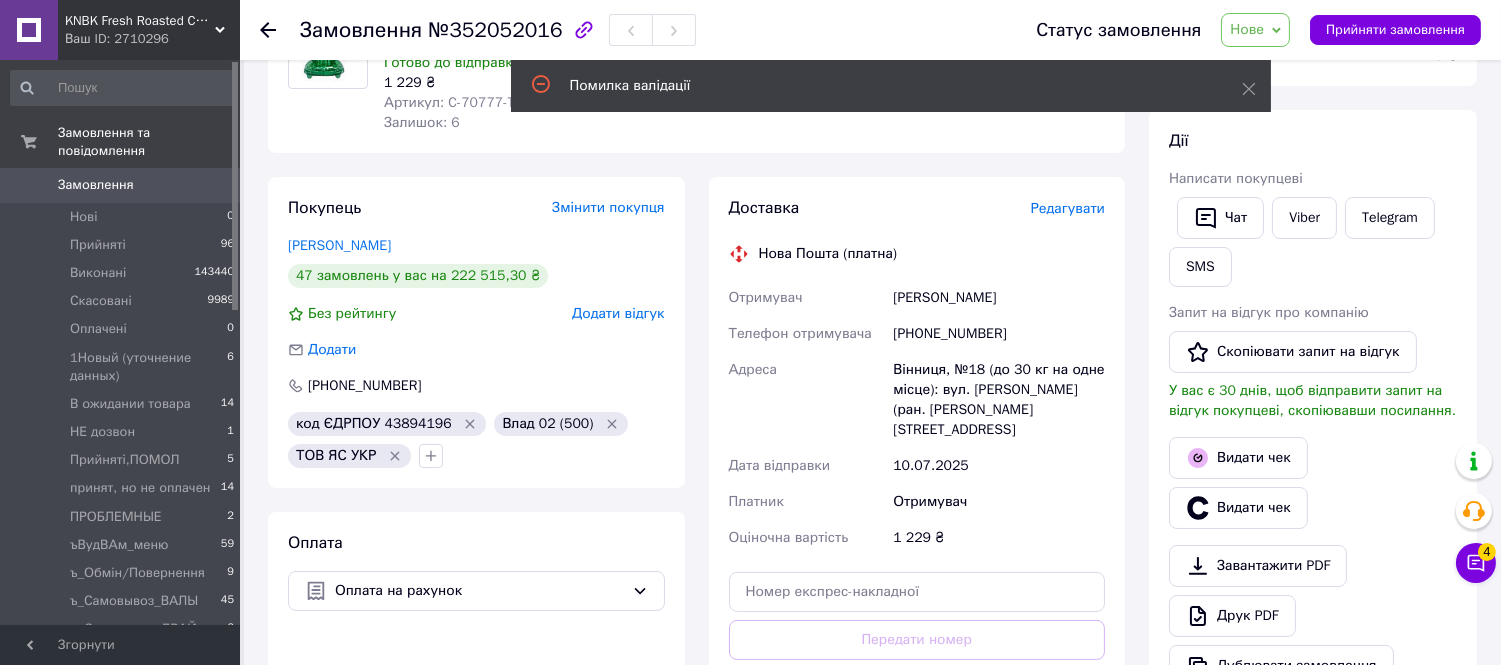 click on "Нове" at bounding box center [1255, 30] 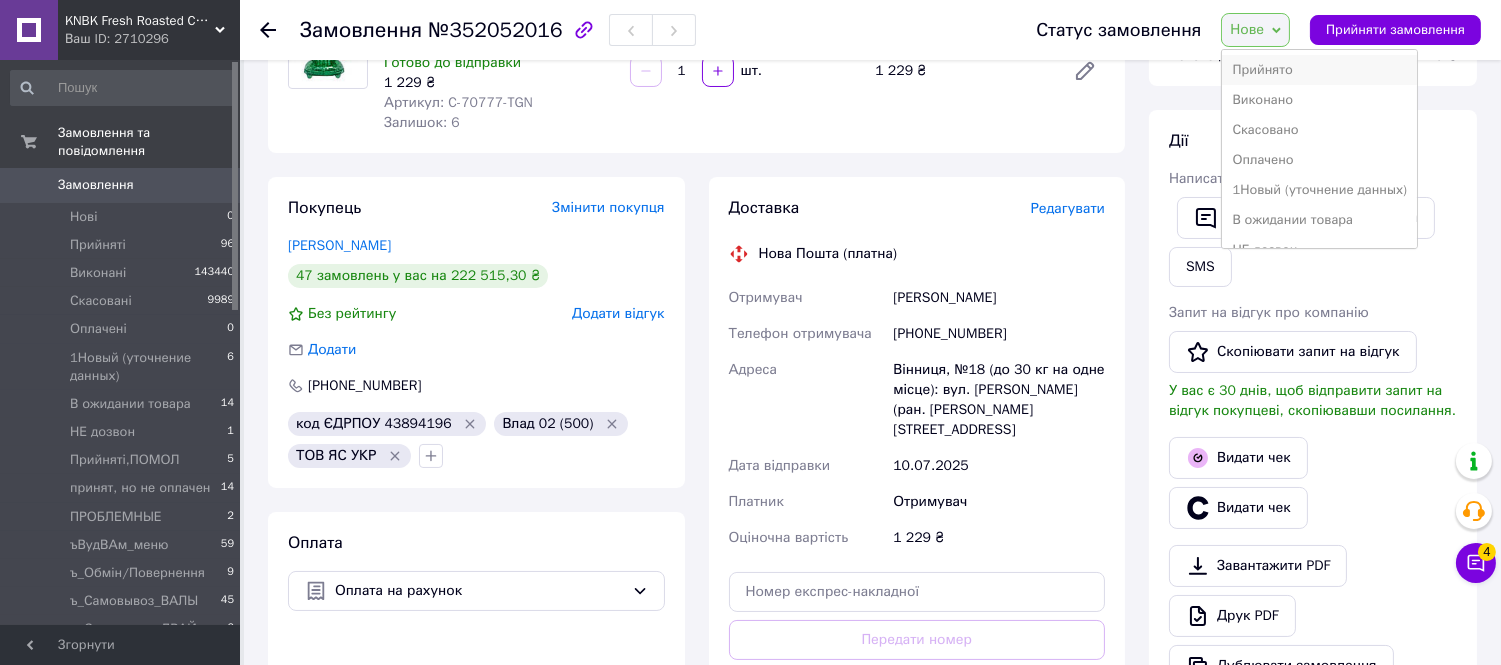 click on "Прийнято" at bounding box center [1319, 70] 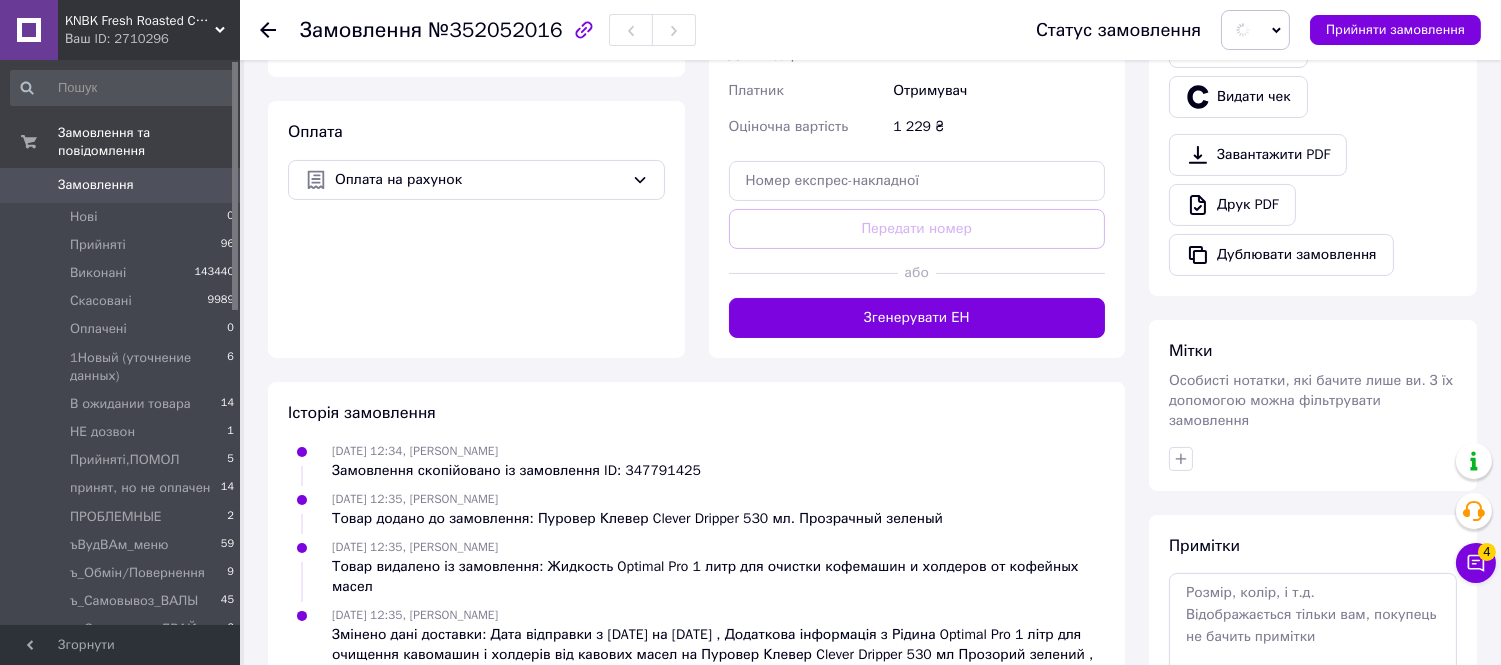 scroll, scrollTop: 666, scrollLeft: 0, axis: vertical 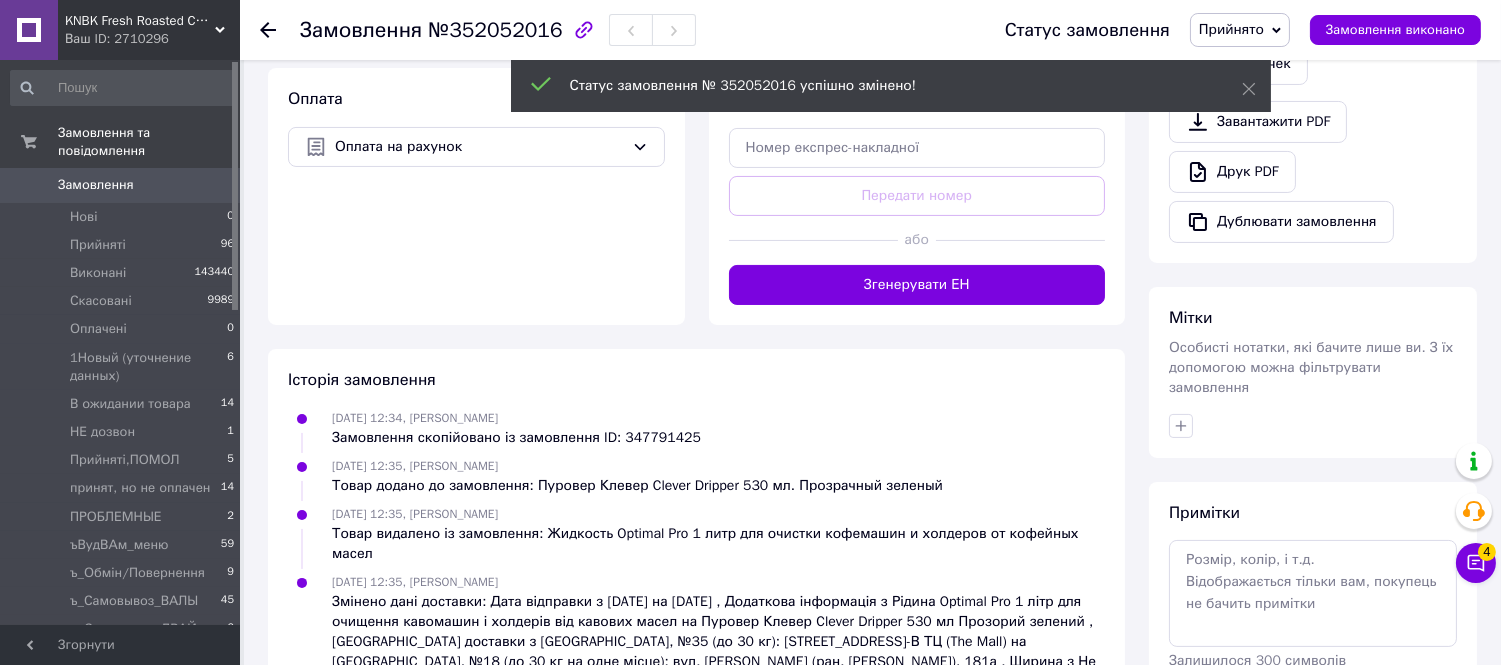 click on "Мітки Особисті нотатки, які бачите лише ви. З їх допомогою можна фільтрувати замовлення" at bounding box center [1313, 372] 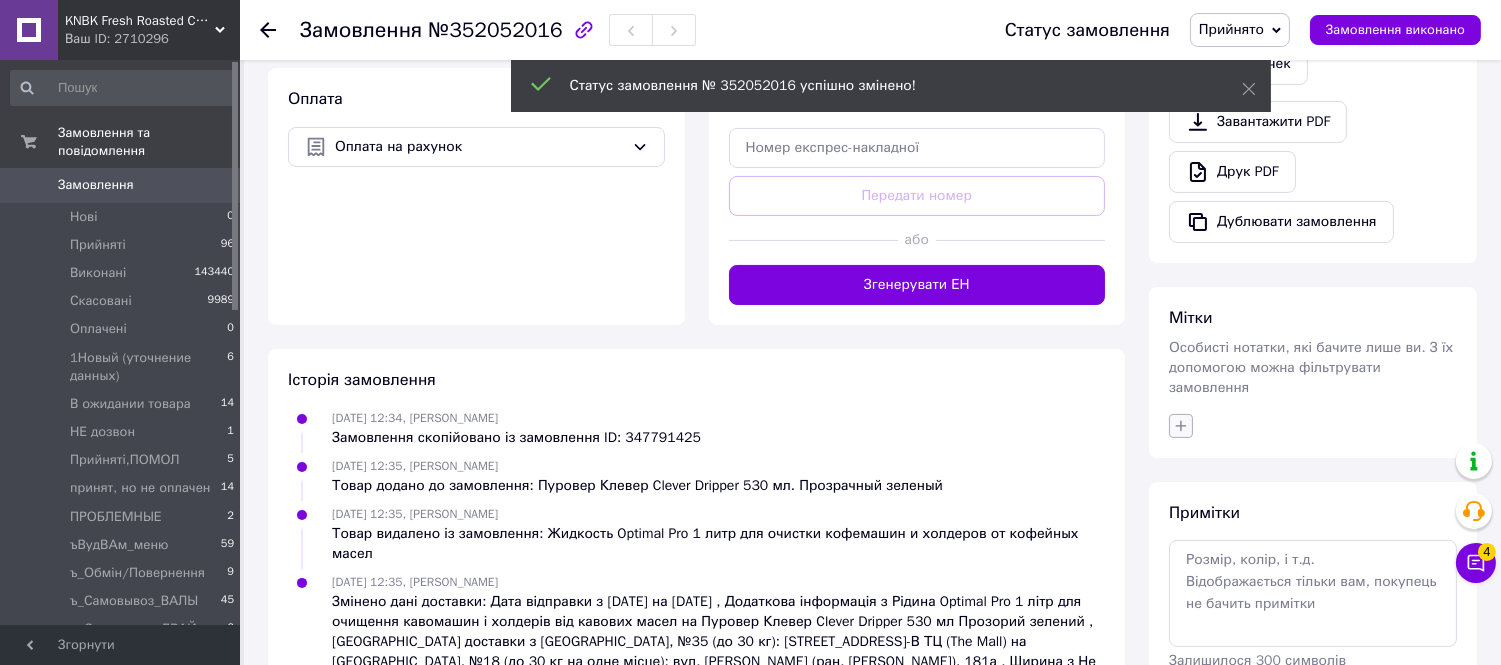 click 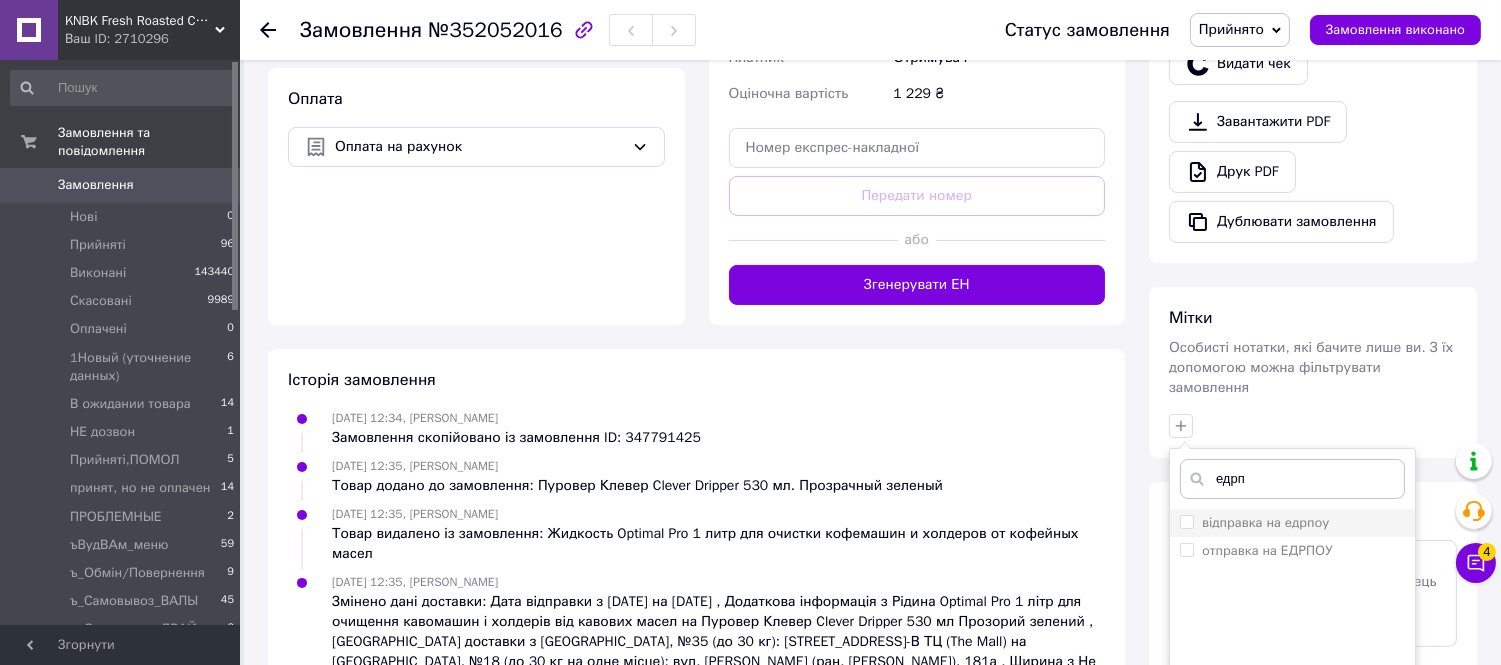 type on "едрп" 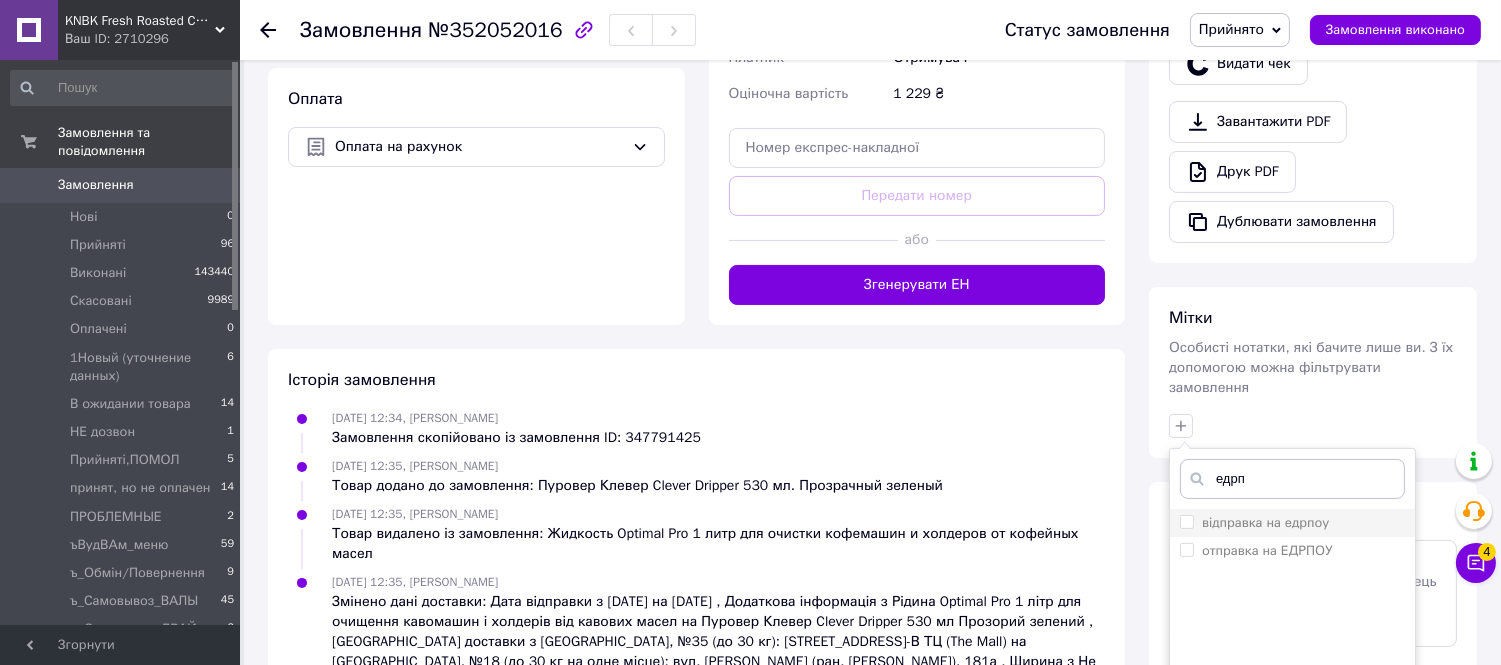click on "відправка на едрпоу" at bounding box center [1186, 521] 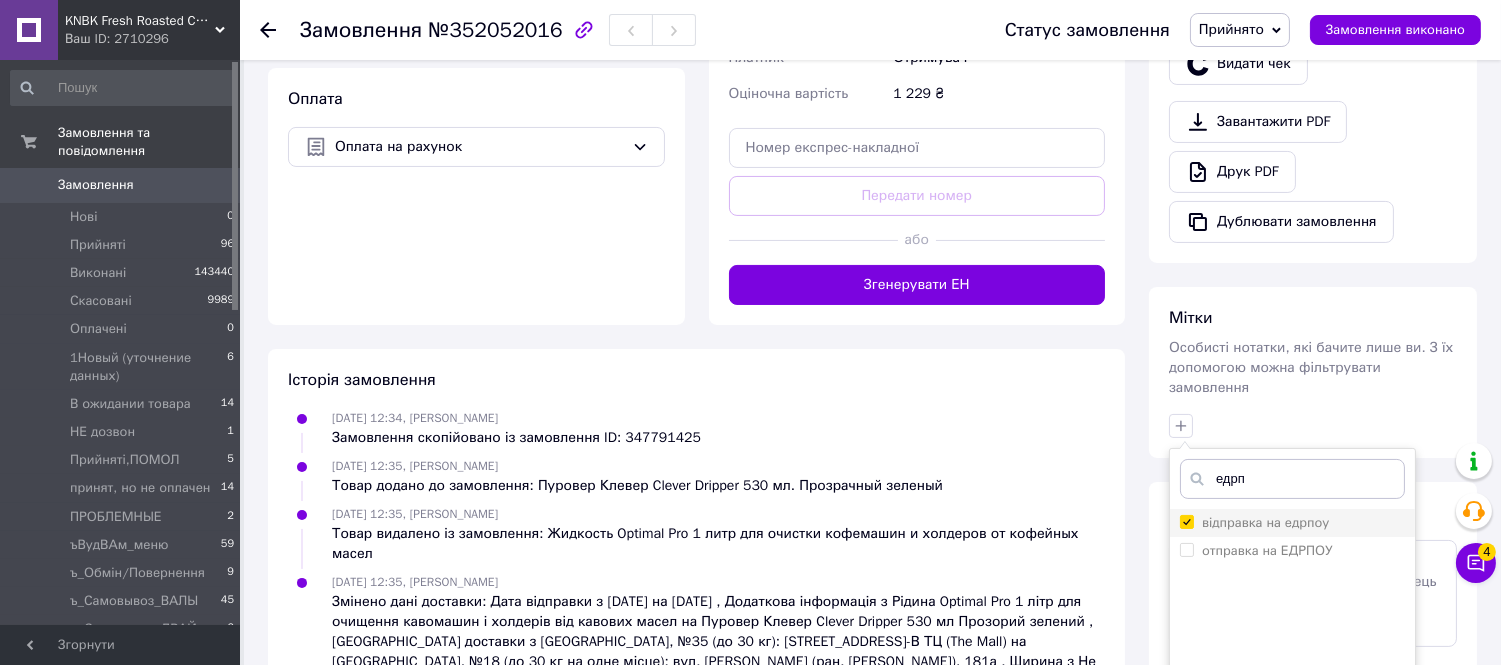 checkbox on "true" 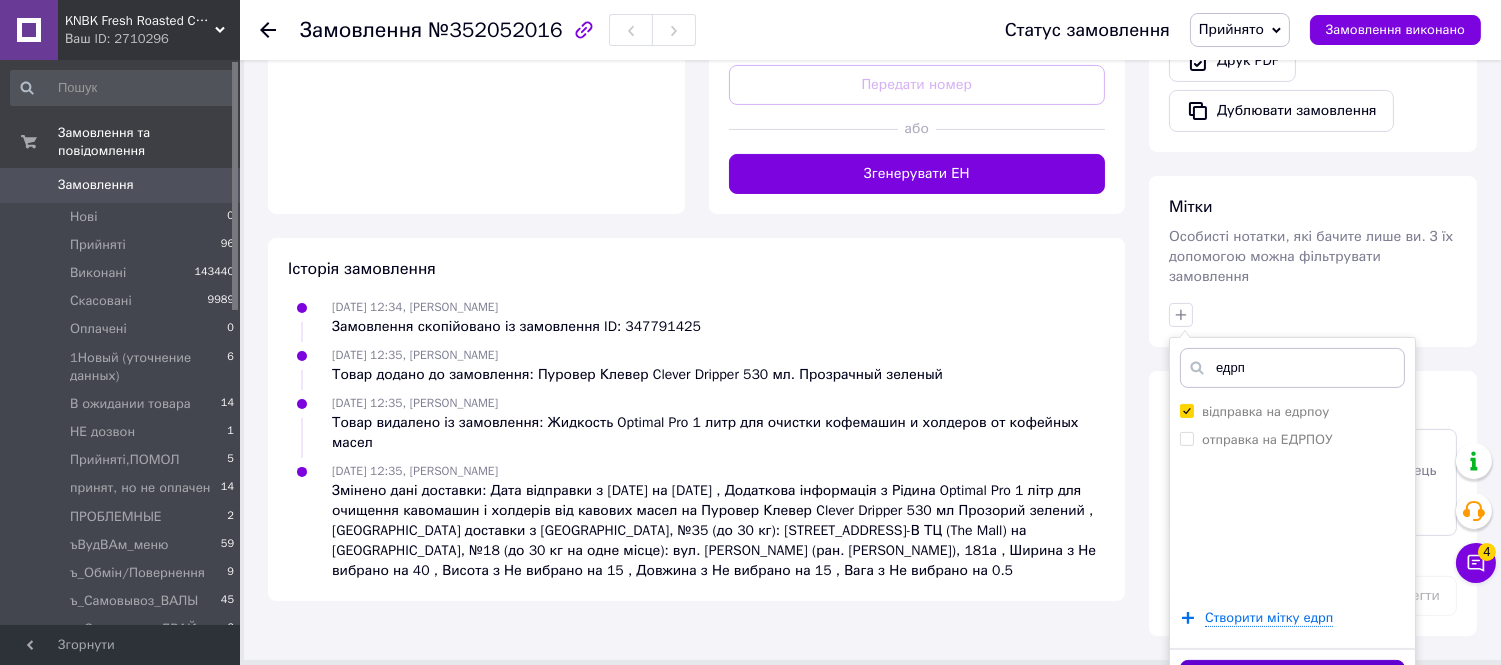 click on "Додати мітку" at bounding box center [1292, 679] 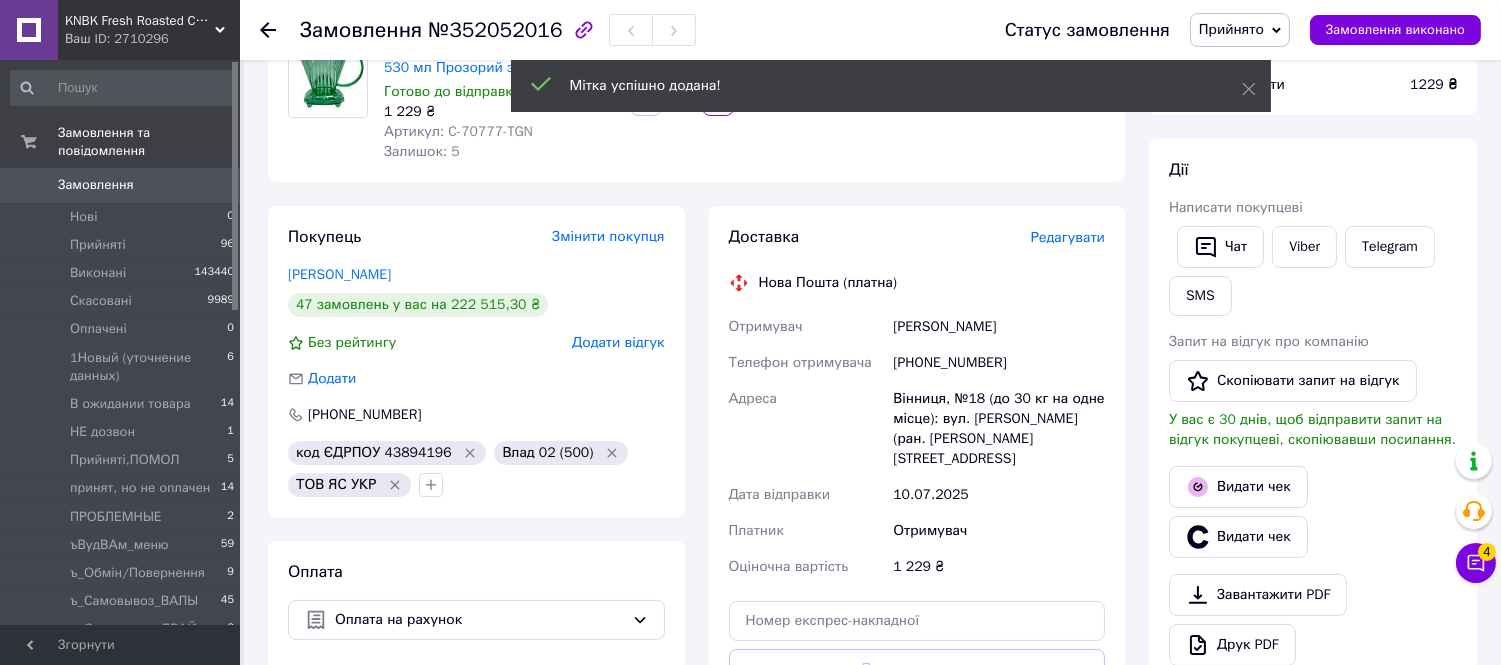 scroll, scrollTop: 111, scrollLeft: 0, axis: vertical 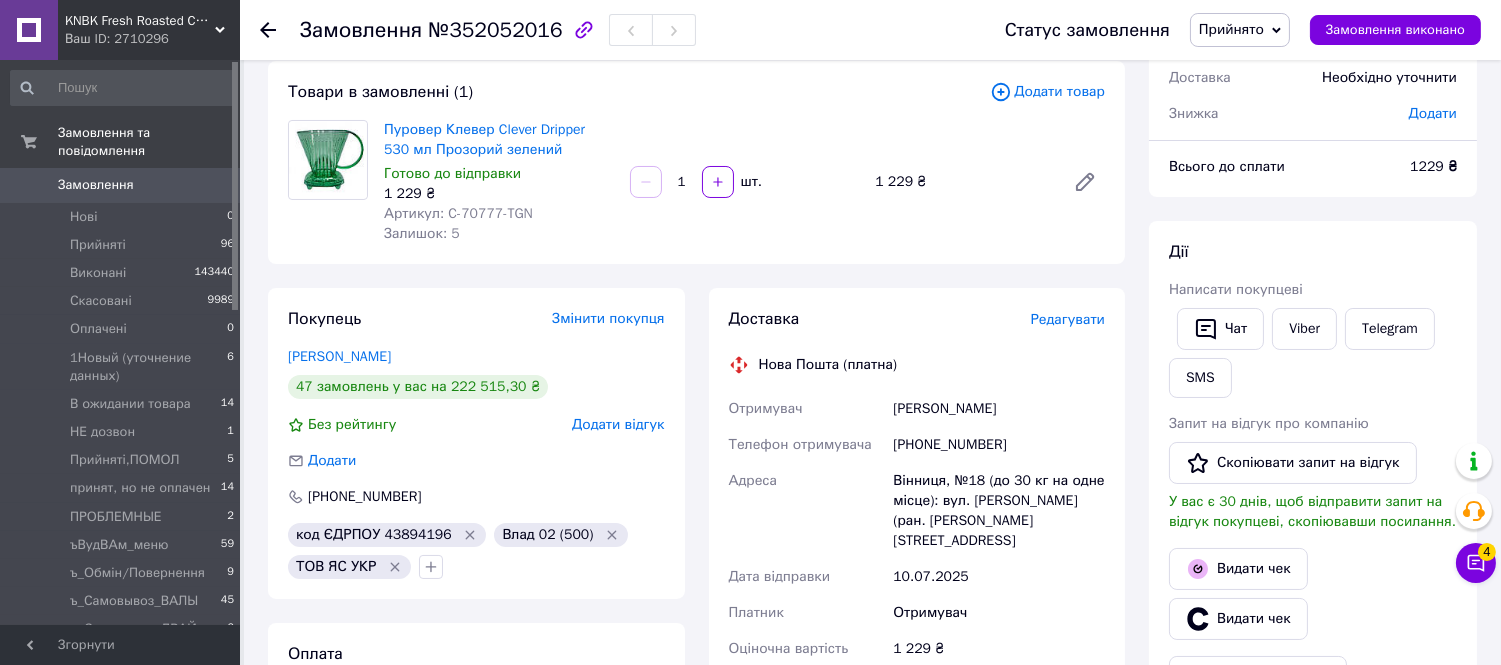 click on "Додати товар" at bounding box center [1047, 92] 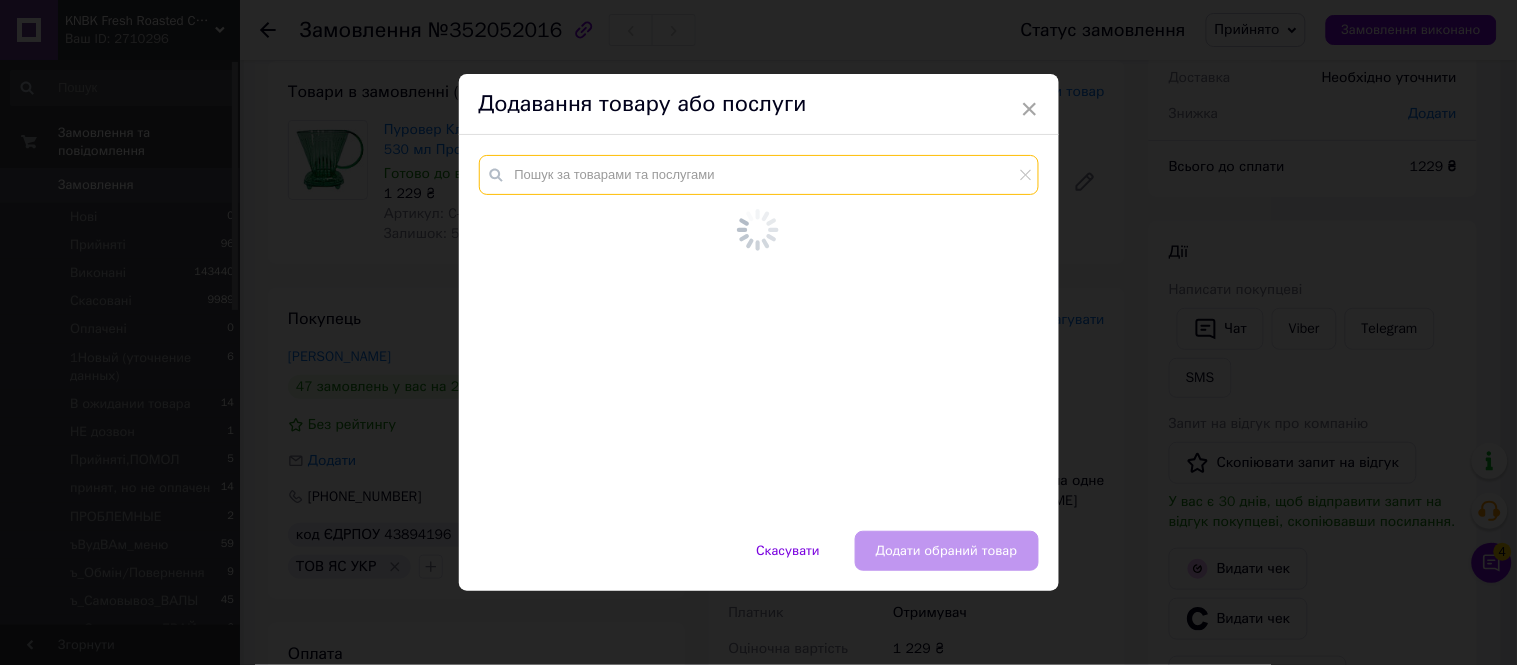 click at bounding box center [759, 175] 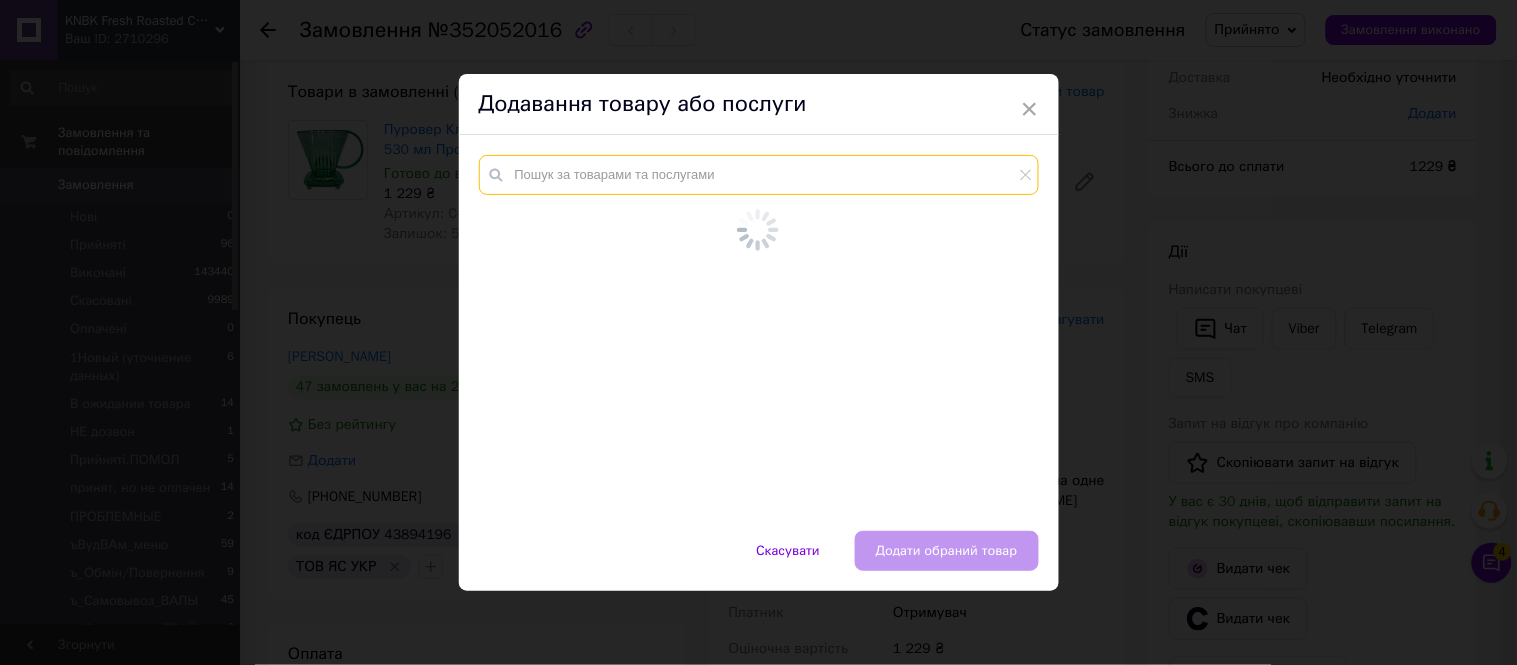 paste on "TCS-750" 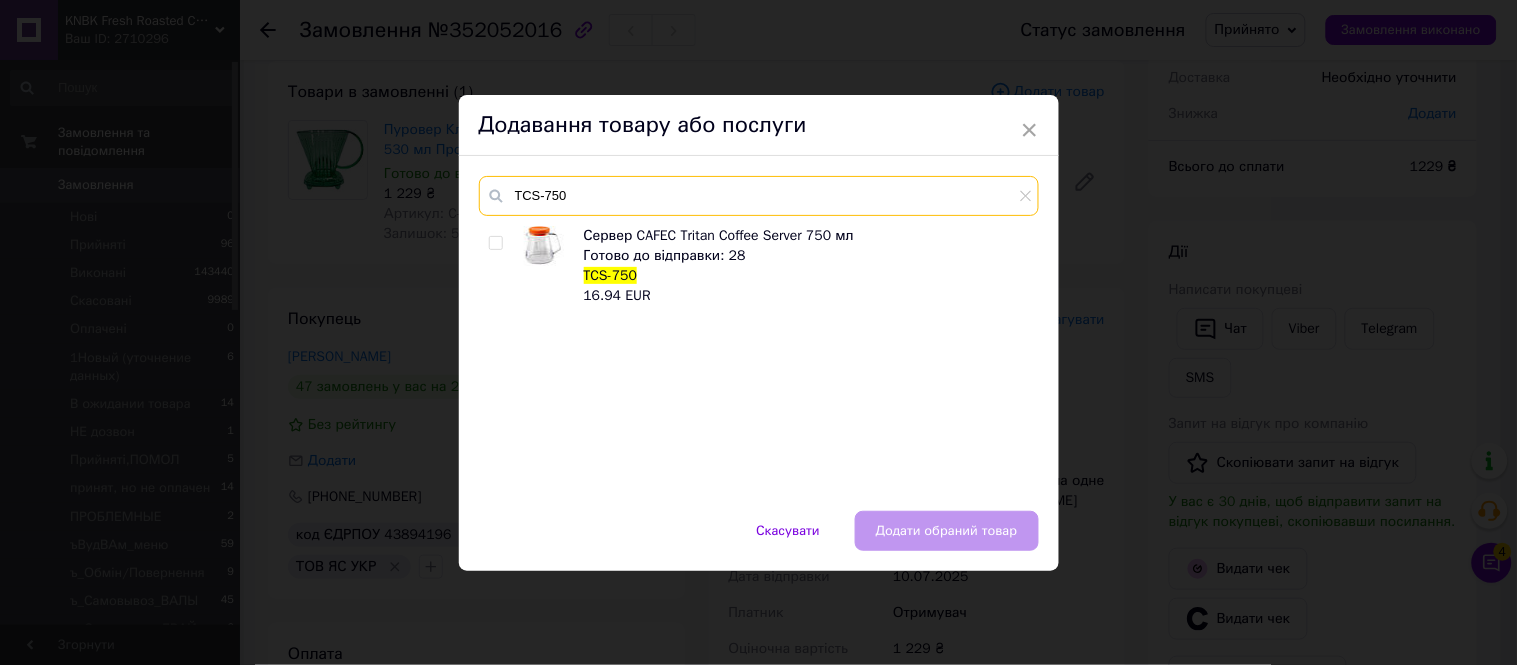 type on "TCS-750" 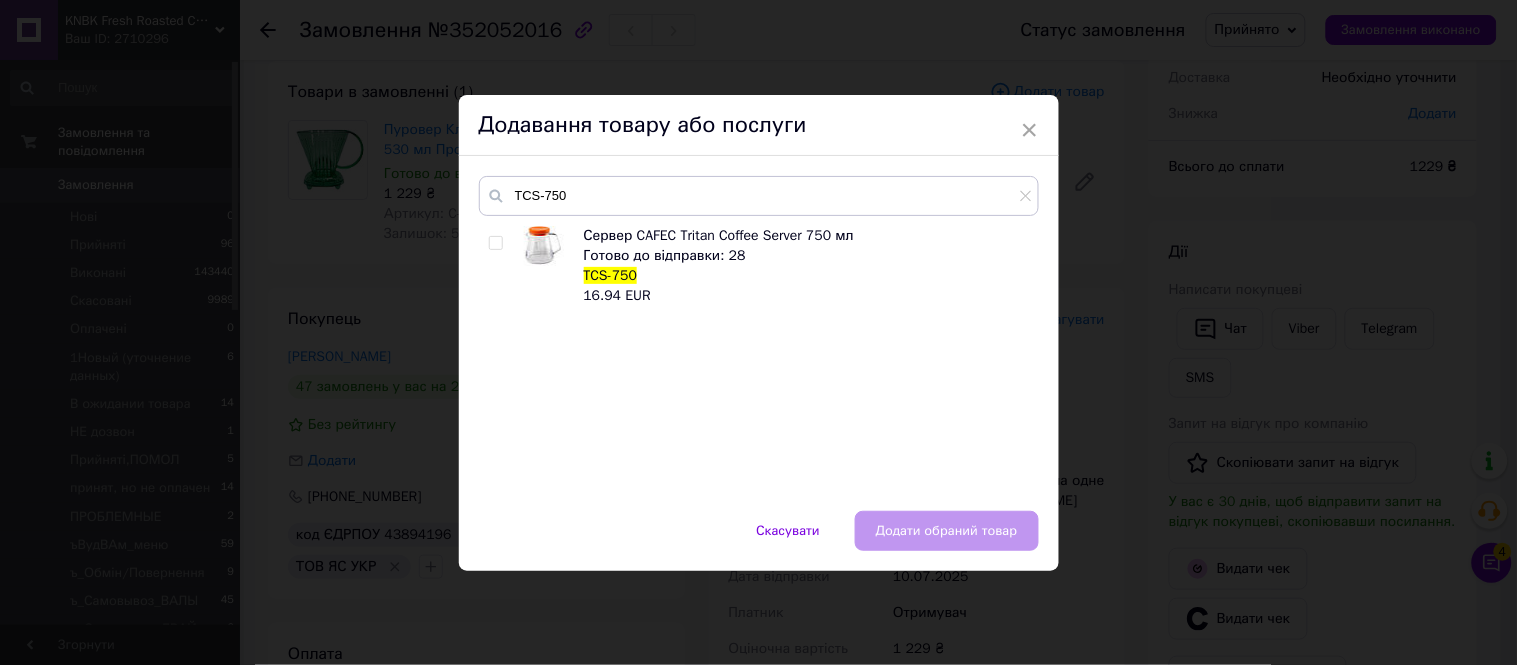 click at bounding box center [495, 243] 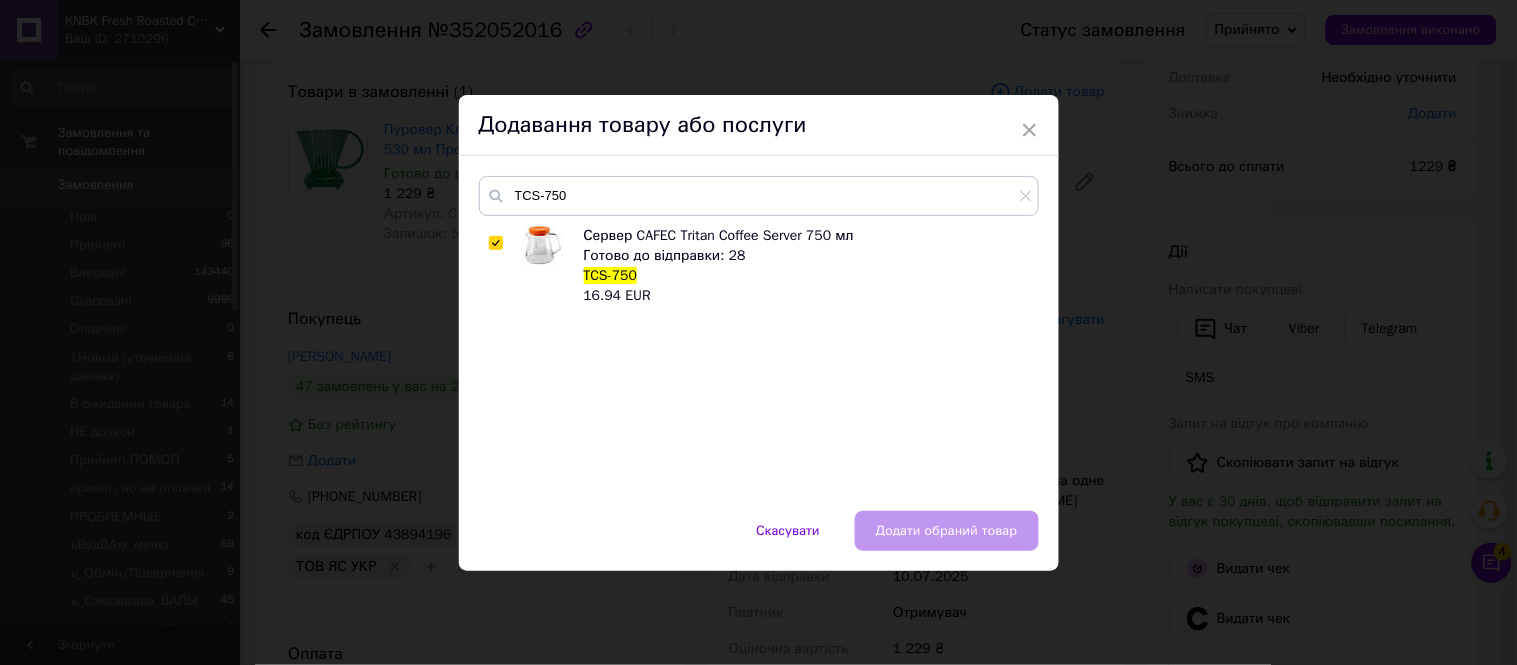 checkbox on "true" 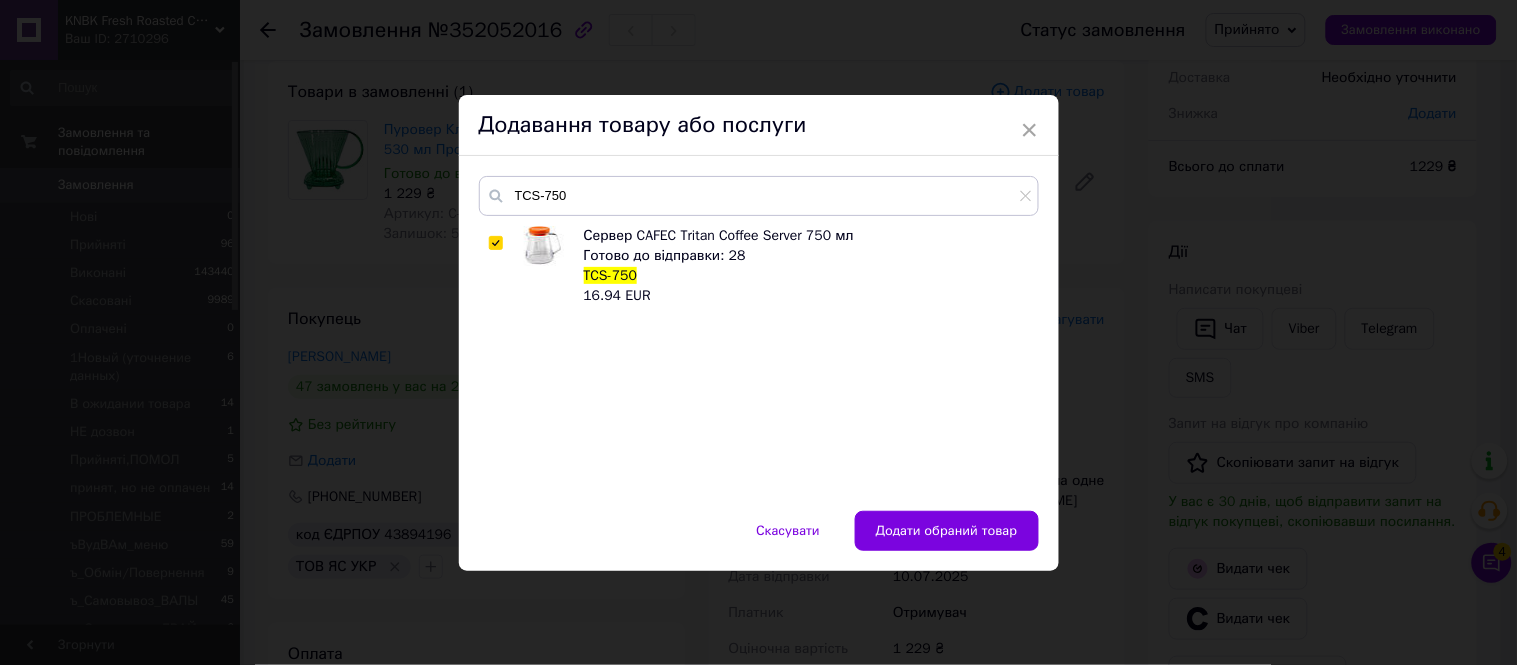 click on "Додати обраний товар" at bounding box center [947, 531] 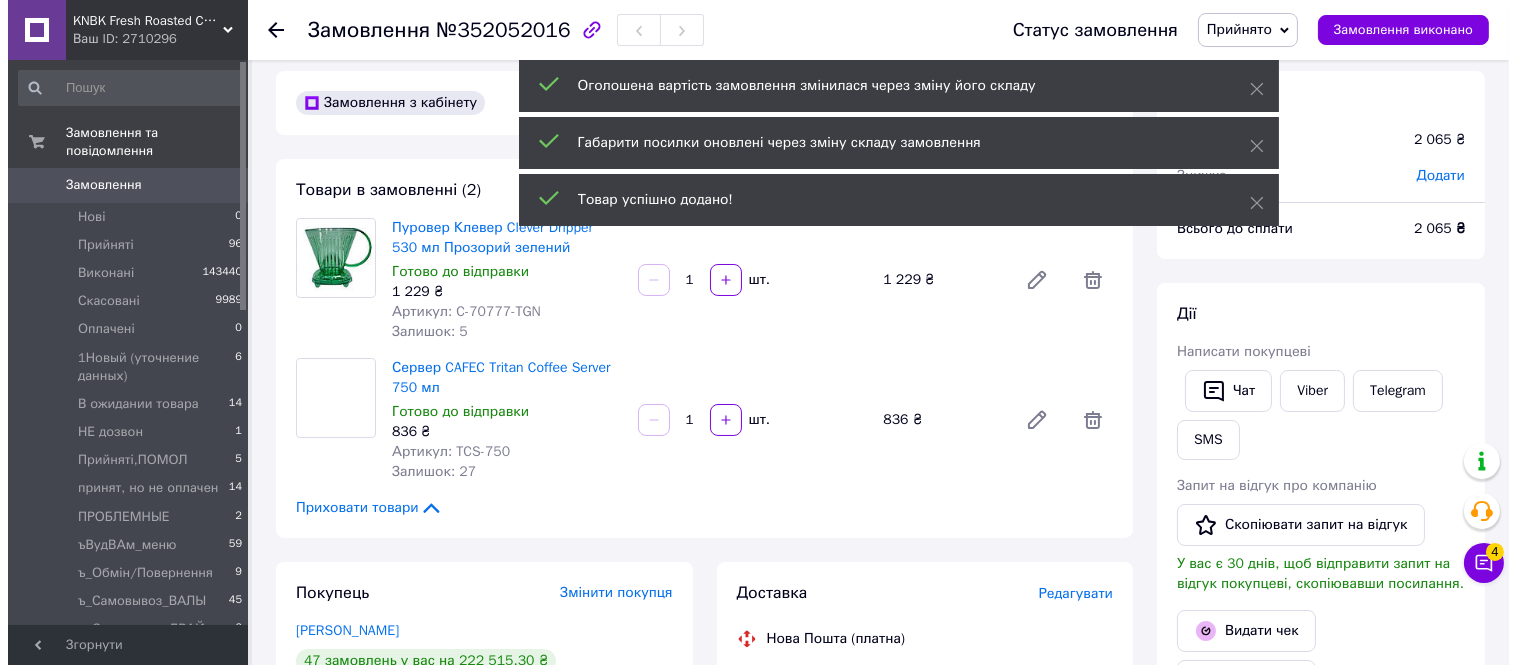 scroll, scrollTop: 0, scrollLeft: 0, axis: both 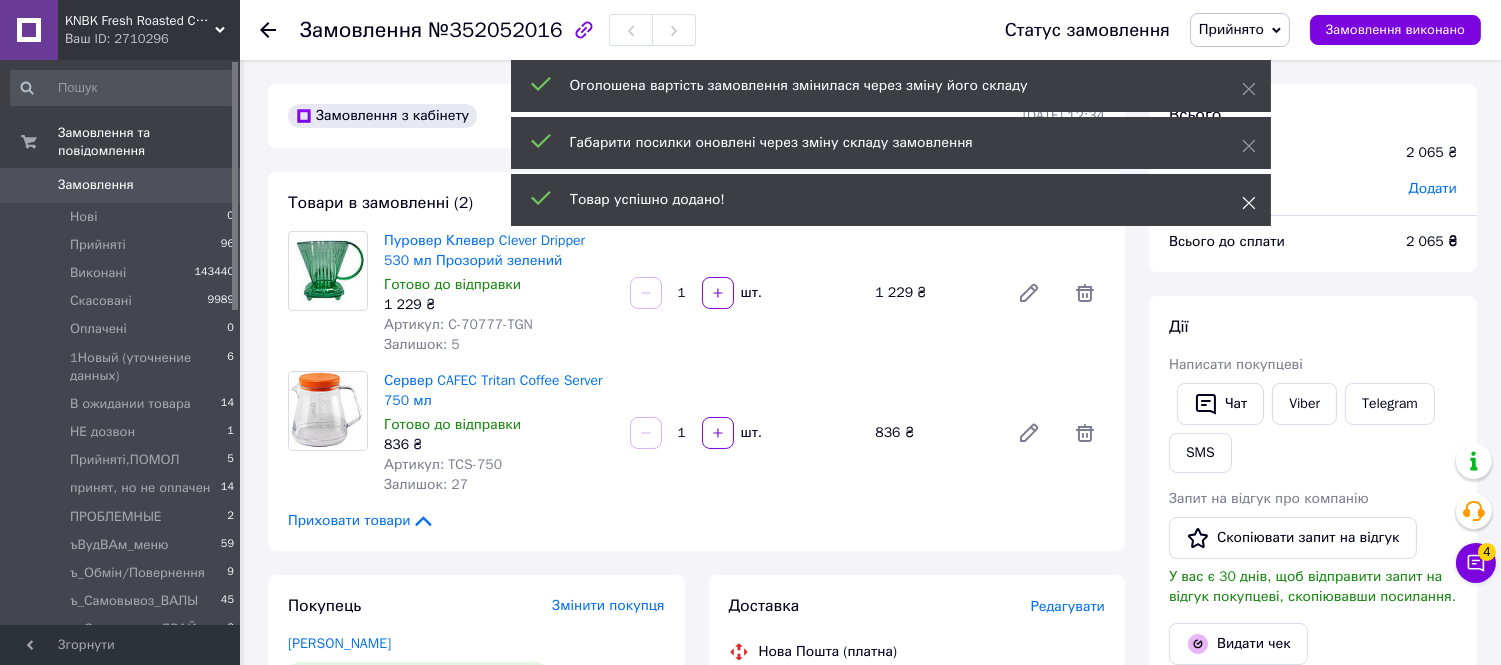click 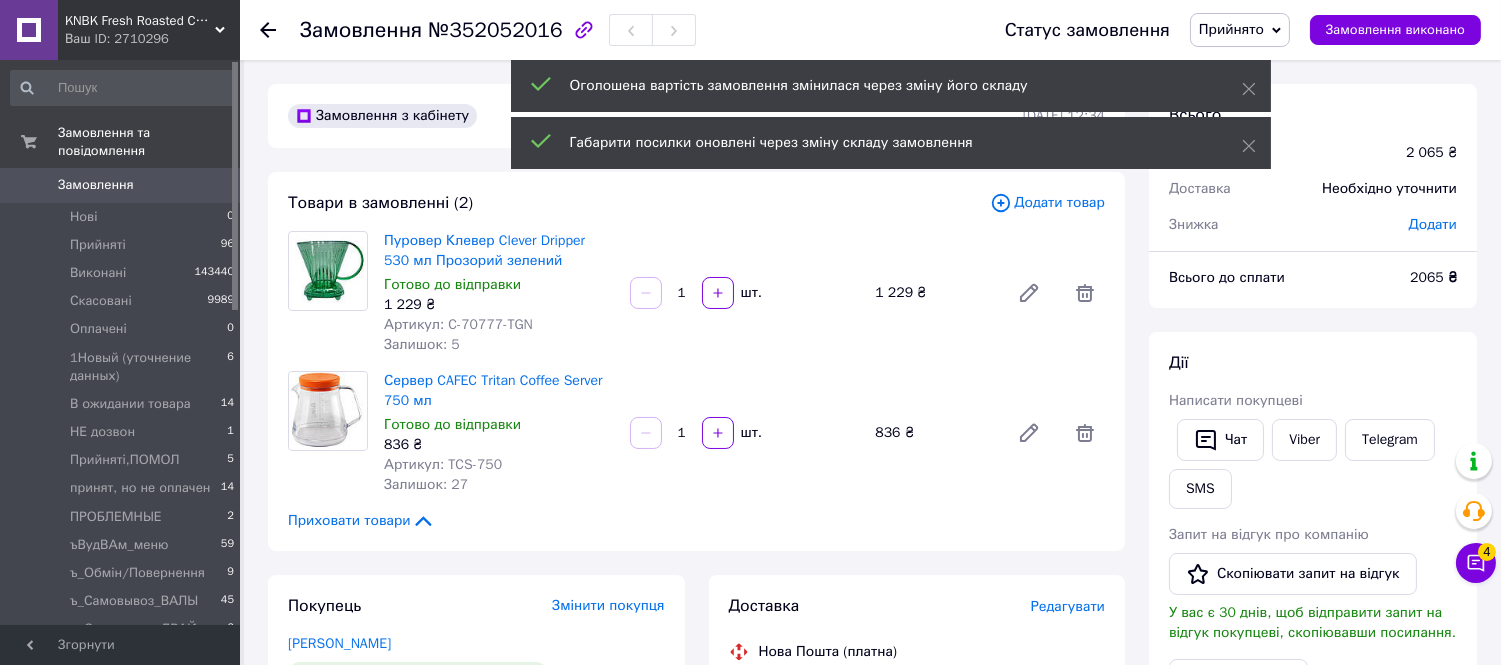 click on "Габарити посилки оновлені через зміну складу замовлення" at bounding box center [891, 143] 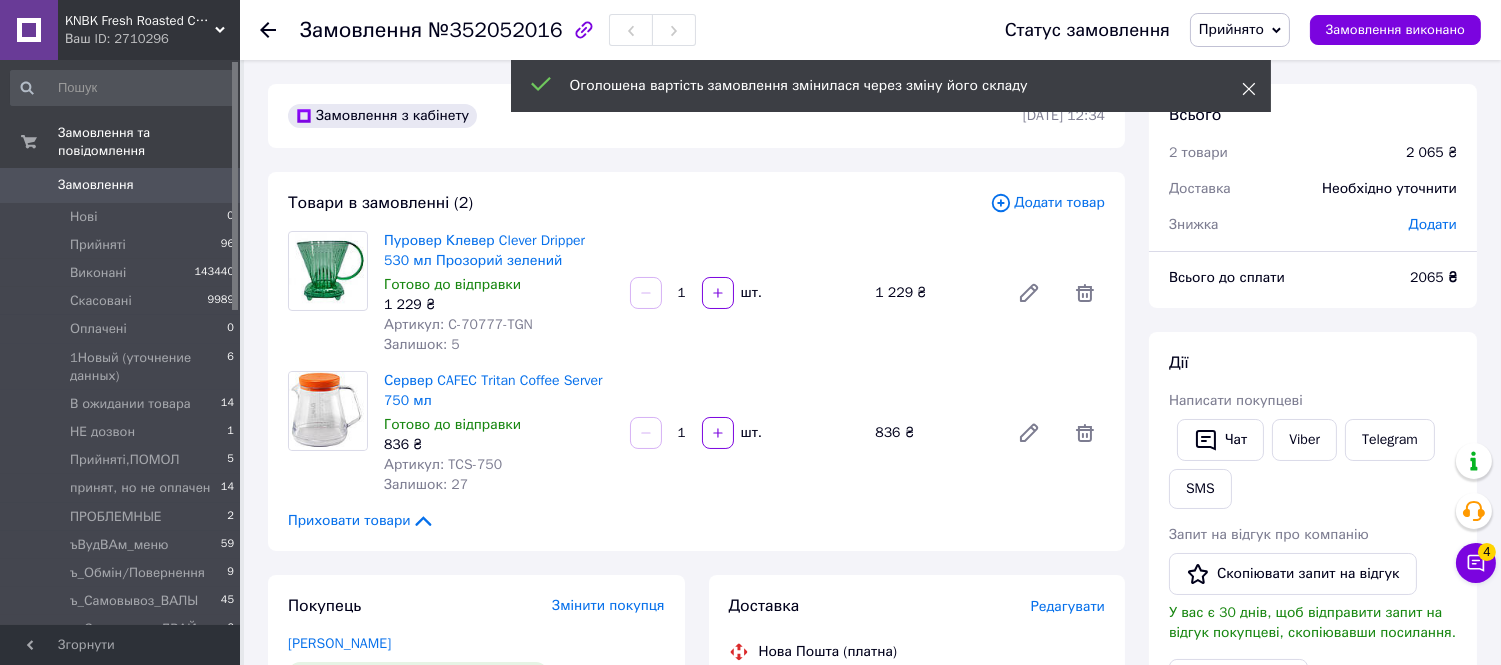 click 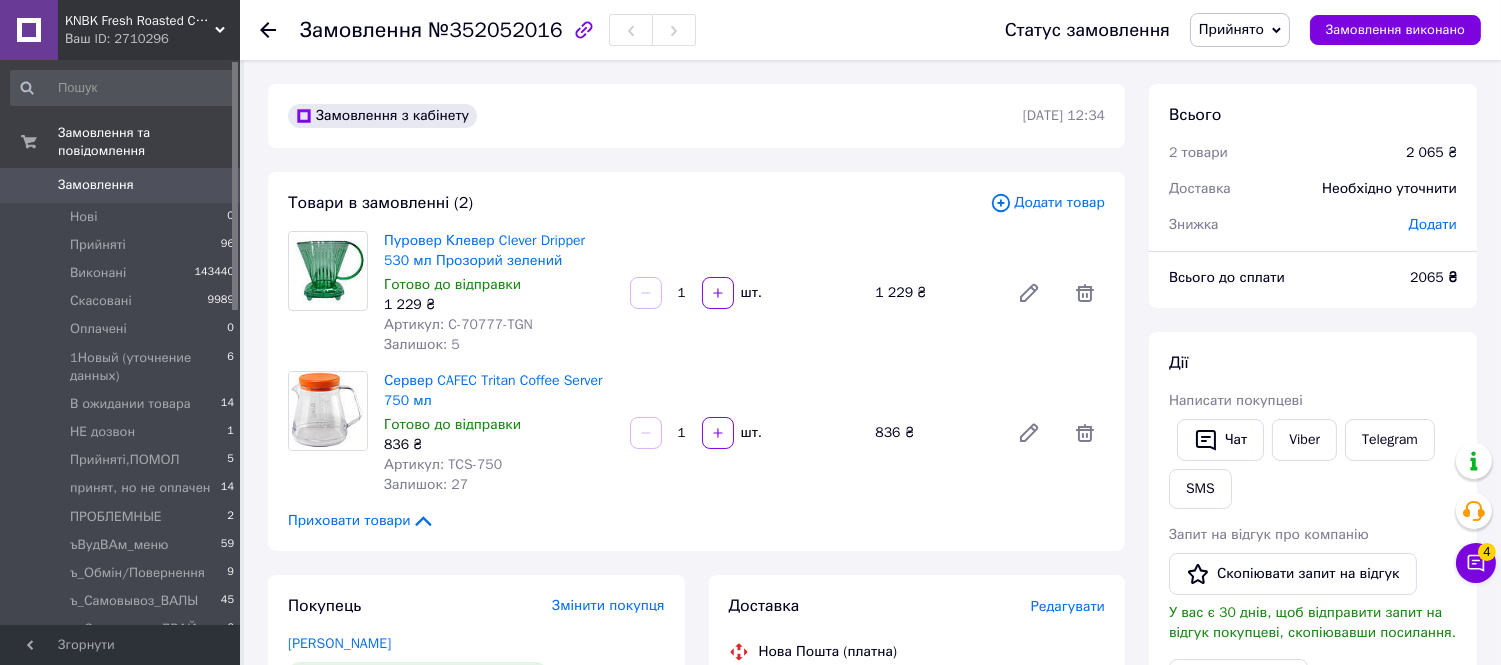 click on "Товари в замовленні (2) Додати товар Пуровер Клевер Clever Dripper 530 мл Прозорий зелений Готово до відправки 1 229 ₴ Артикул: C-70777-TGN Залишок: 5 1   шт. 1 229 ₴ Сервер CAFEC Tritan Coffee Server 750 мл Готово до відправки 836 ₴ Артикул: TCS-750 Залишок: 27 1   шт. 836 ₴ Приховати товари" at bounding box center (696, 361) 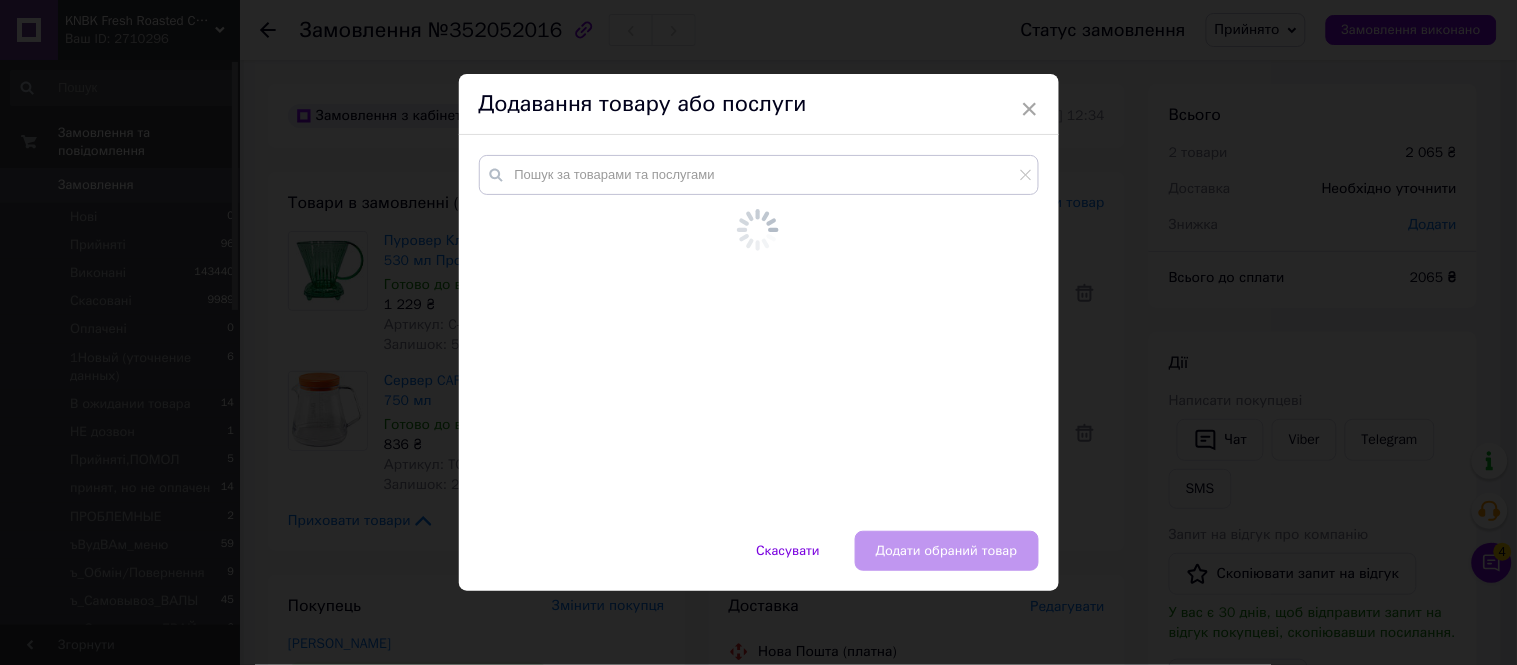 click at bounding box center (759, 333) 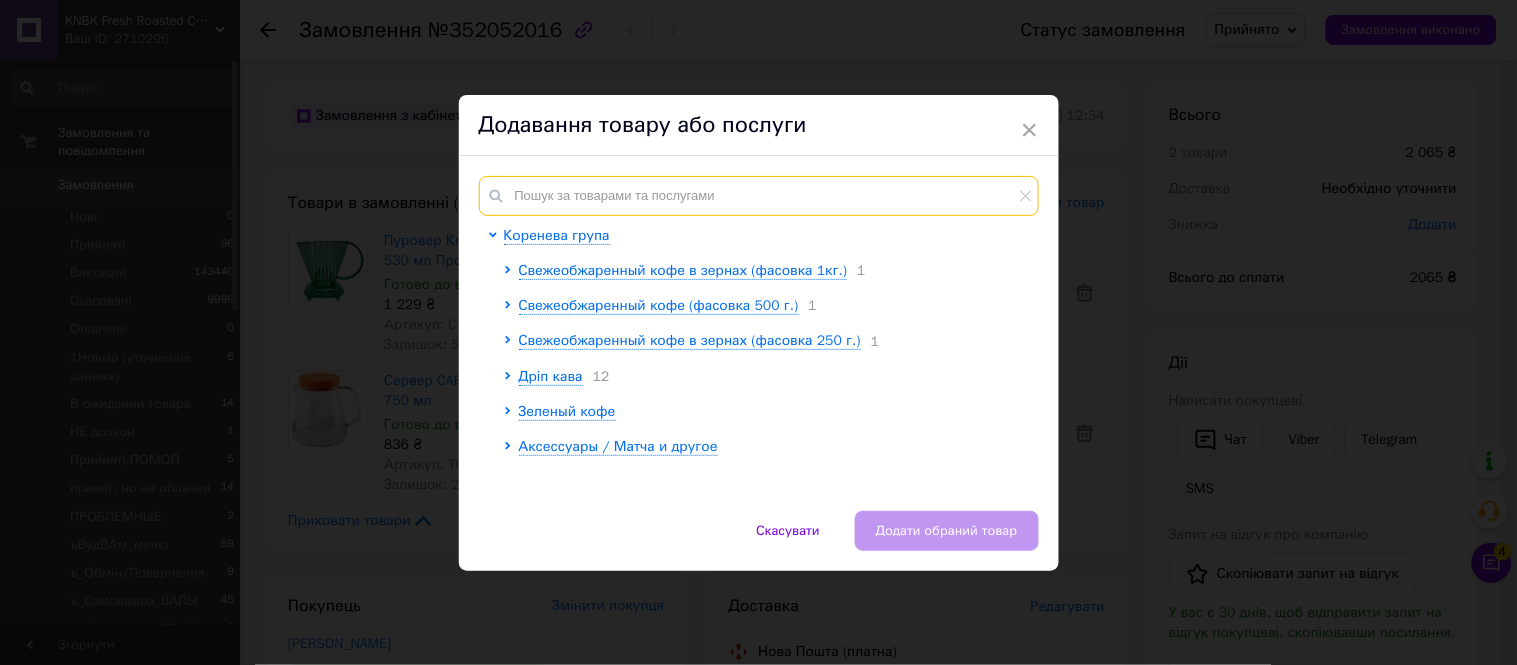 click at bounding box center (759, 196) 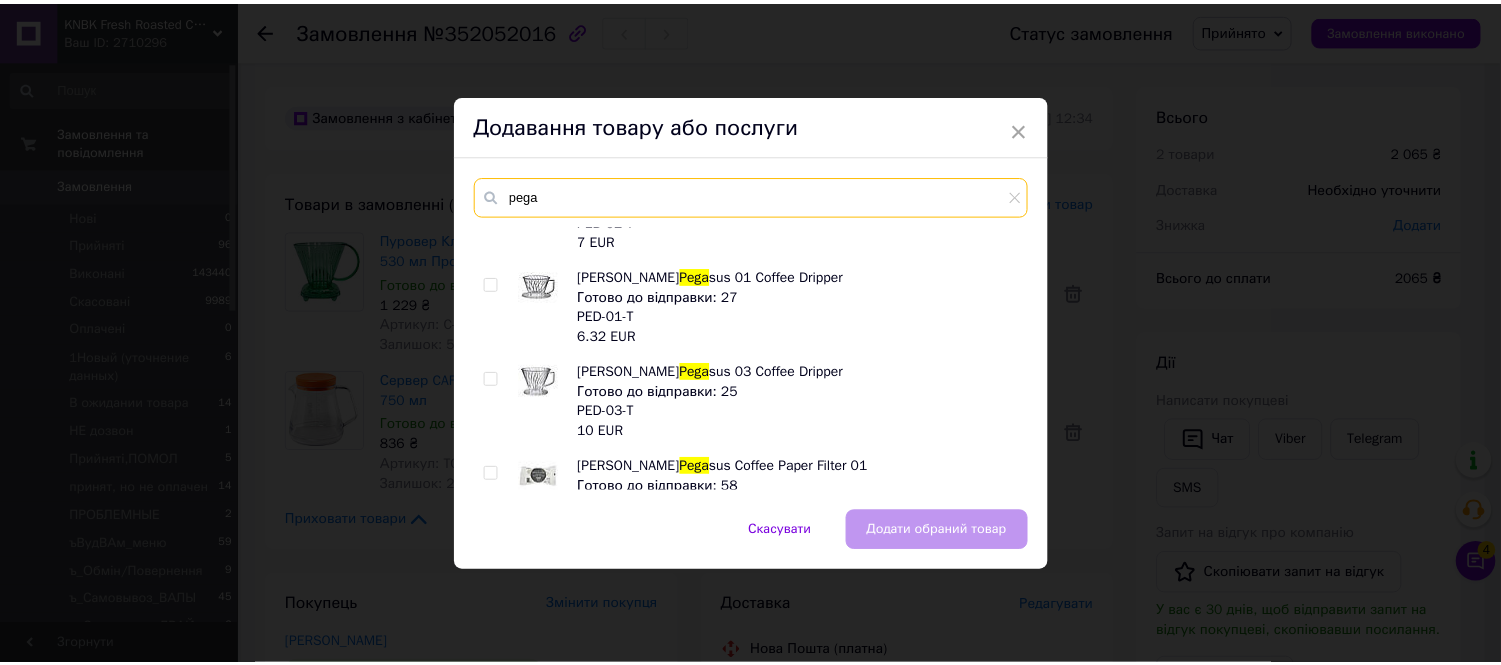 scroll, scrollTop: 444, scrollLeft: 0, axis: vertical 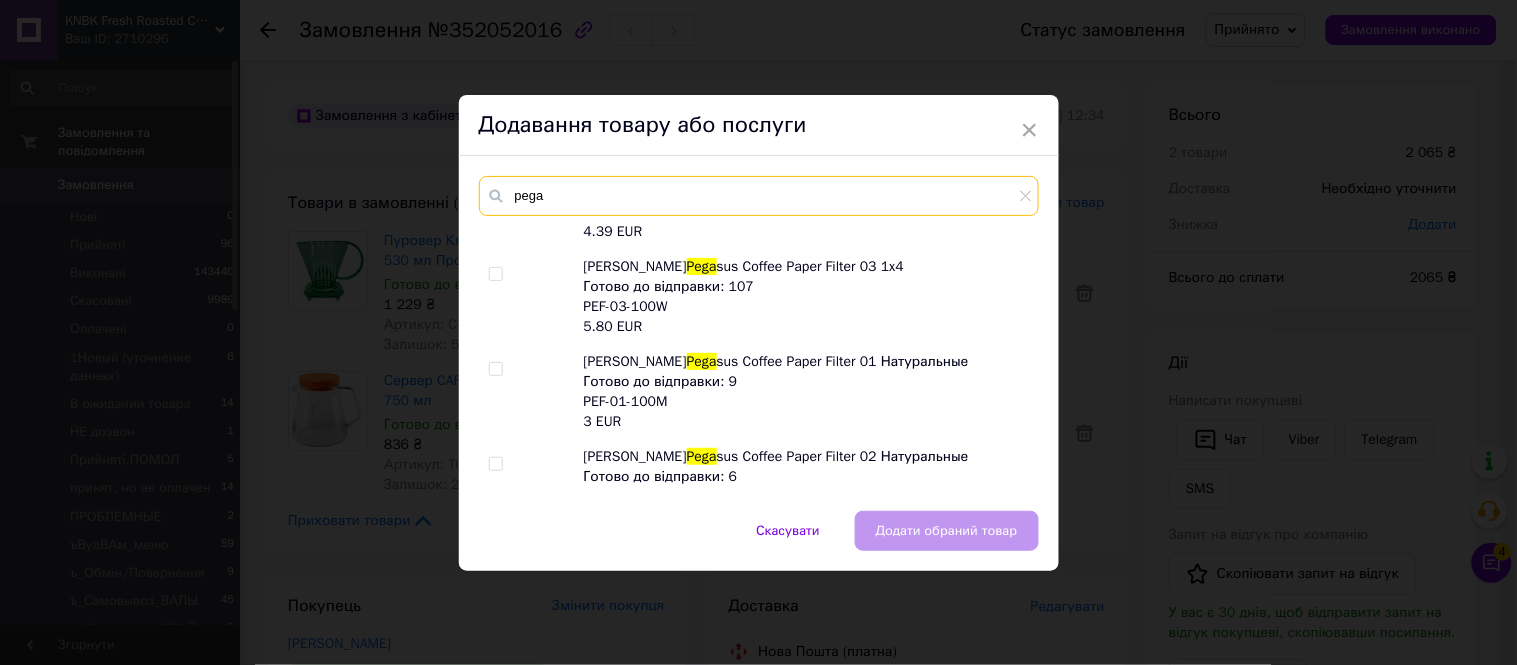 type on "pega" 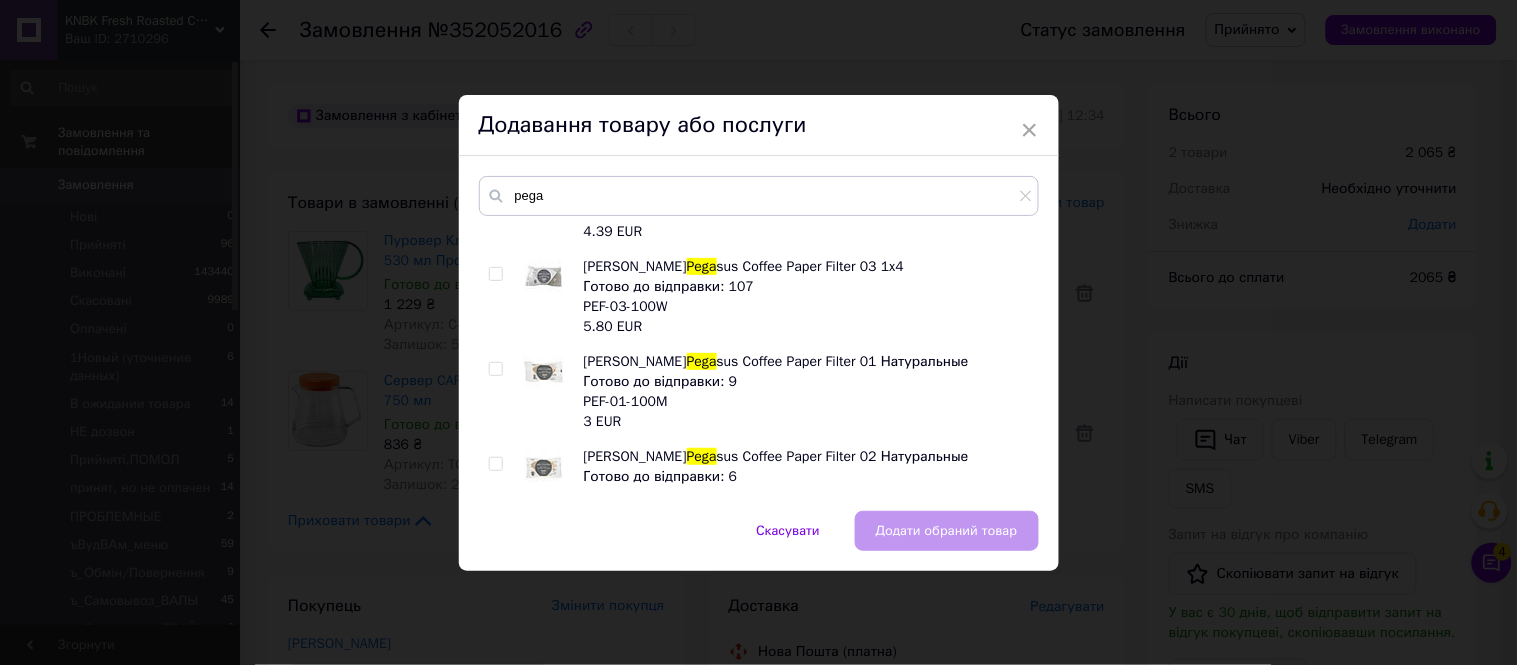 click at bounding box center (495, 274) 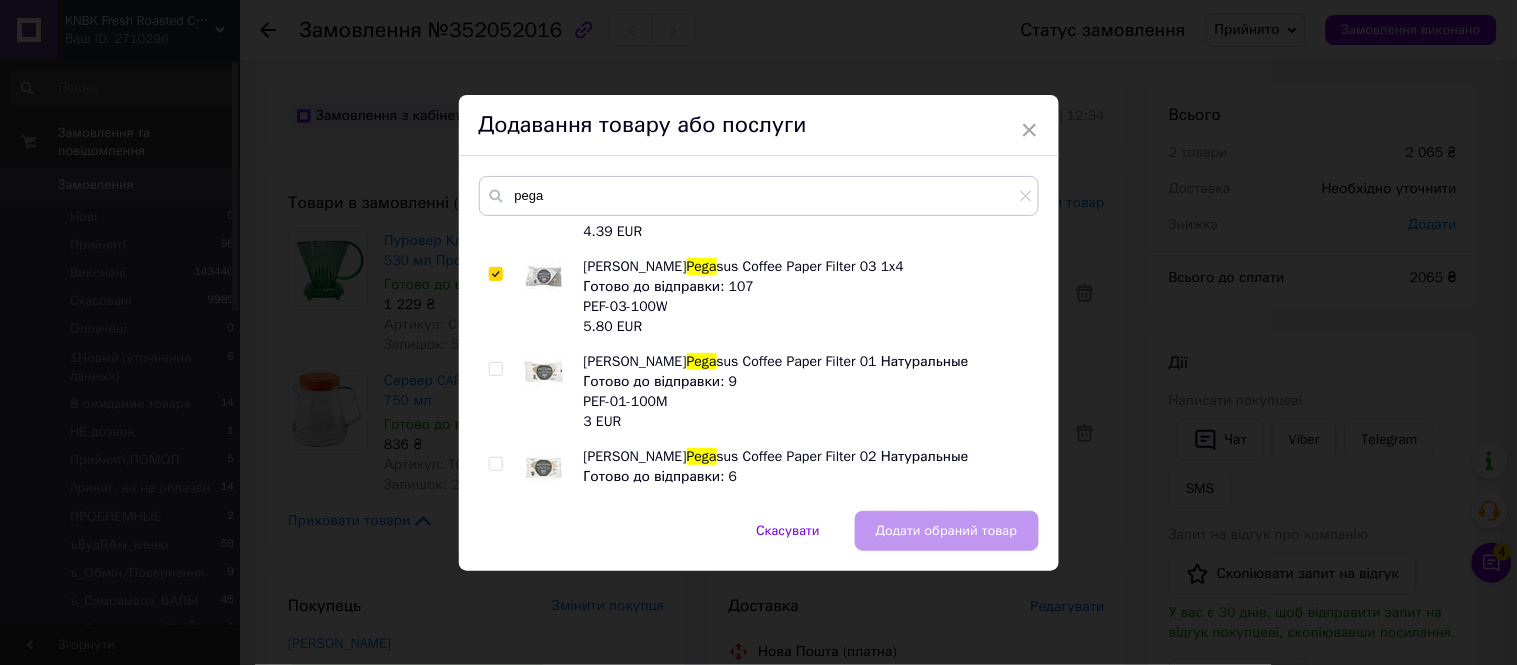 checkbox on "true" 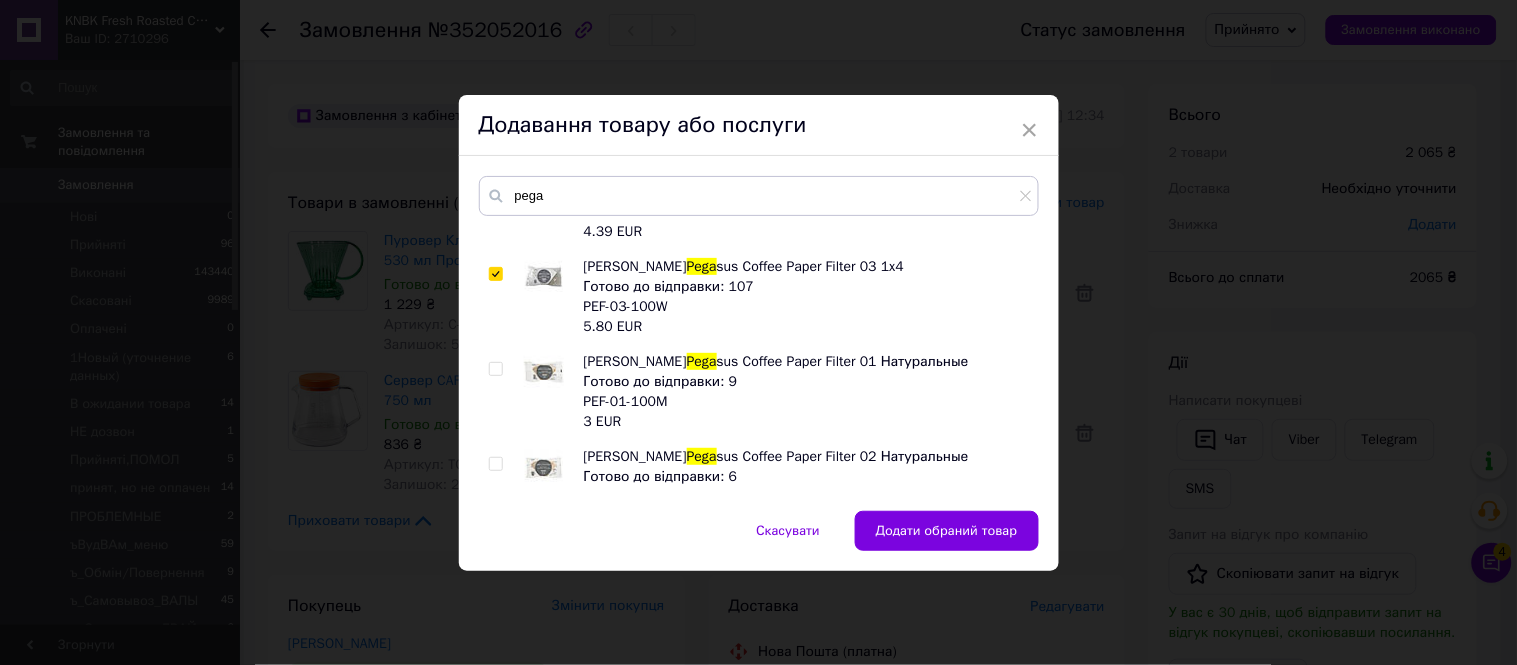 click on "Додати обраний товар" at bounding box center (947, 531) 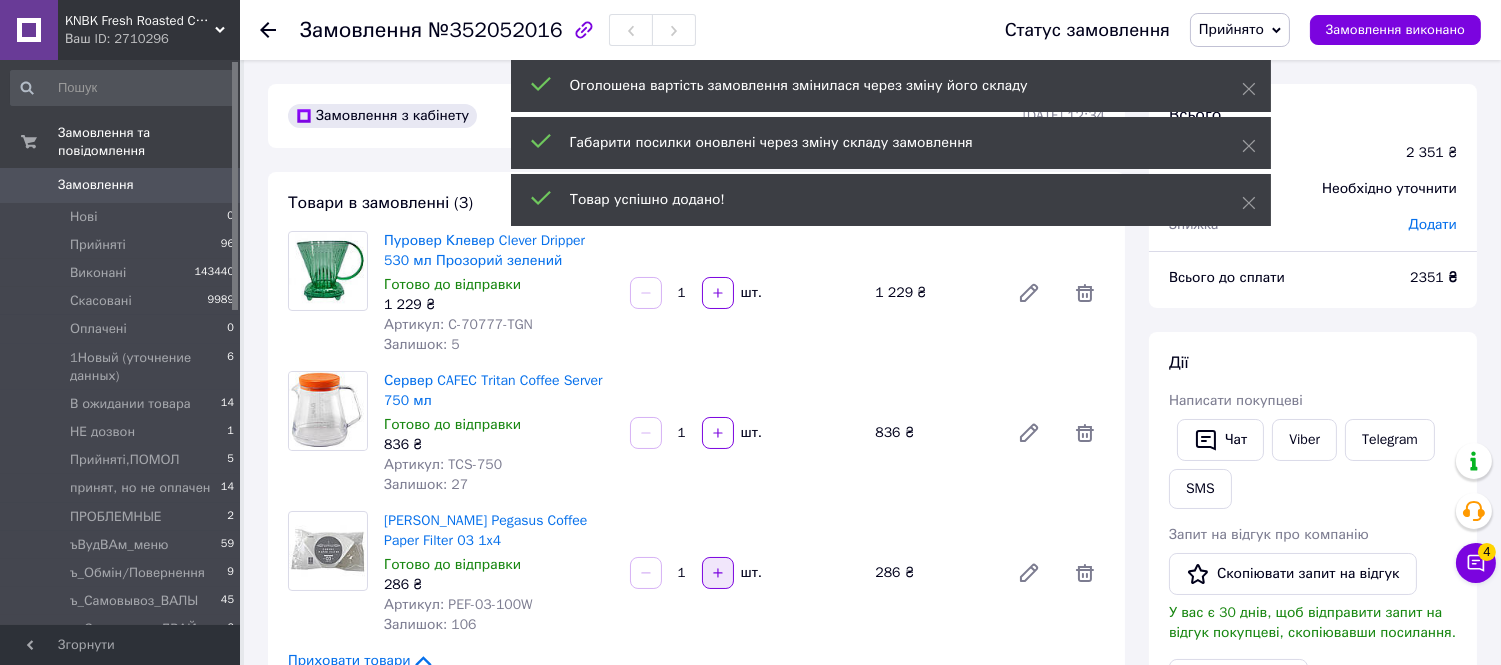 click 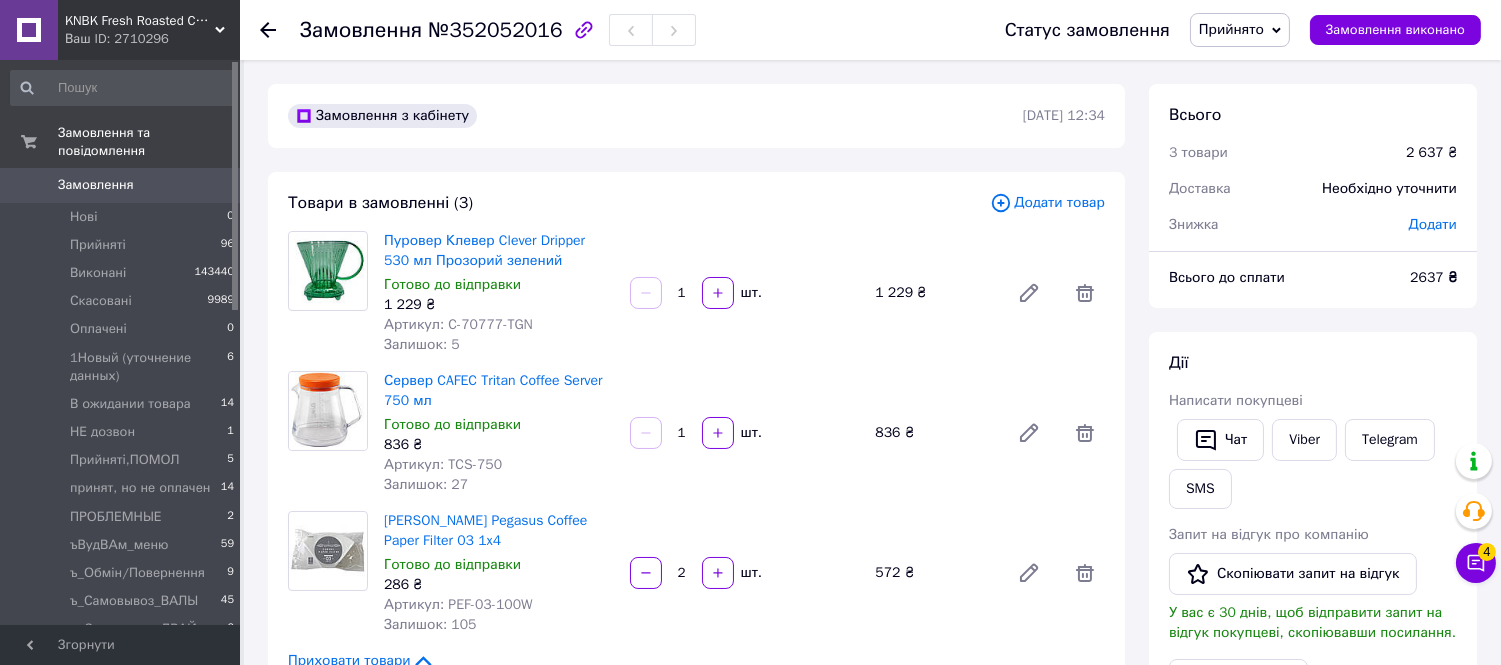 click on "Додати" at bounding box center (1433, 224) 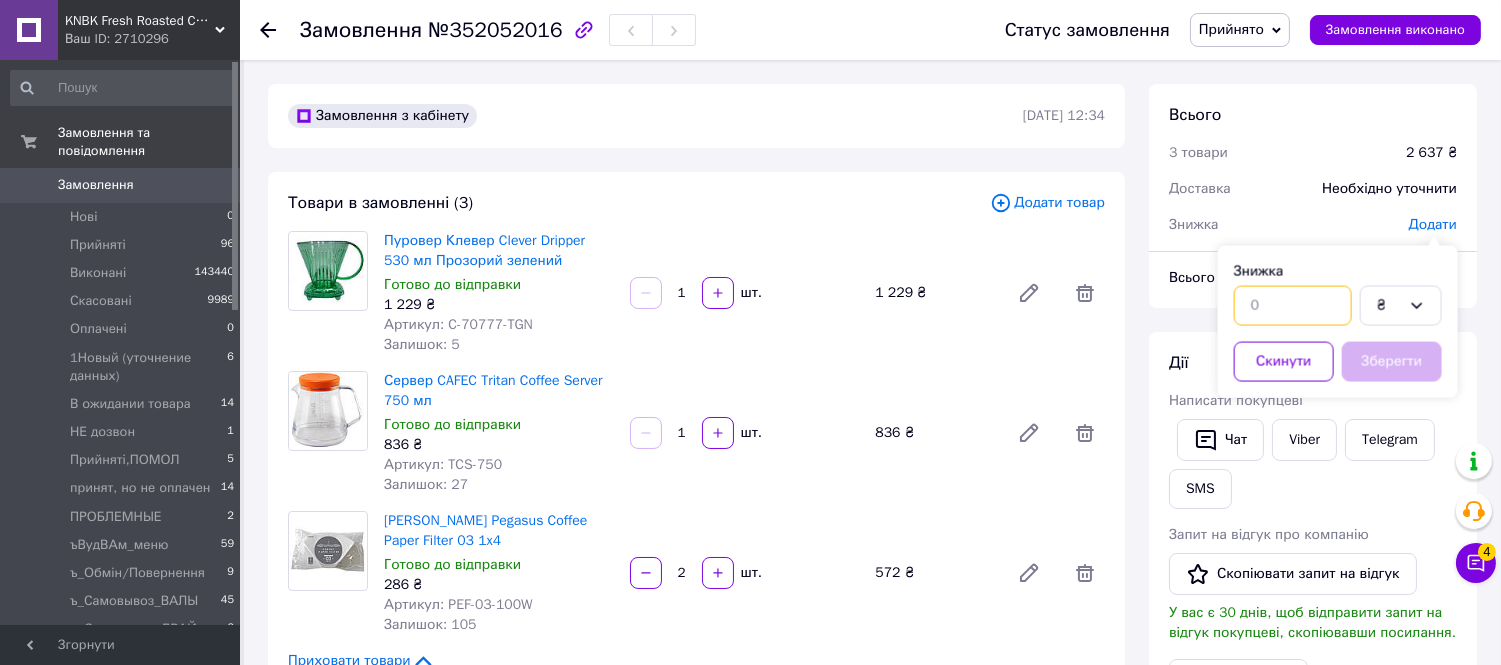 click at bounding box center (1293, 306) 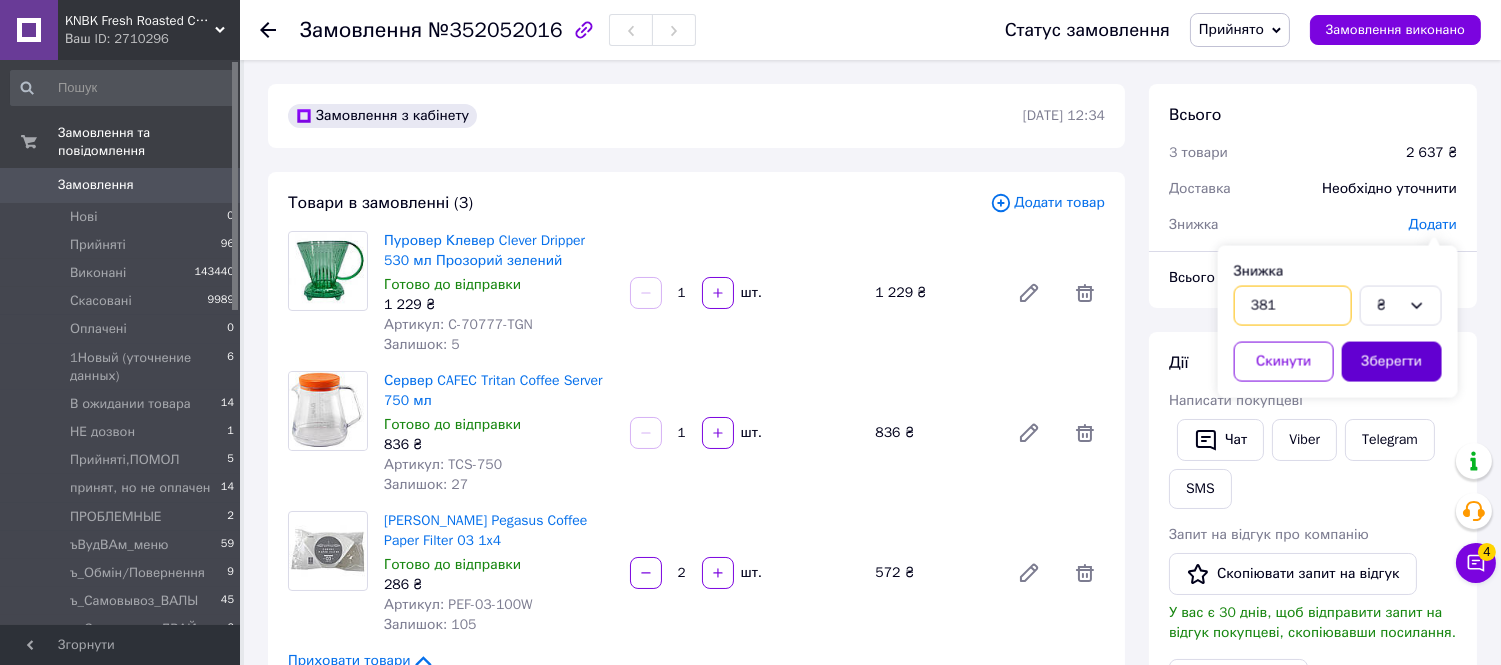 type on "381" 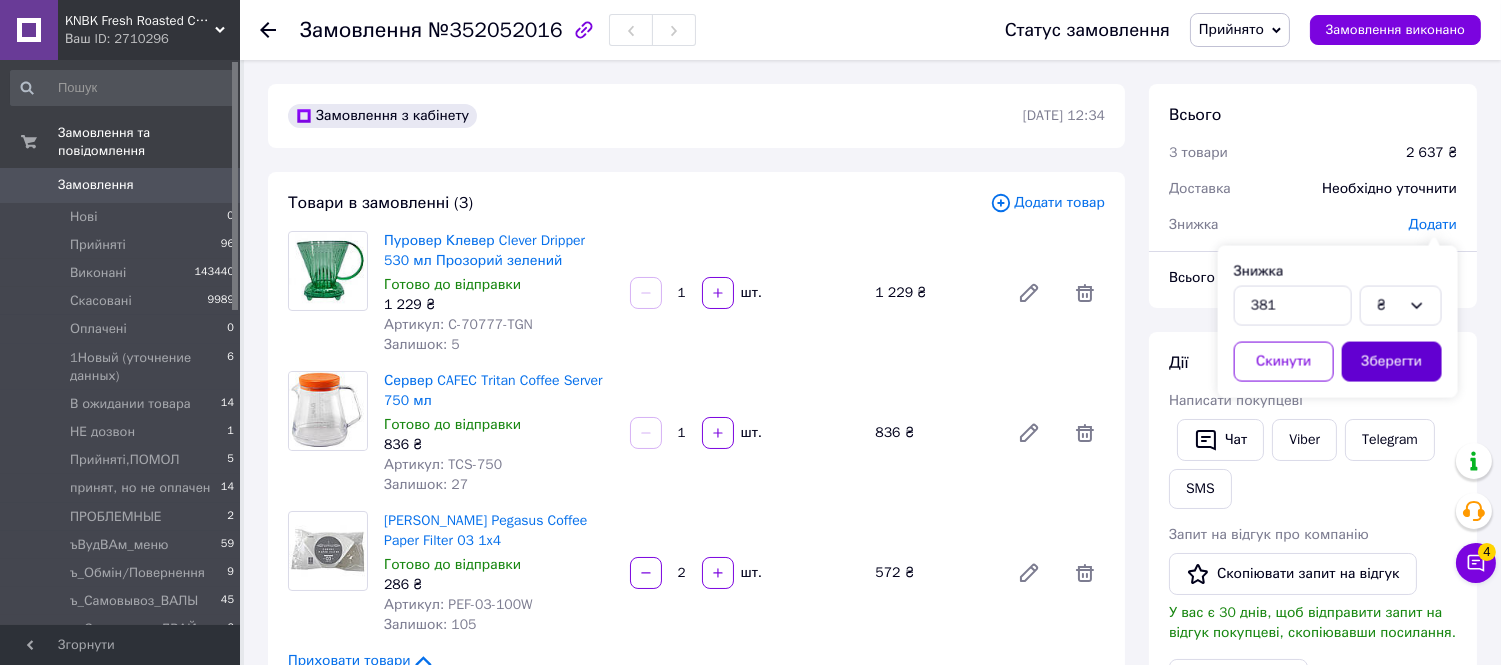 click on "Зберегти" at bounding box center [1392, 362] 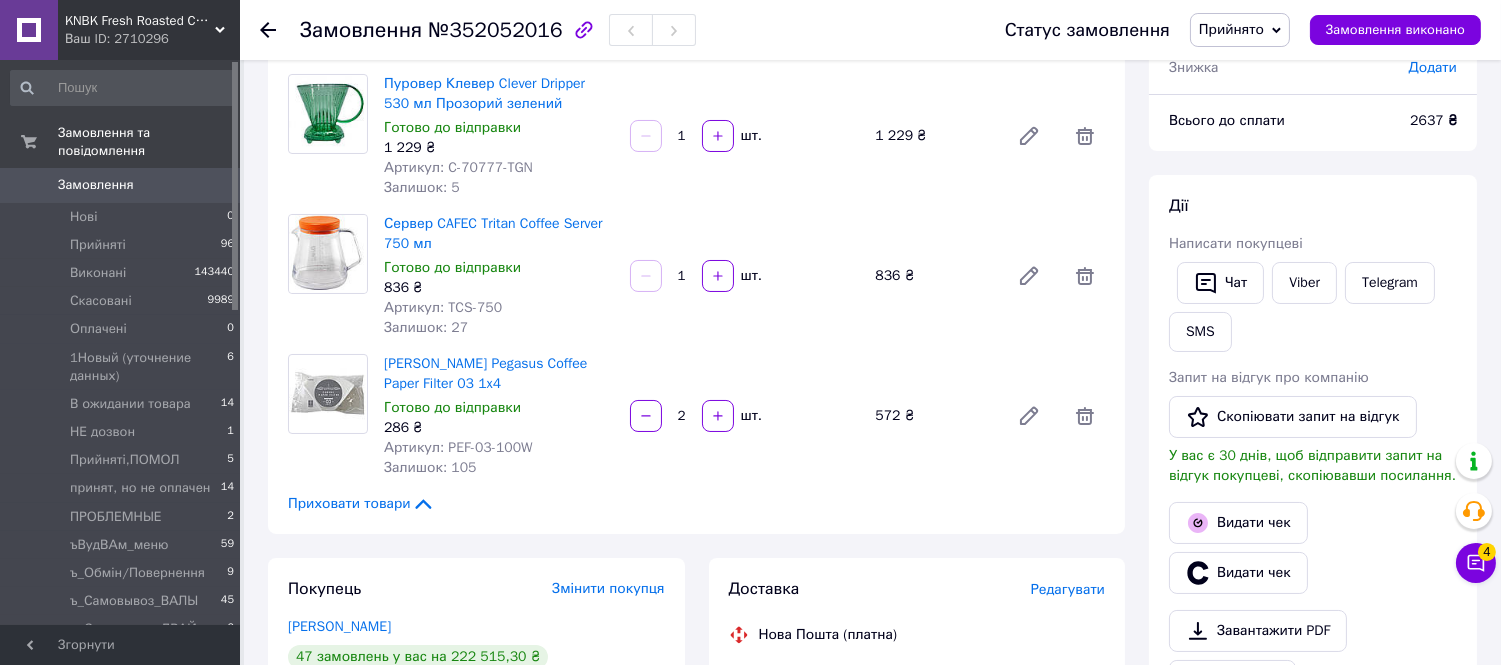 scroll, scrollTop: 333, scrollLeft: 0, axis: vertical 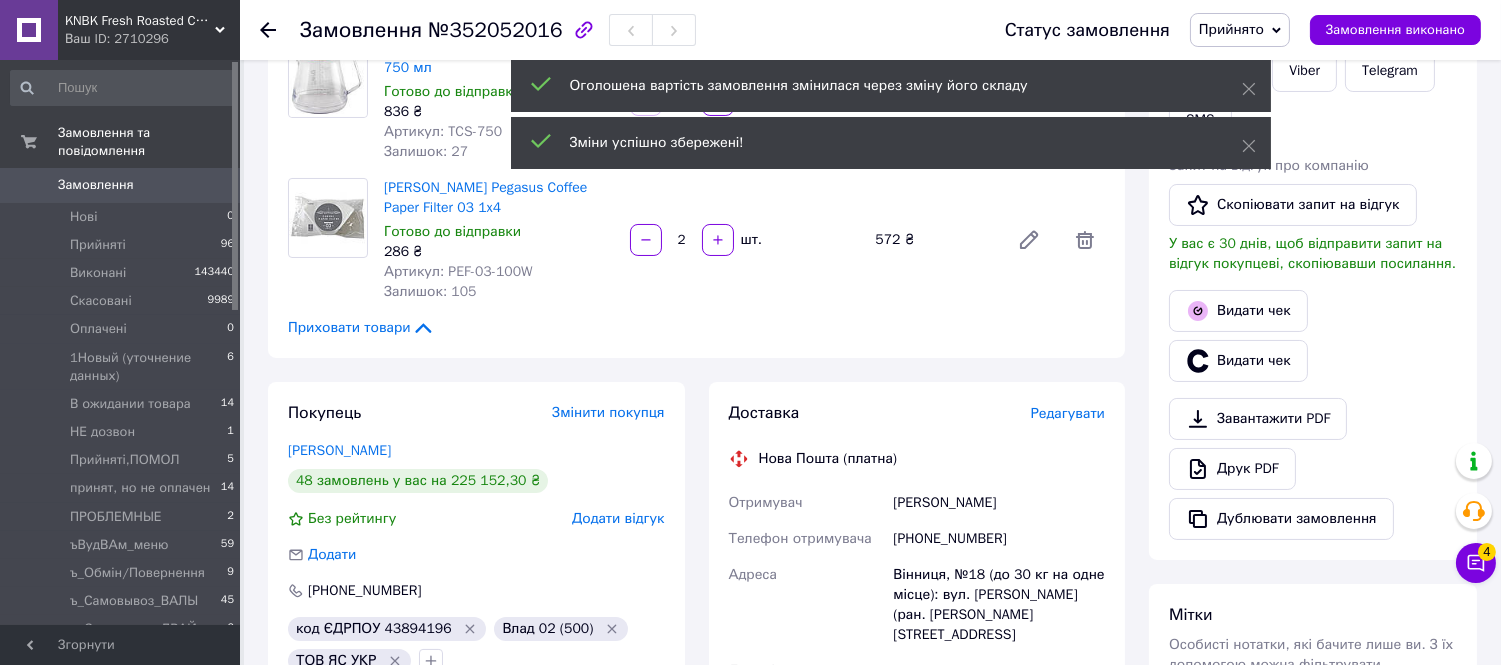 click on "№352052016" at bounding box center [495, 30] 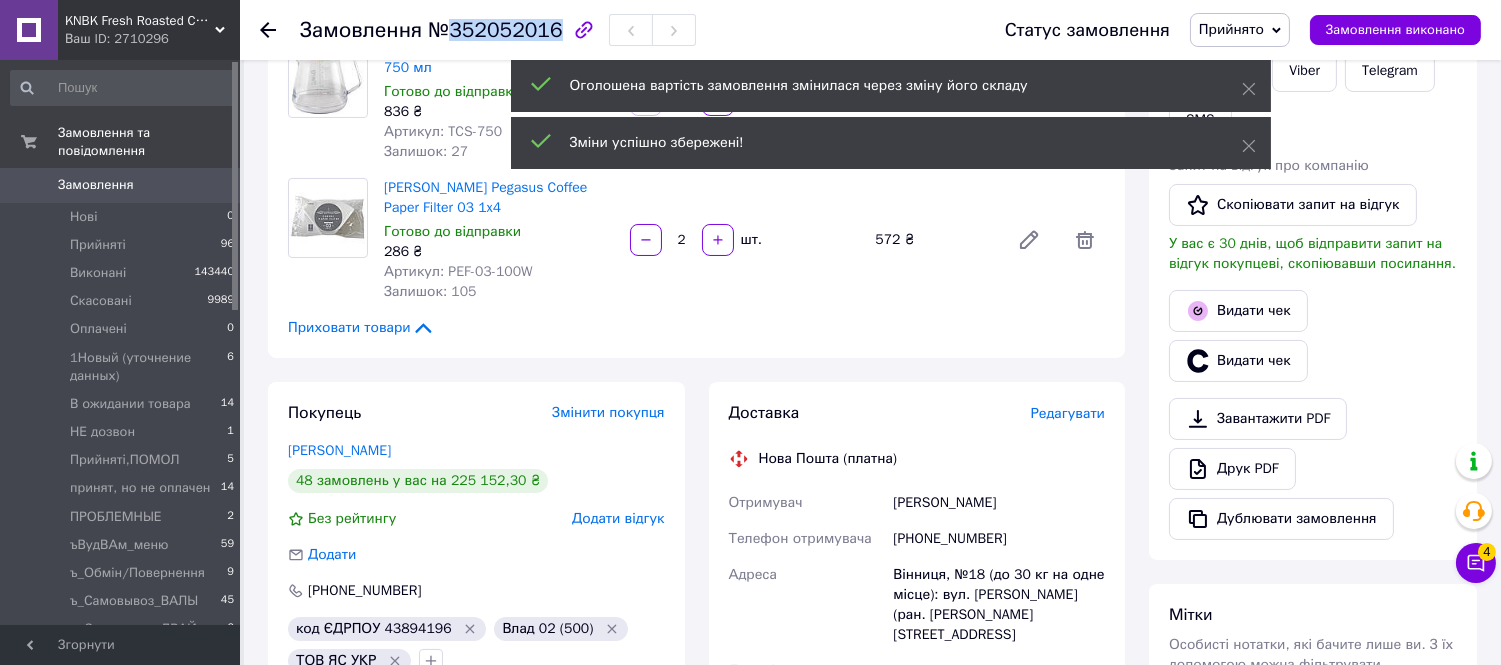 click on "№352052016" at bounding box center (495, 30) 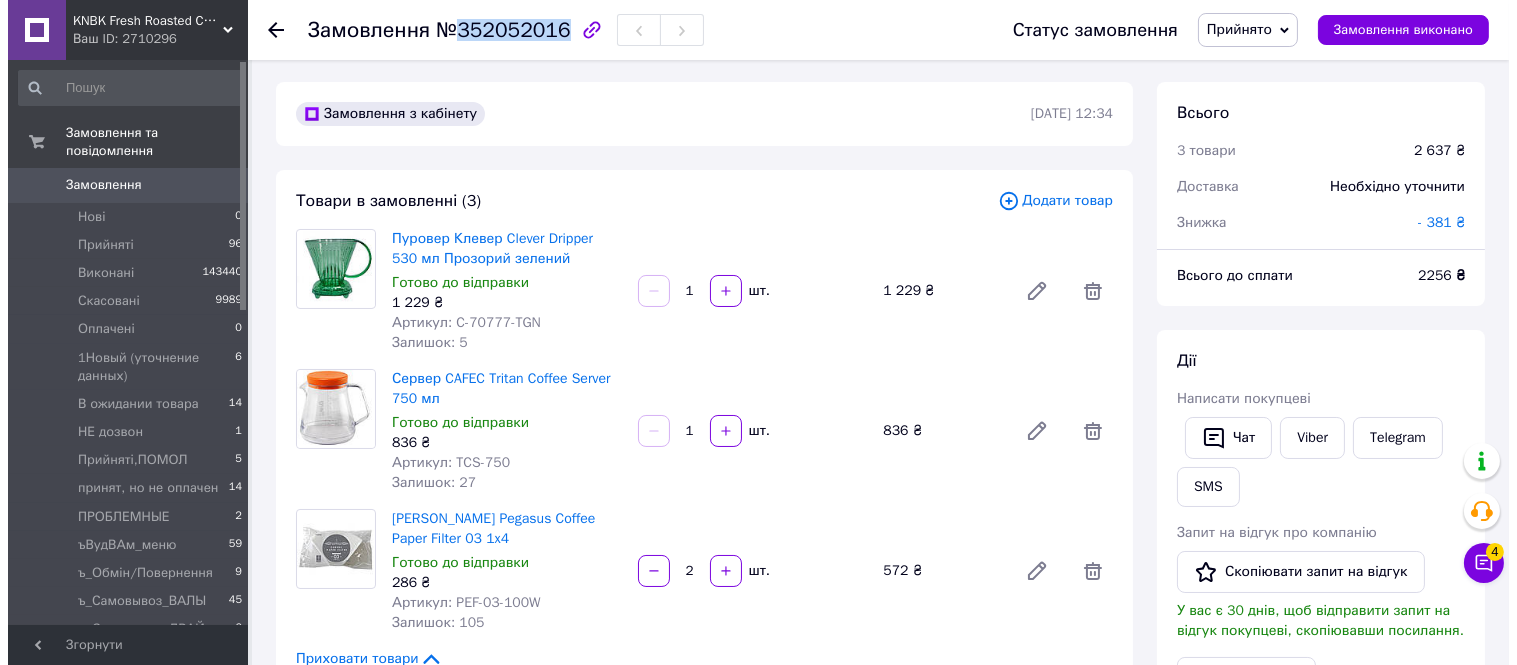 scroll, scrollTop: 0, scrollLeft: 0, axis: both 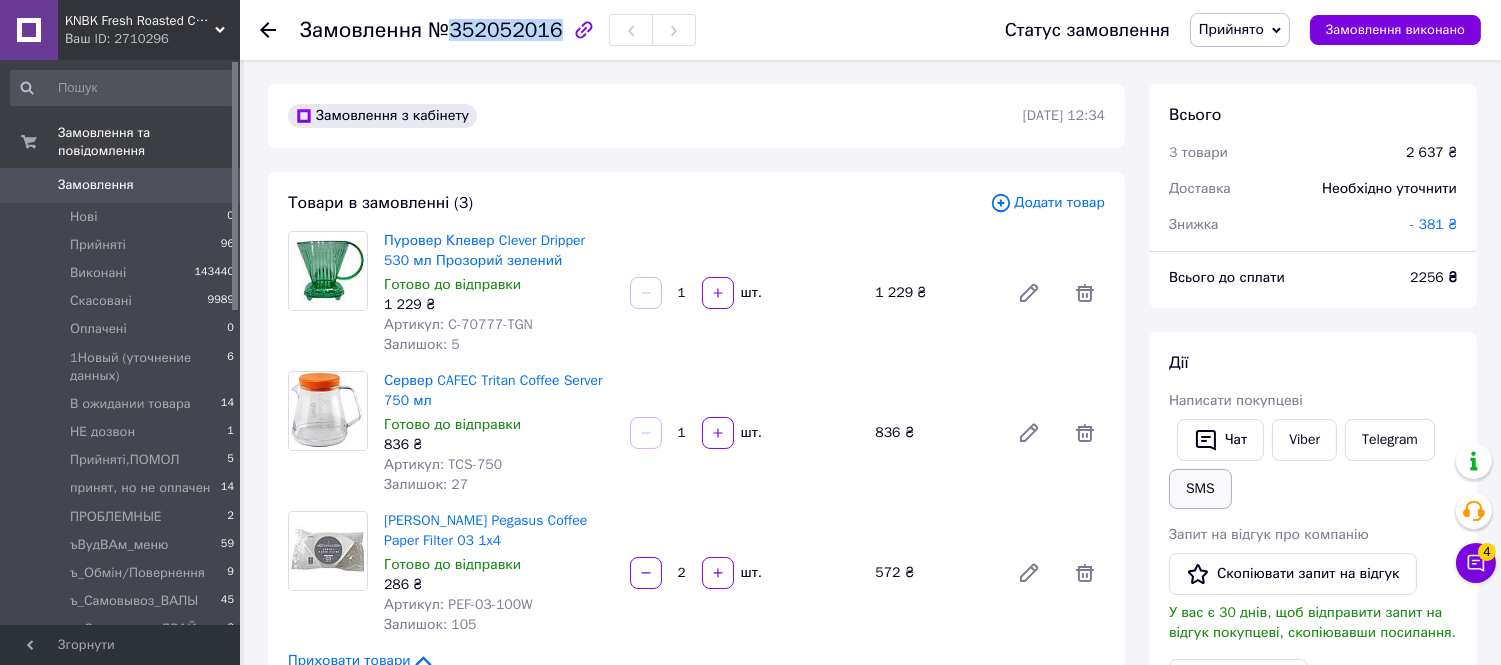 click on "SMS" at bounding box center [1200, 489] 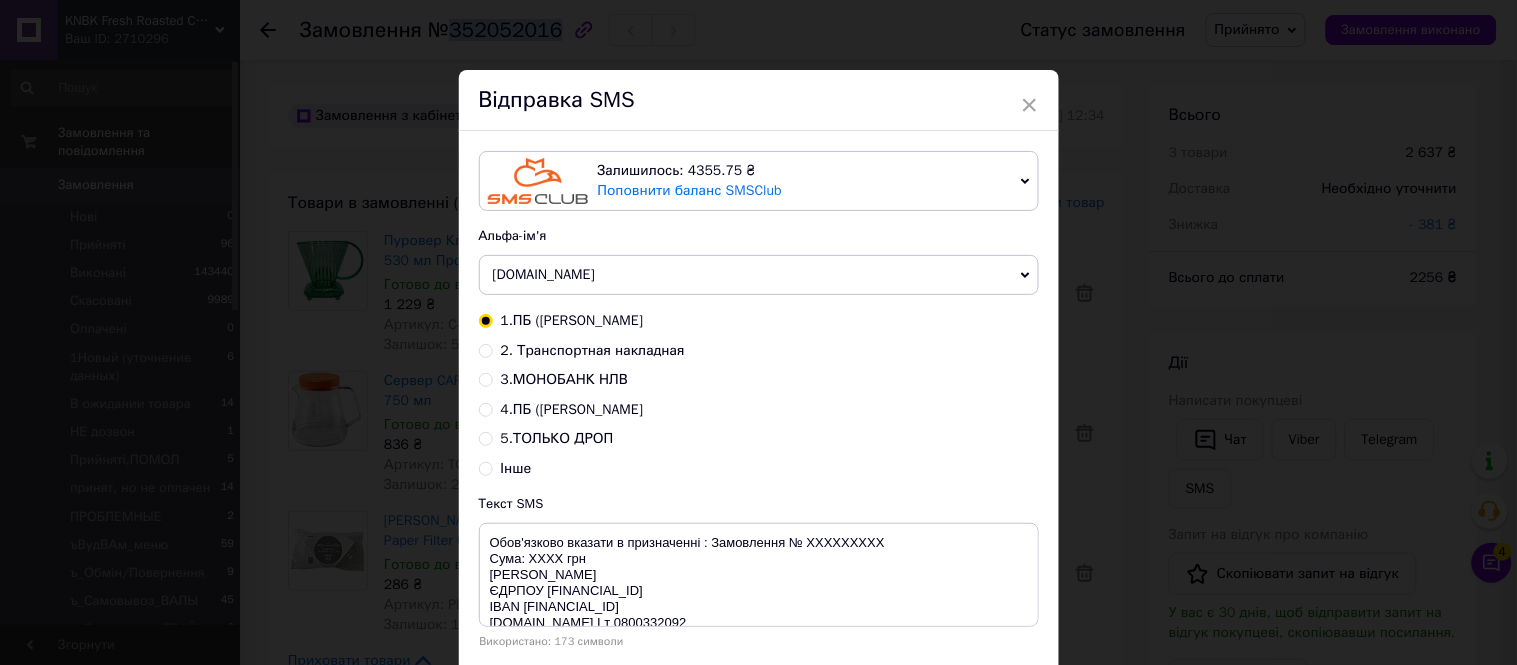 click on "4.ПБ (акси) Сущенко" at bounding box center [572, 409] 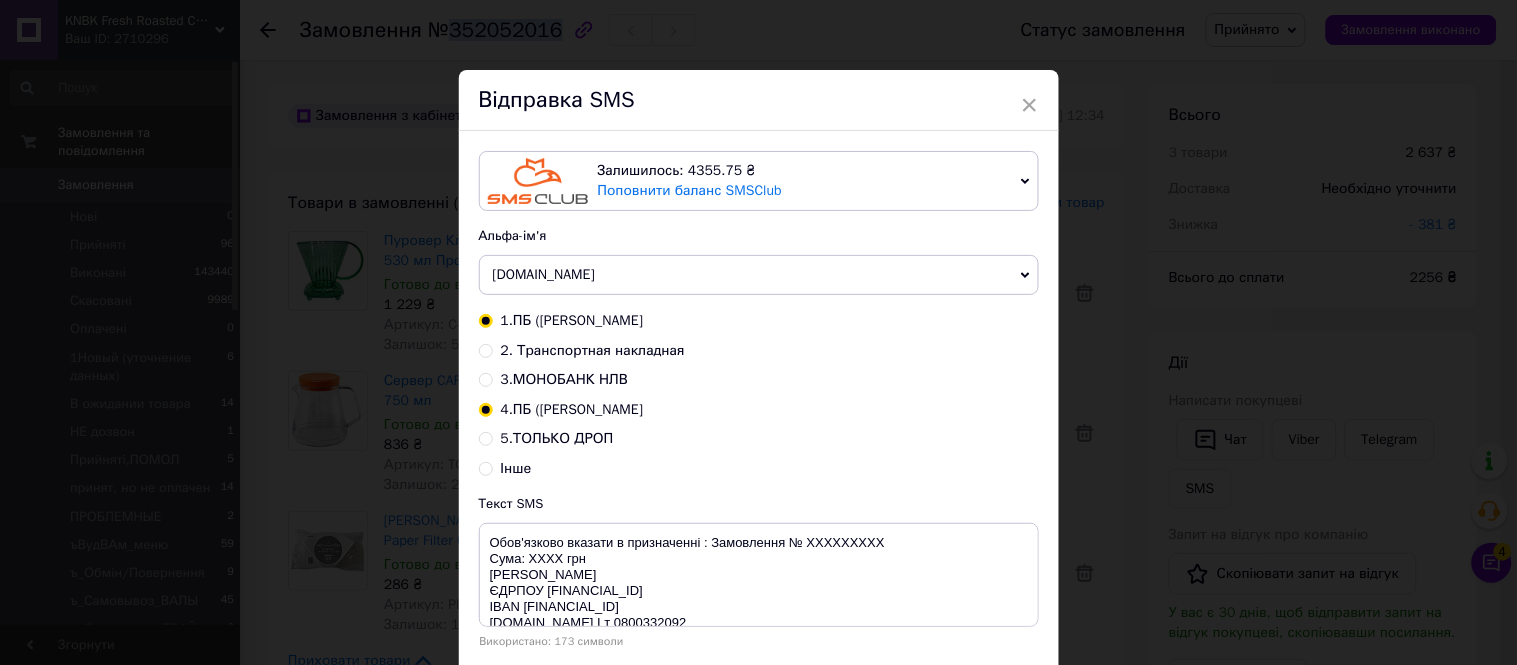 radio on "true" 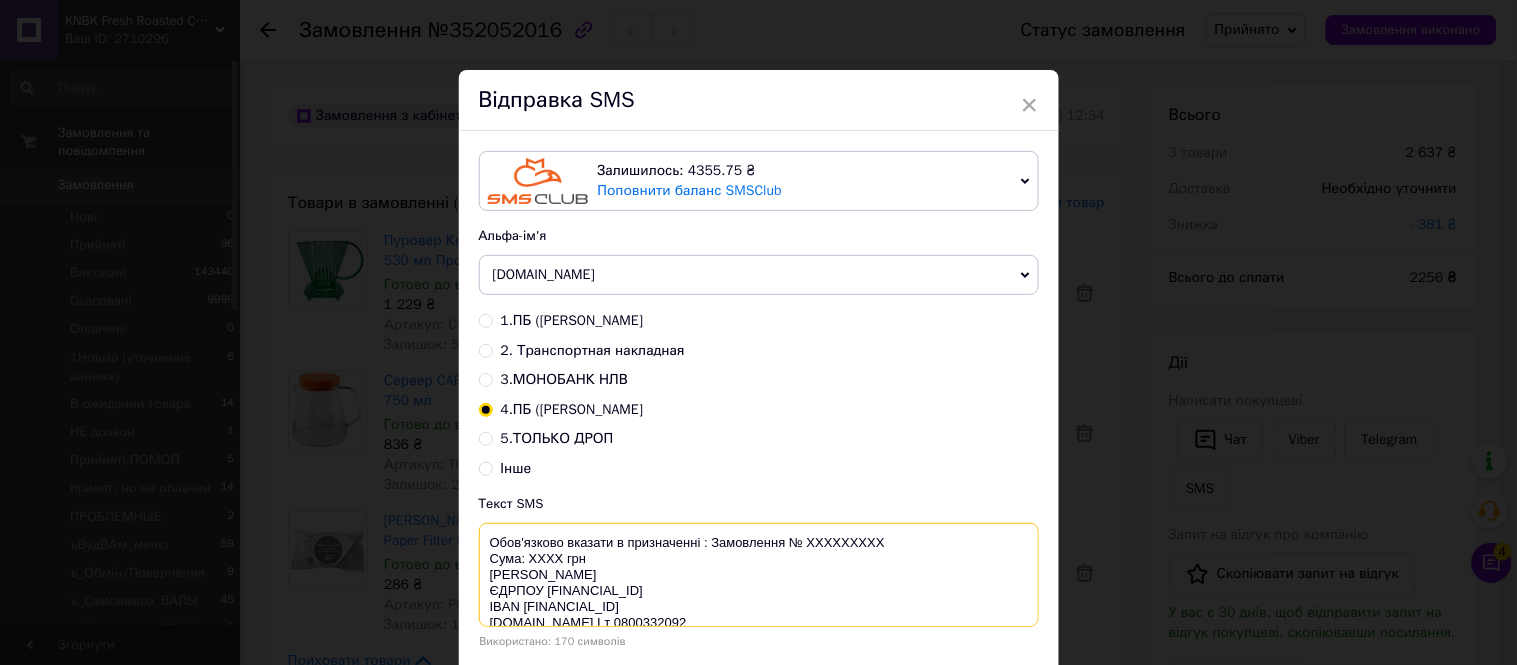 drag, startPoint x: 895, startPoint y: 543, endPoint x: 807, endPoint y: 545, distance: 88.02273 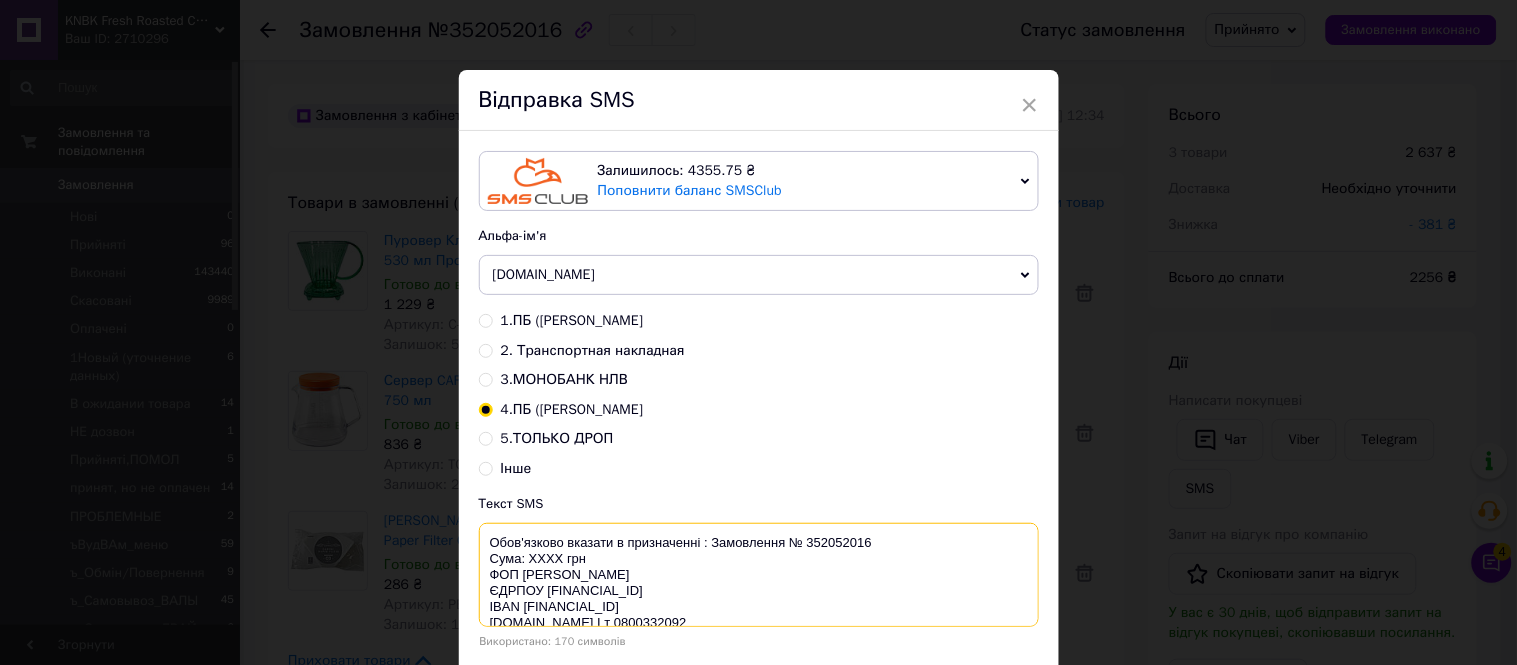 drag, startPoint x: 560, startPoint y: 560, endPoint x: 530, endPoint y: 560, distance: 30 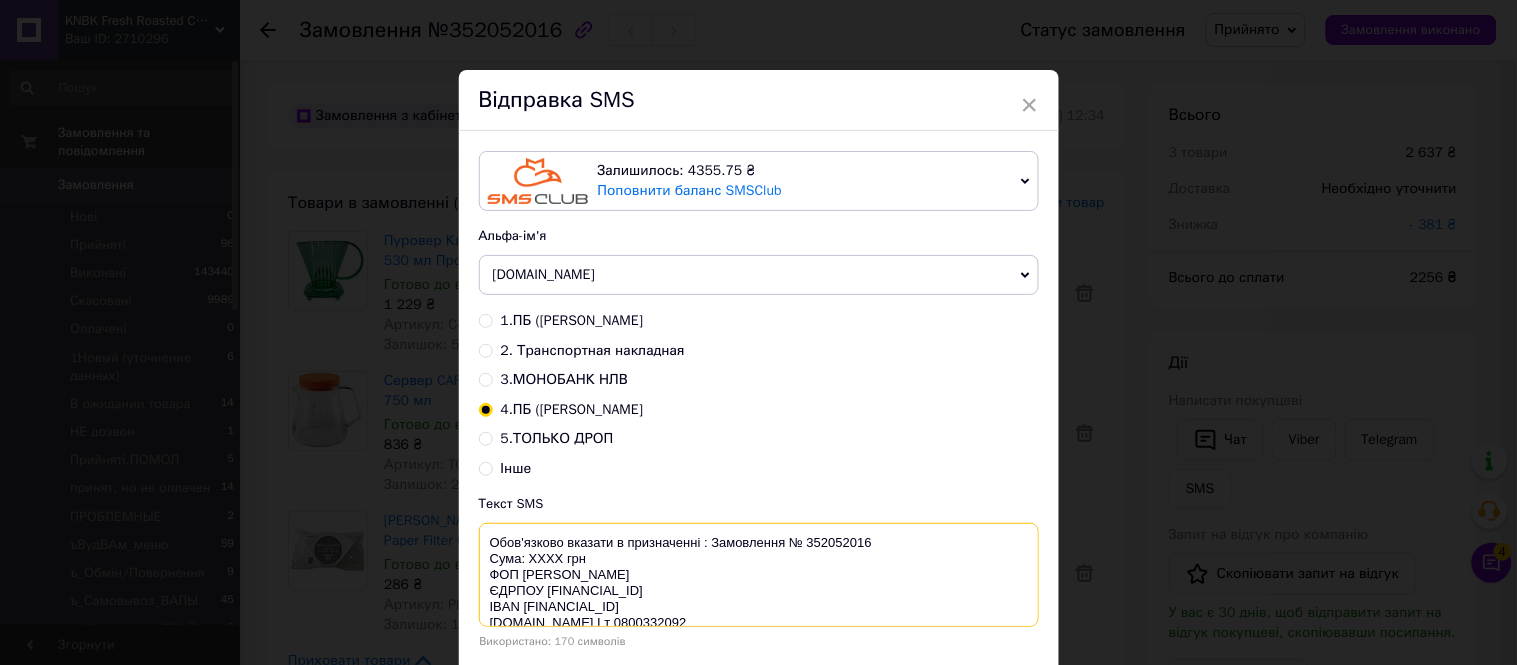 click on "Обов'язково вказати в призначенні : Замовлення № 352052016
Сума: ХХХХ грн
ФОП Сущенко А.О.
ЄДРПОУ 3300415065
IBAN UA423052990000026000026708301
knbk.in.ua I т 0800332092" at bounding box center [759, 575] 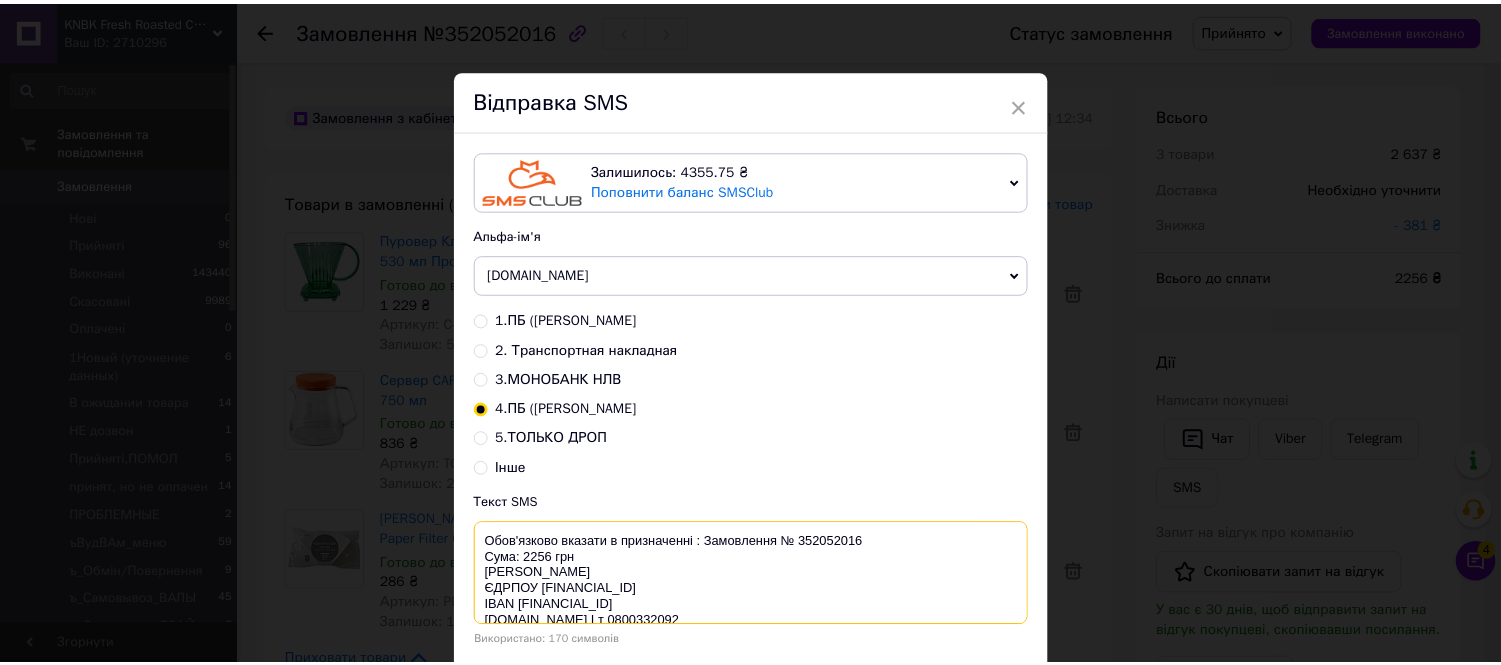 scroll, scrollTop: 15, scrollLeft: 0, axis: vertical 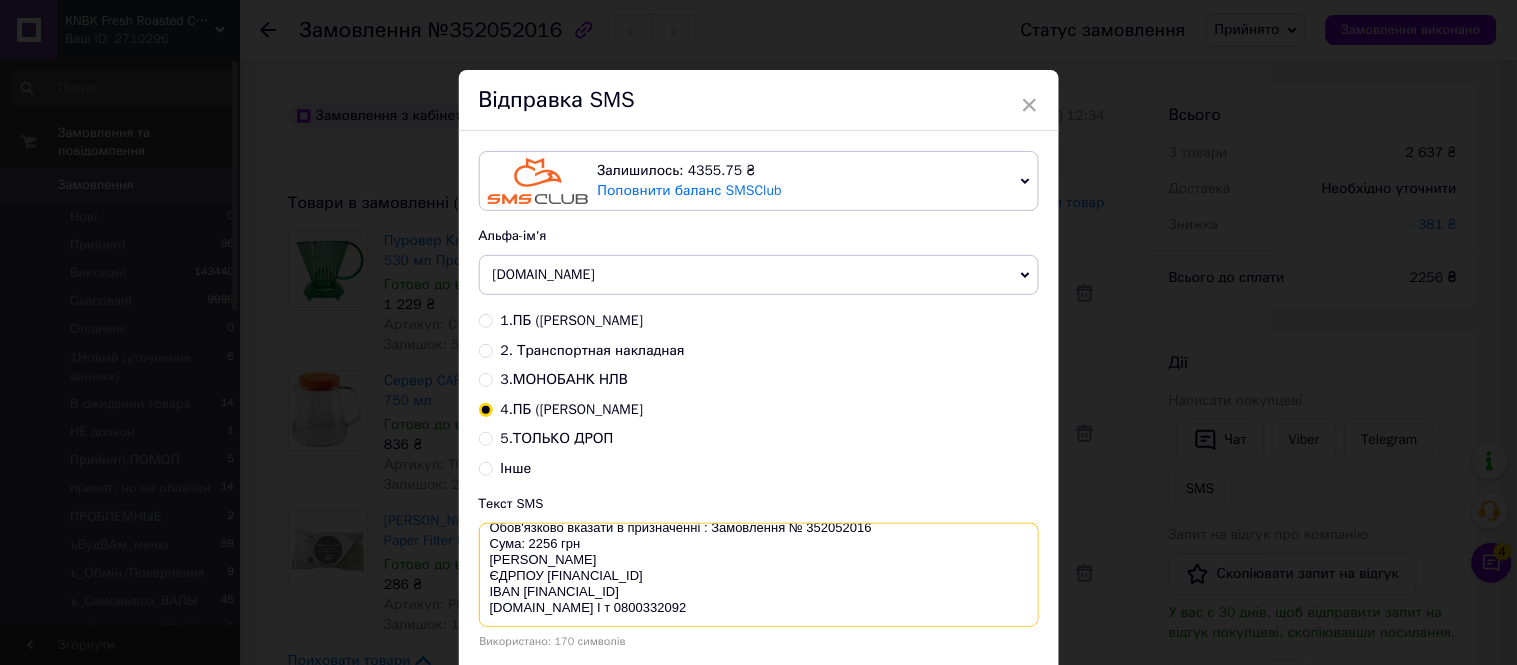 drag, startPoint x: 485, startPoint y: 544, endPoint x: 830, endPoint y: 632, distance: 356.04636 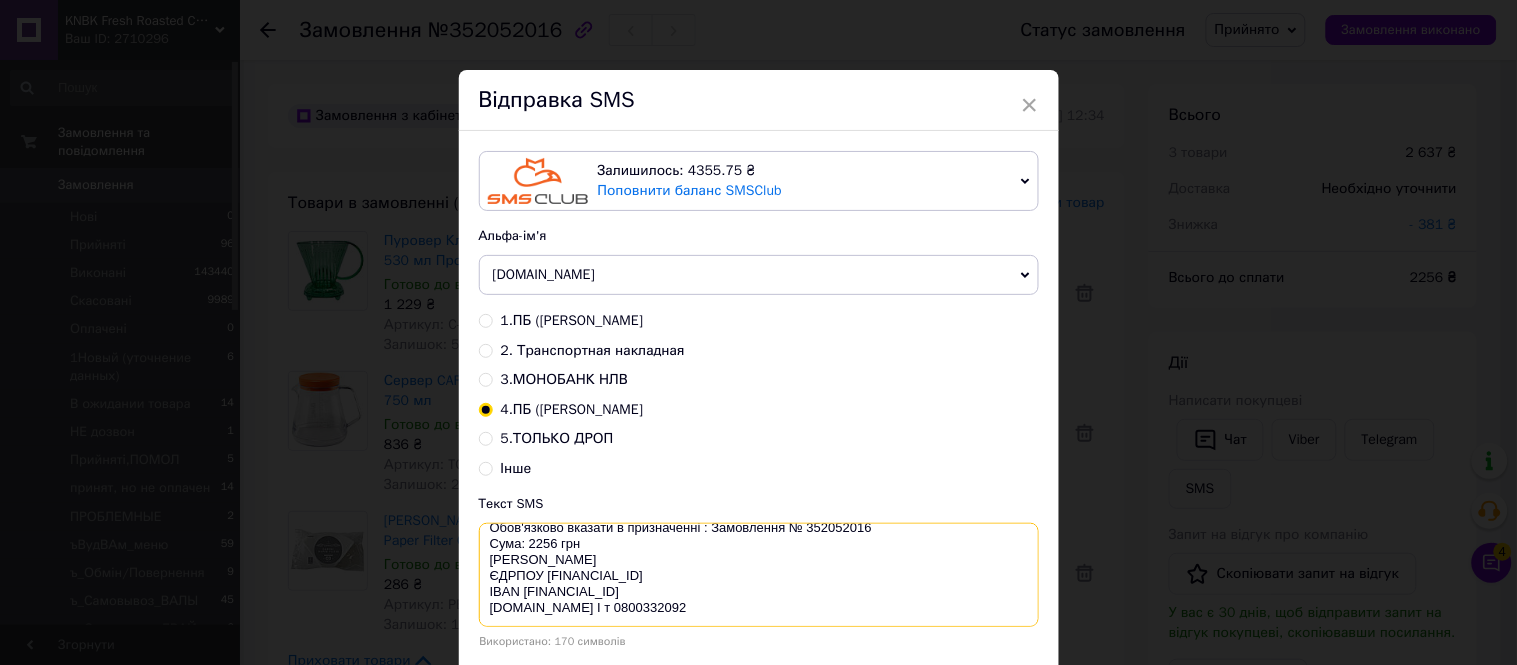 click on "Текст SMS Обов'язково вказати в призначенні : Замовлення № 352052016
Сума: 2256 грн
ФОП Сущенко А.О.
ЄДРПОУ 3300415065
IBAN UA423052990000026000026708301
knbk.in.ua I т 0800332092 Використано: 170 символів" at bounding box center (759, 571) 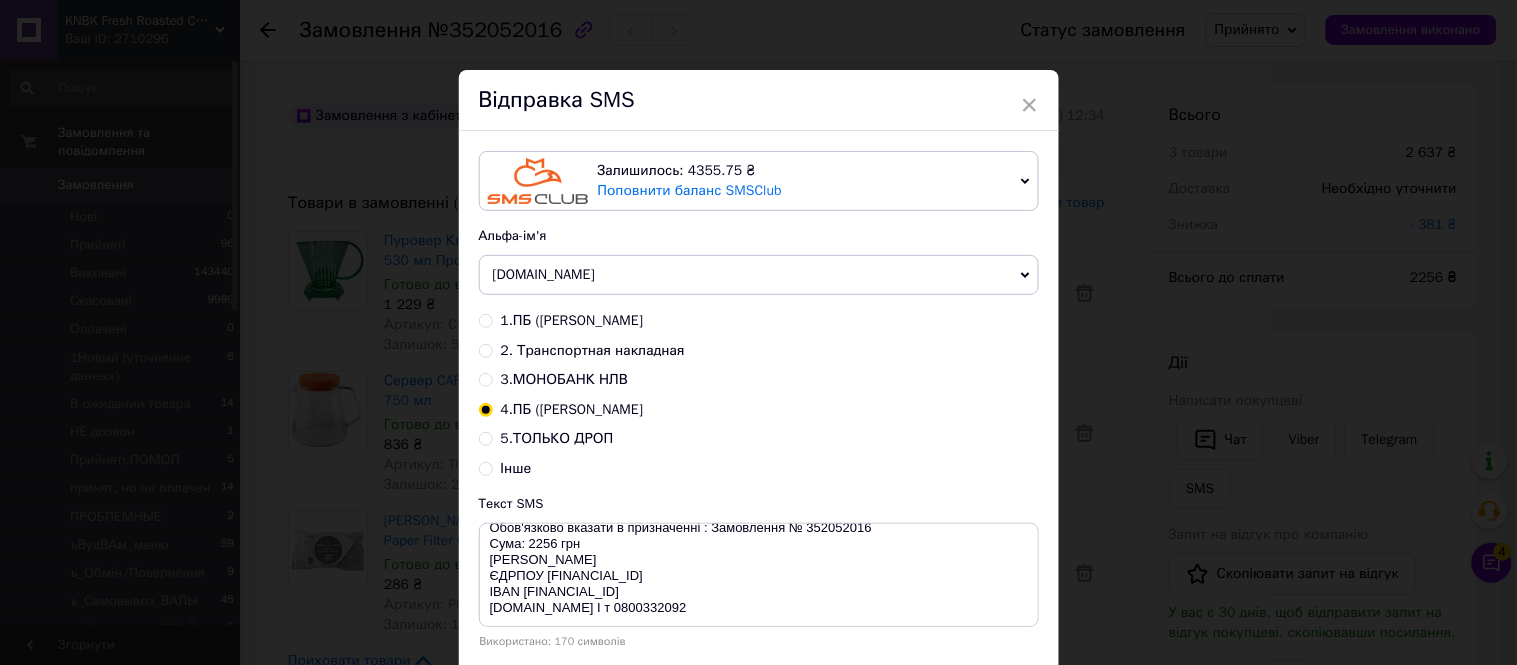 click on "× Відправка SMS Залишилось: 4355.75 ₴ Поповнити баланс SMSClub Підключити LetsAds Альфа-ім'я  KNBK.IN.UA Оновити список альфа-імен 1.ПБ (кава) КРАВЧЕНКО  2. Транспортная накладная 3.МОНОБАНК  НЛВ 4.ПБ (акси) Сущенко 5.ТОЛЬКО ДРОП Інше Текст SMS Обов'язково вказати в призначенні : Замовлення № 352052016
Сума: 2256 грн
ФОП Сущенко А.О.
ЄДРПОУ 3300415065
IBAN UA423052990000026000026708301
knbk.in.ua I т 0800332092 Використано: 170 символів Скасувати   Відправити" at bounding box center [758, 332] 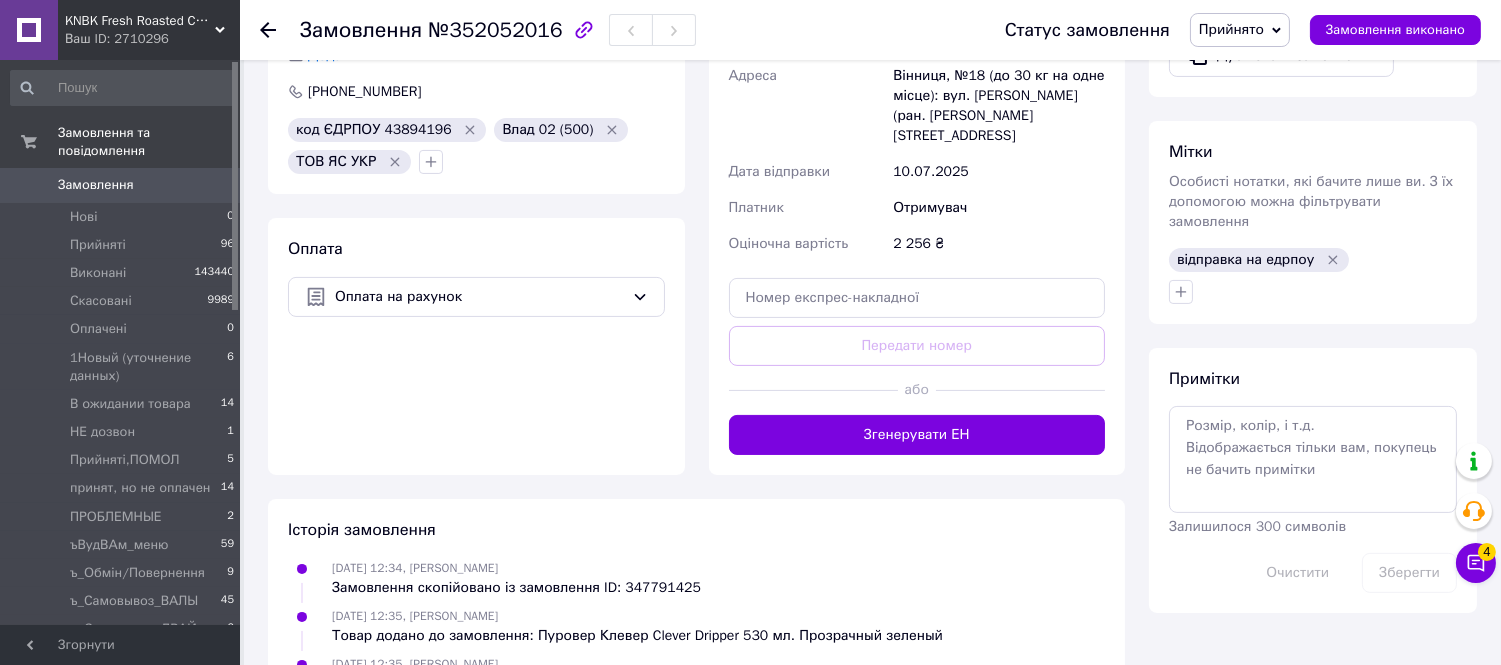 scroll, scrollTop: 666, scrollLeft: 0, axis: vertical 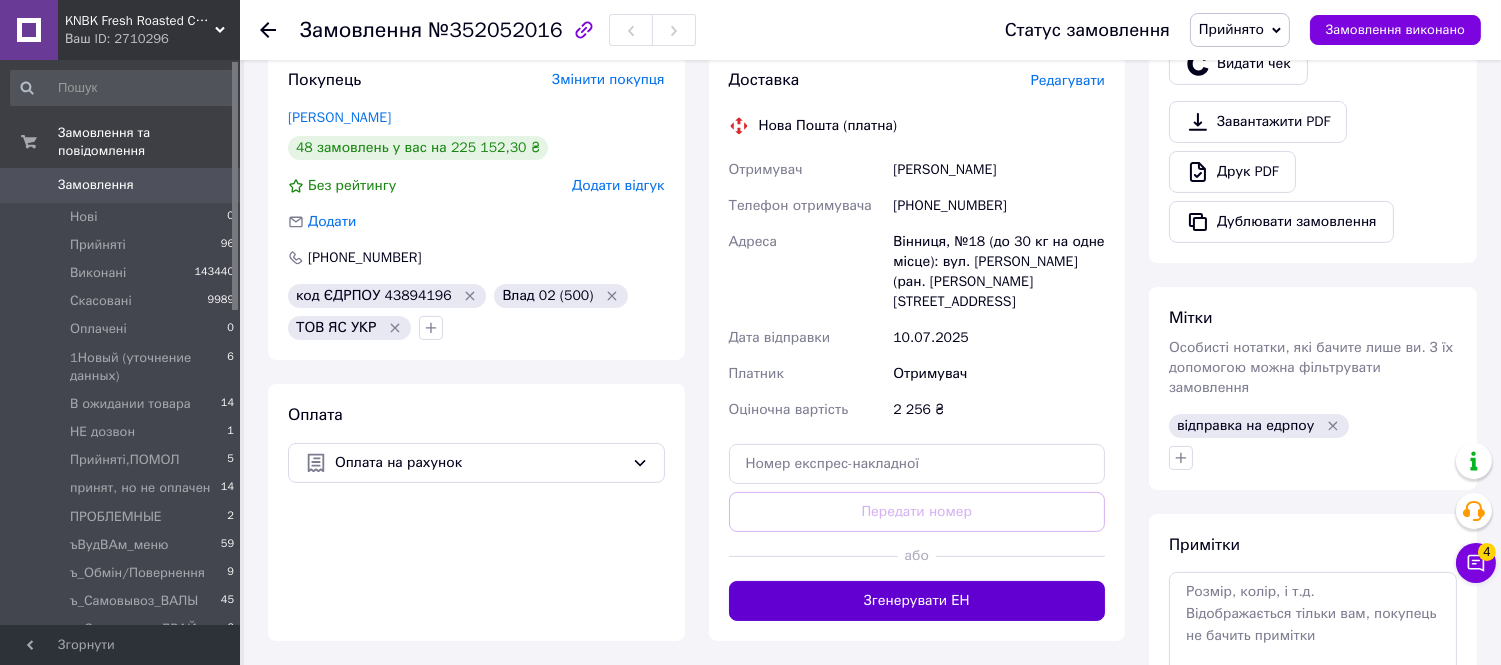 click on "Згенерувати ЕН" at bounding box center (917, 601) 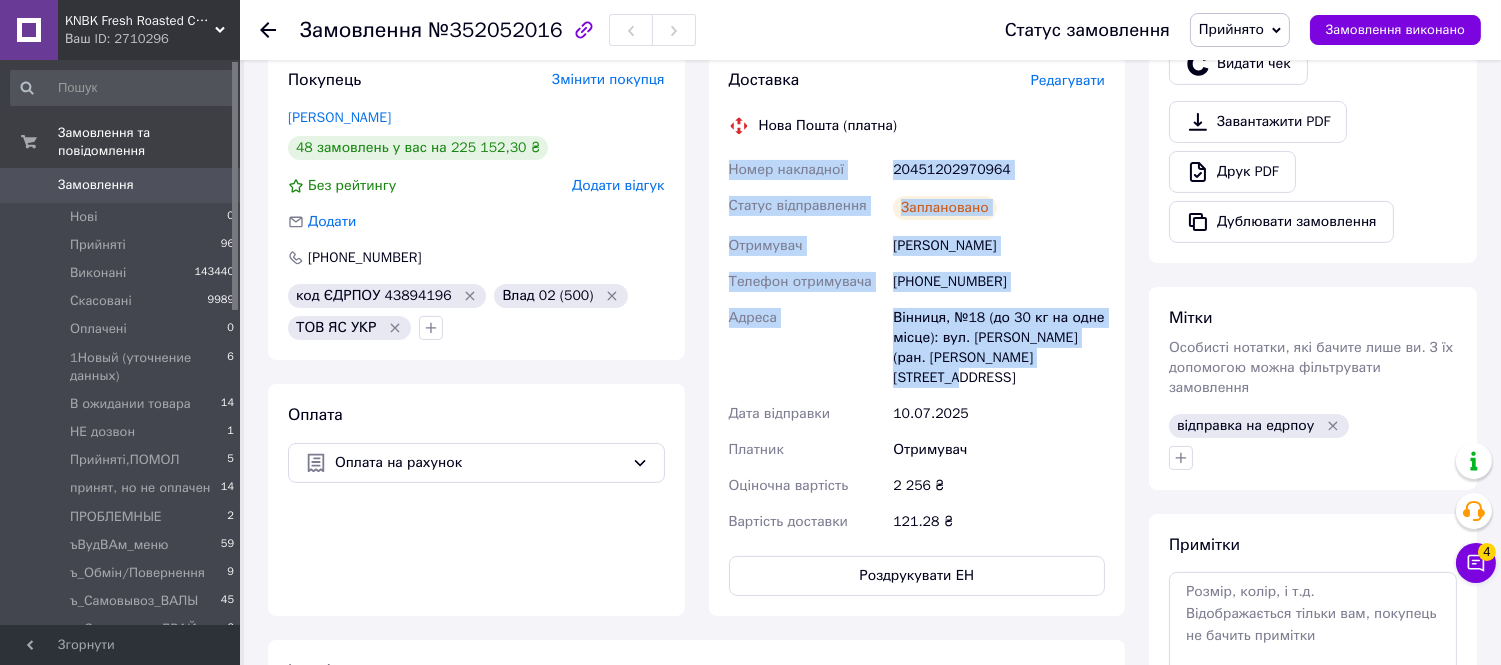 drag, startPoint x: 730, startPoint y: 166, endPoint x: 1063, endPoint y: 355, distance: 382.89685 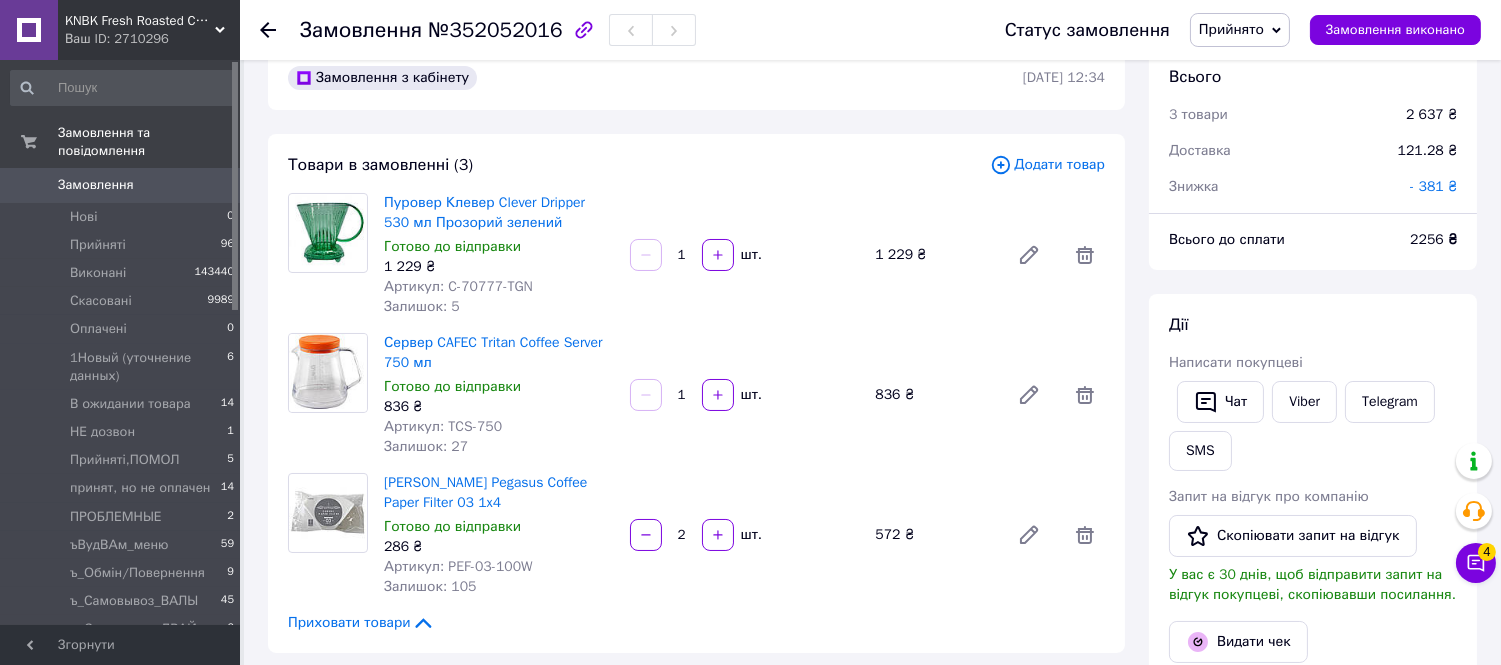 scroll, scrollTop: 0, scrollLeft: 0, axis: both 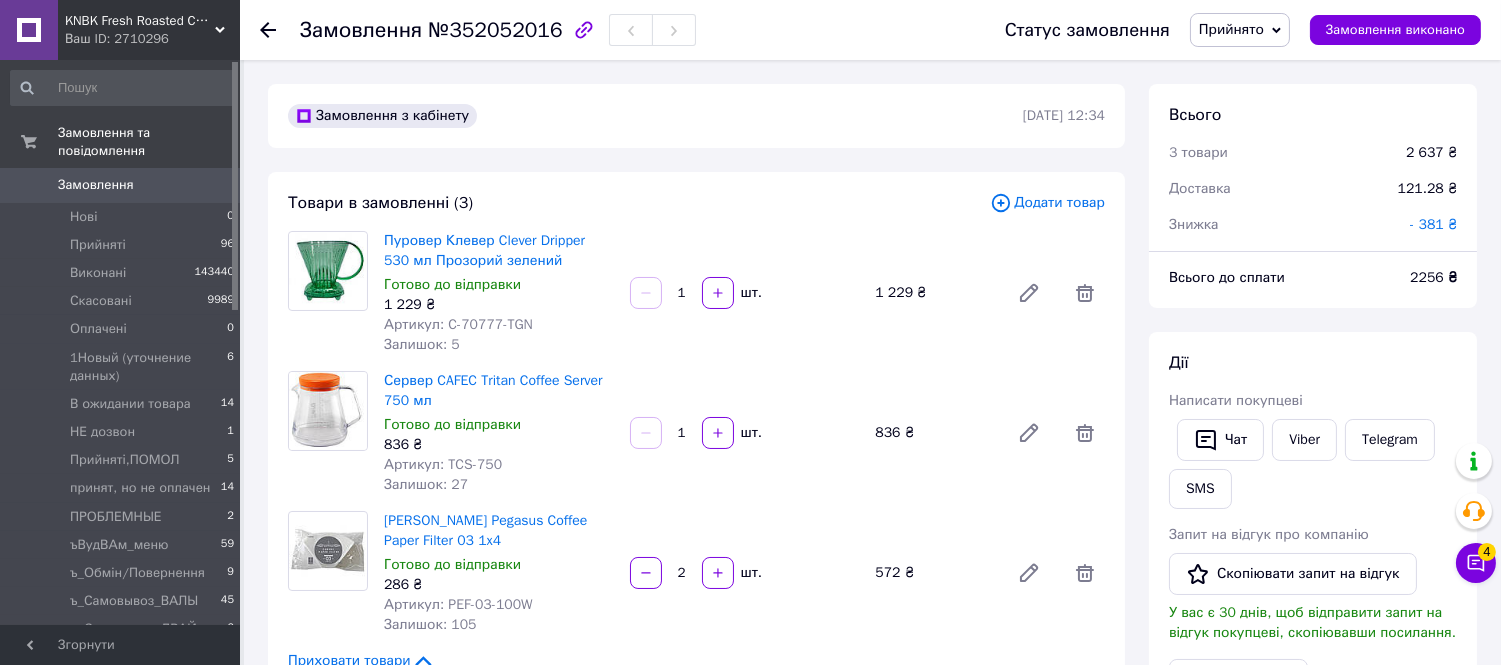 click on "№352052016" at bounding box center [495, 30] 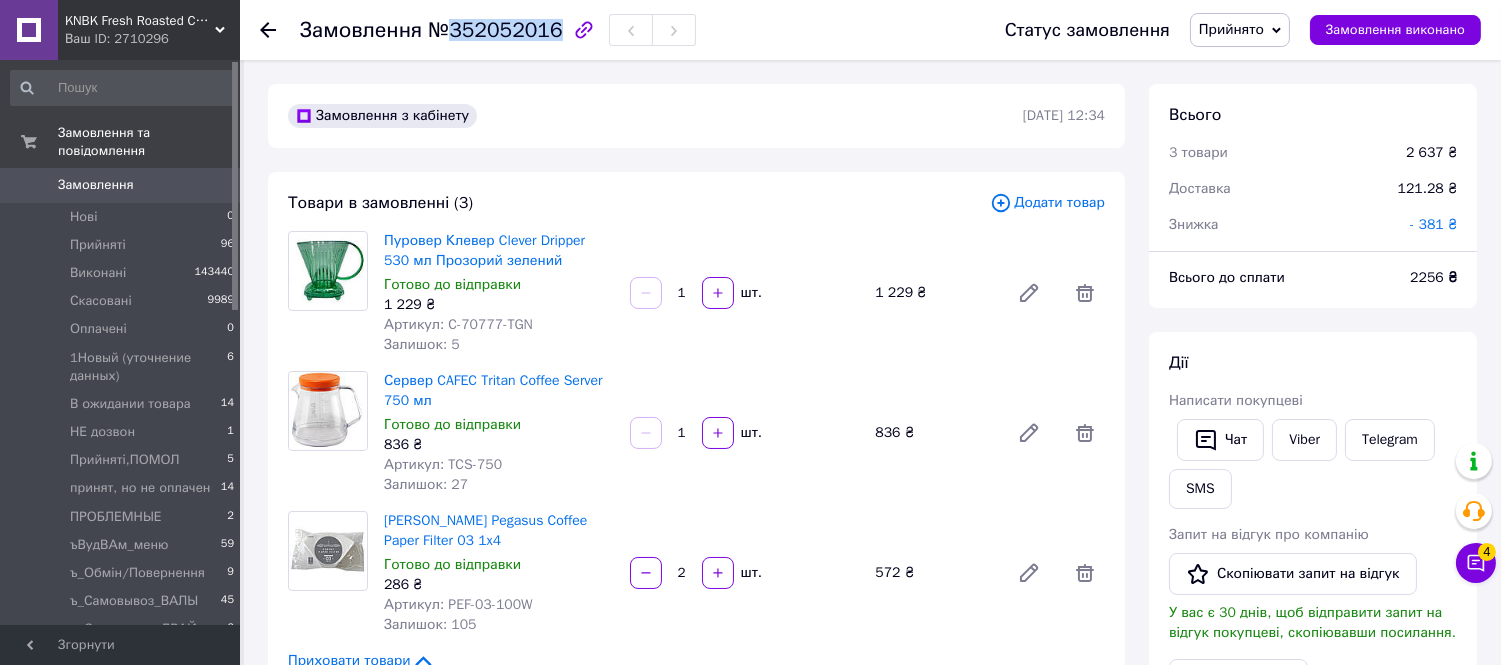 click on "№352052016" at bounding box center [495, 30] 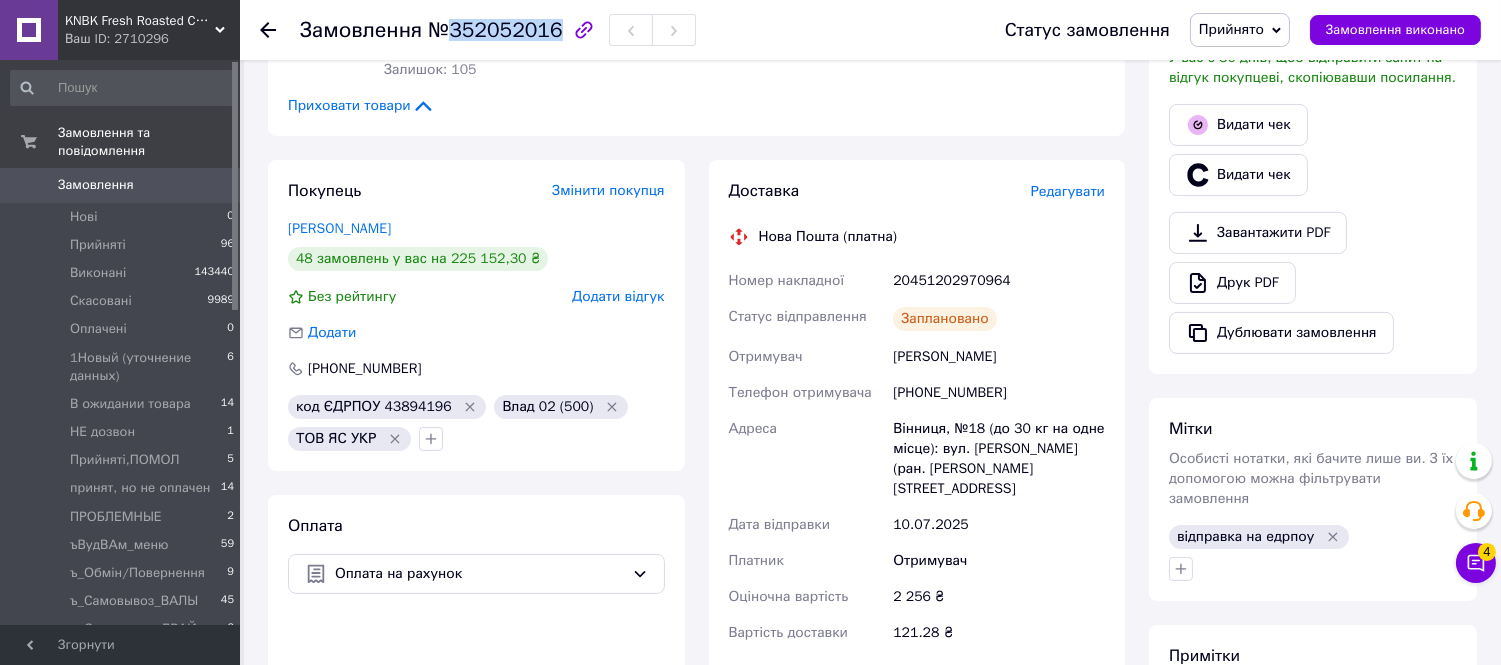 scroll, scrollTop: 1000, scrollLeft: 0, axis: vertical 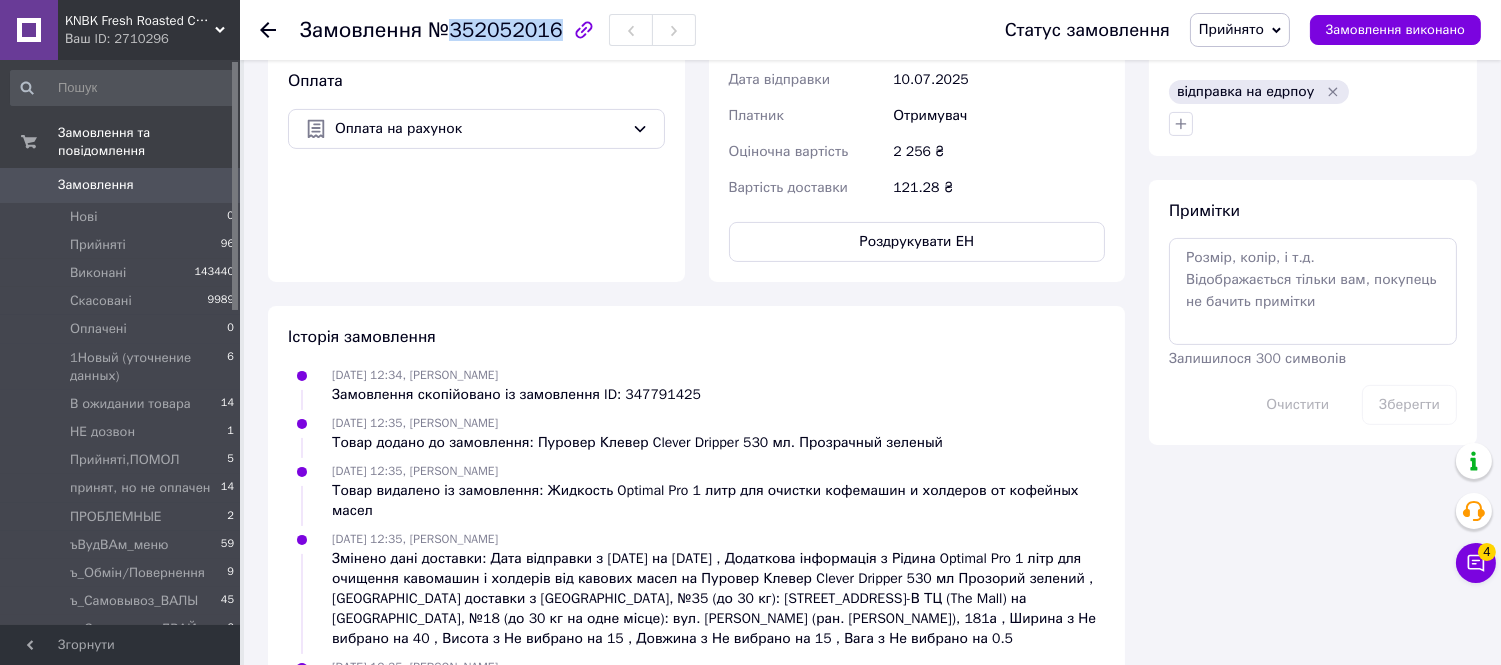 click on "Замовлення" at bounding box center [96, 185] 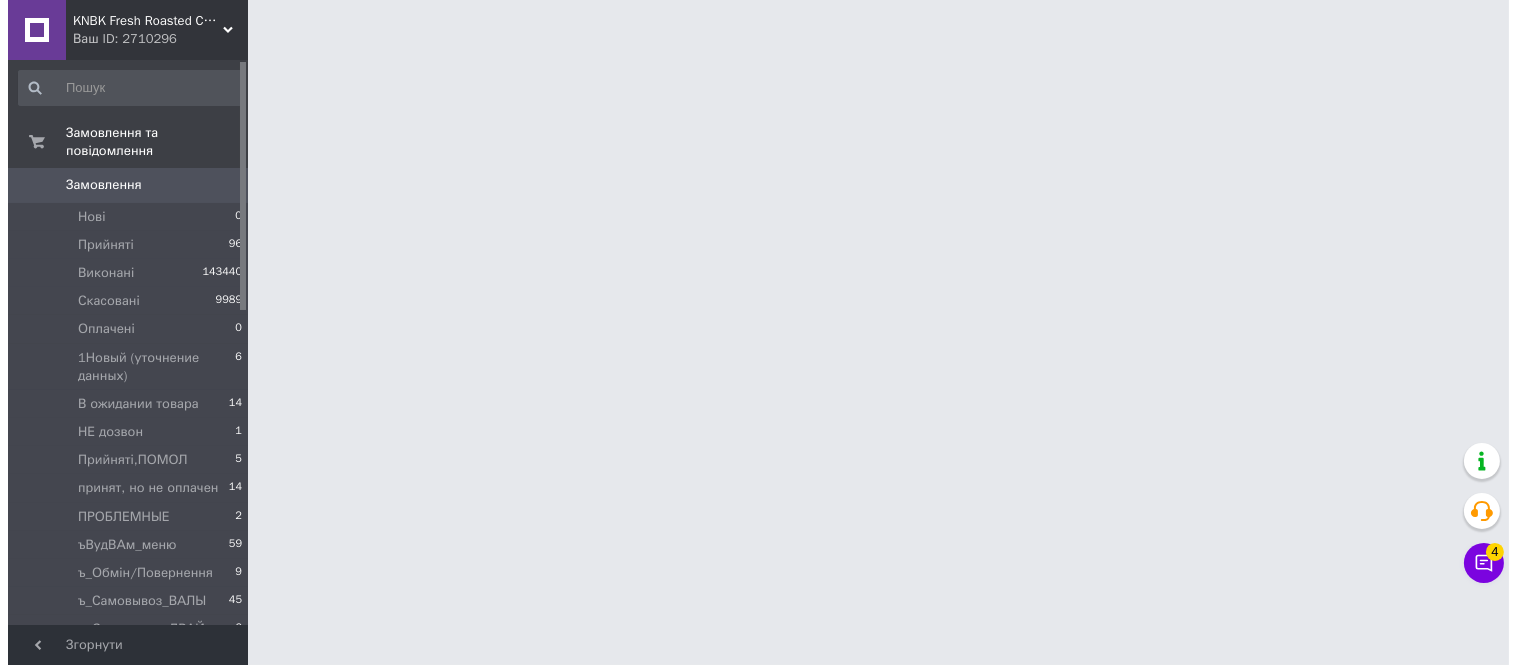 scroll, scrollTop: 0, scrollLeft: 0, axis: both 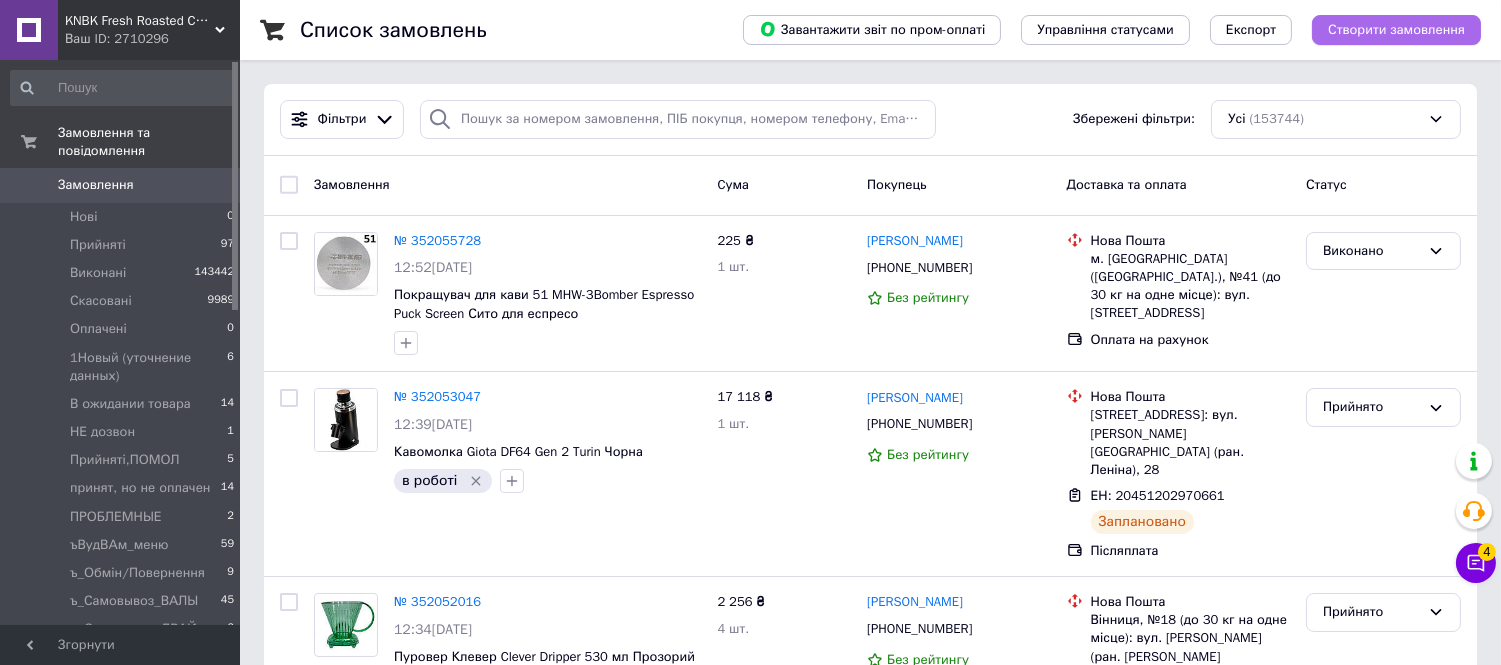 click on "Створити замовлення" at bounding box center (1396, 30) 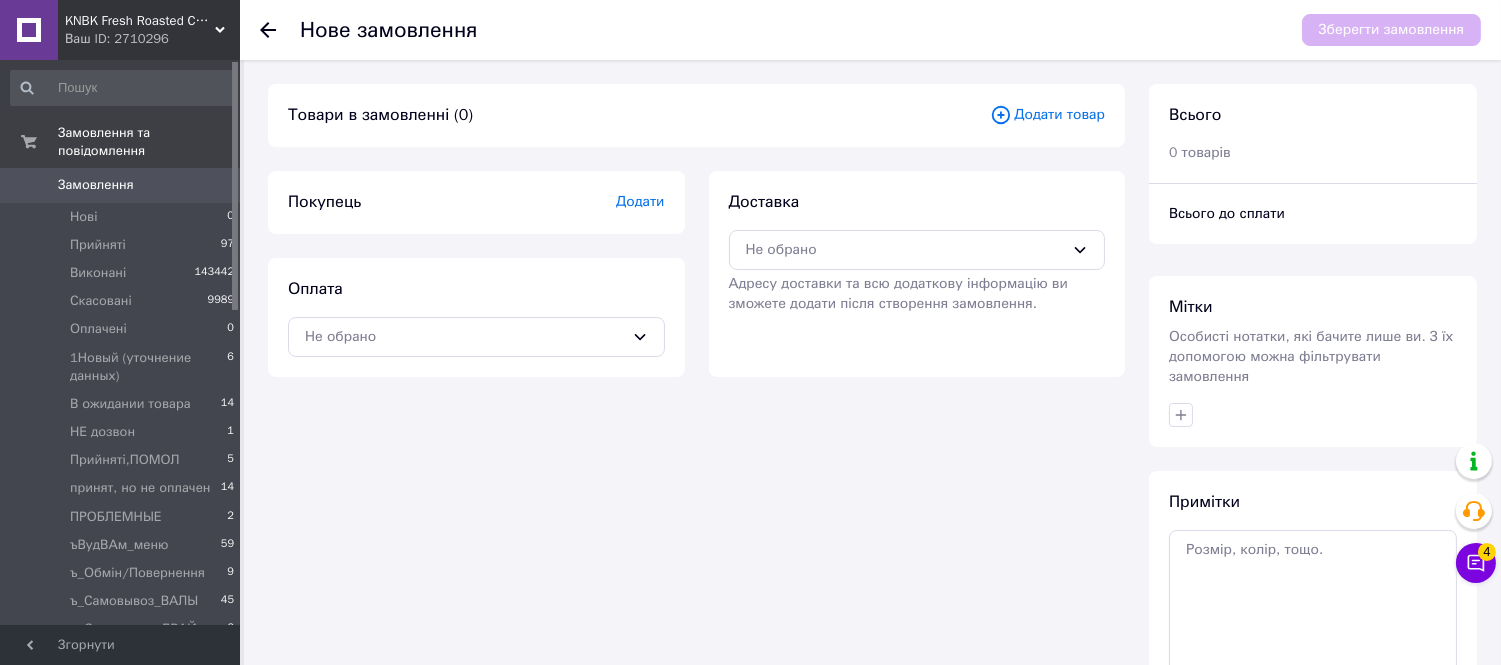 click on "Додати товар" at bounding box center [1047, 115] 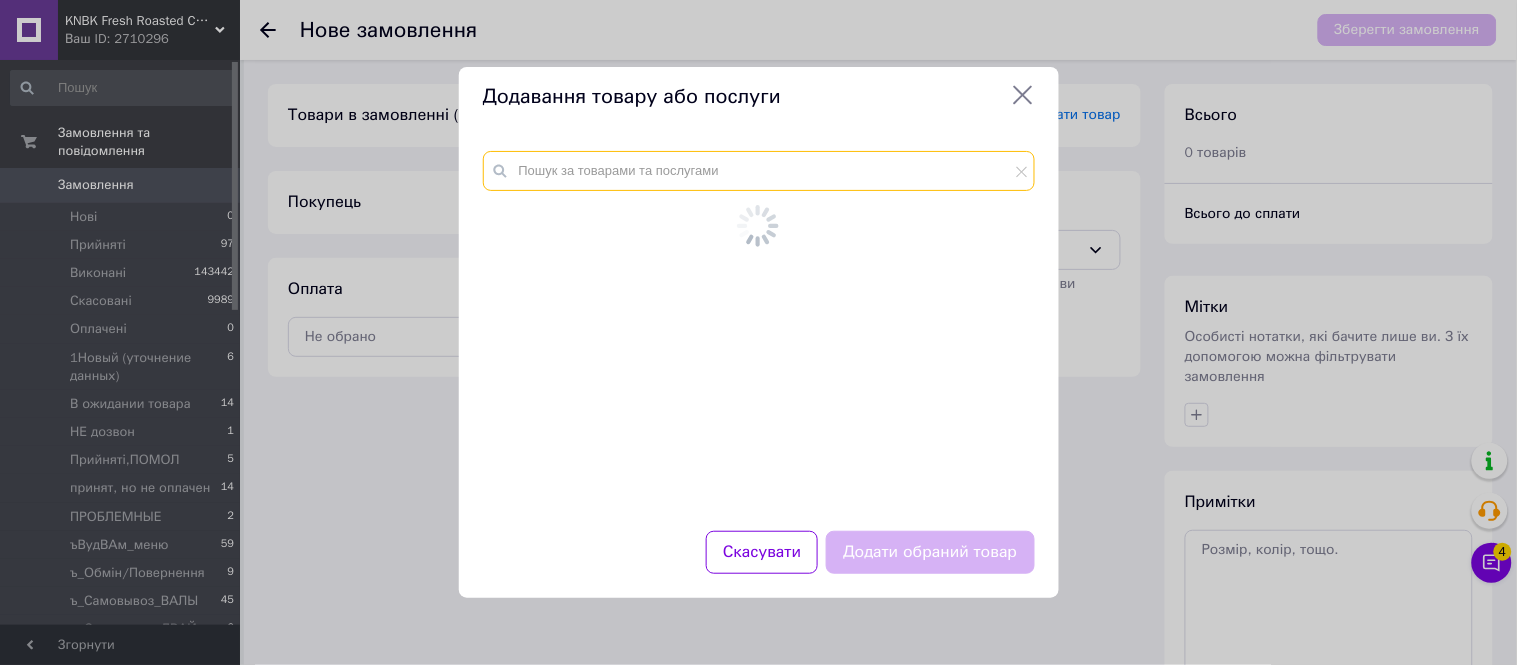click at bounding box center [759, 171] 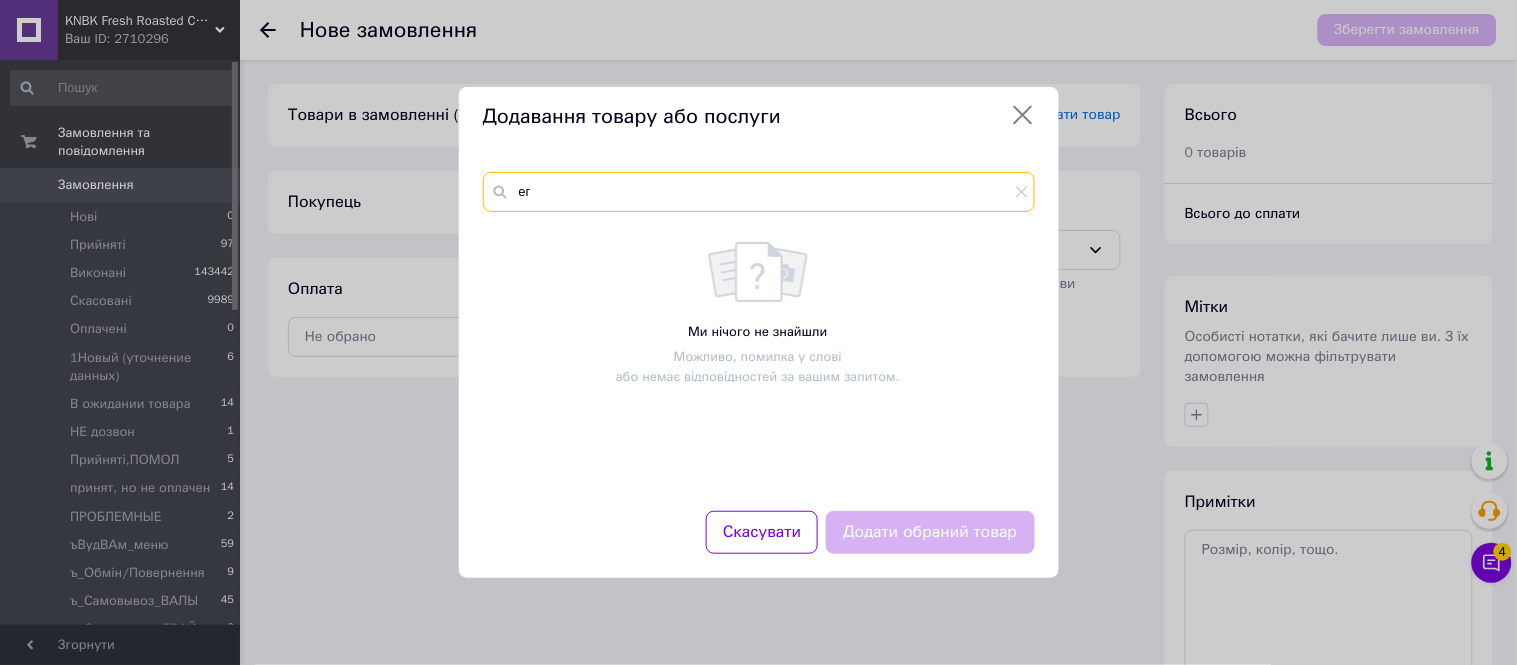 type on "е" 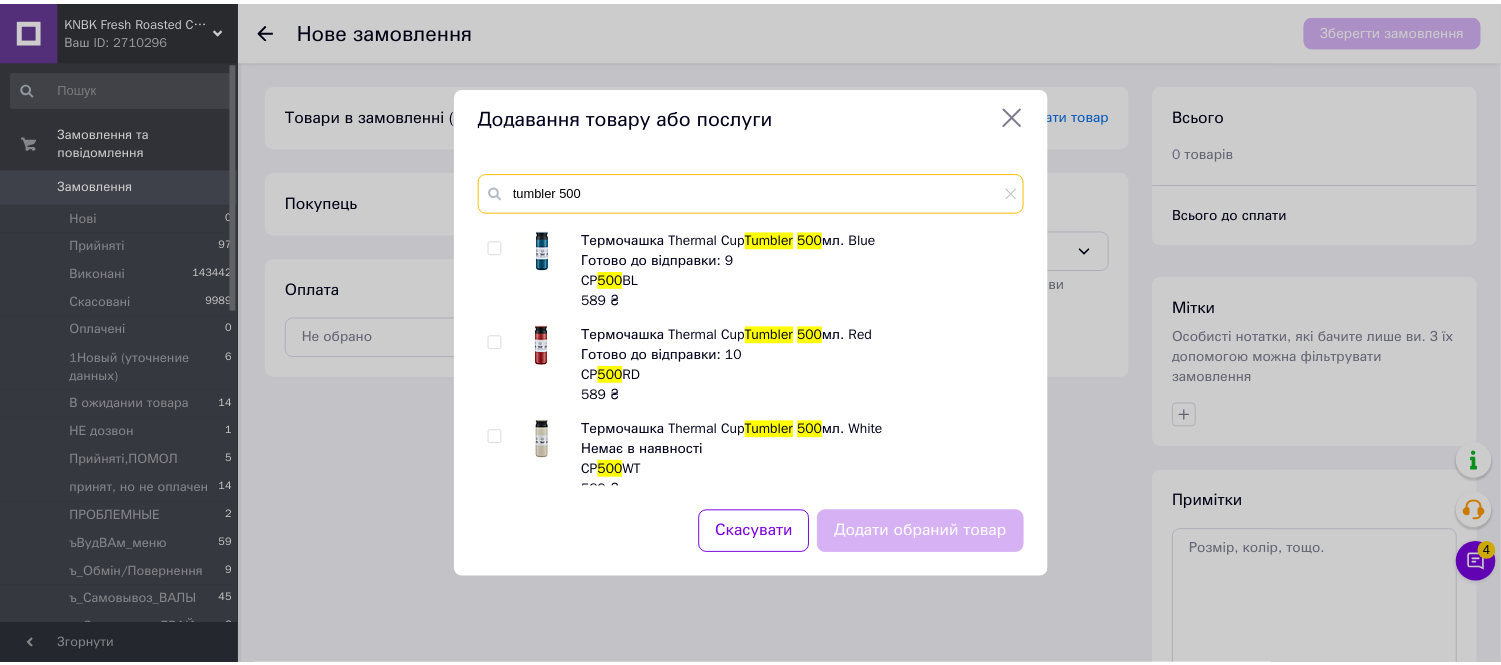 scroll, scrollTop: 1450, scrollLeft: 0, axis: vertical 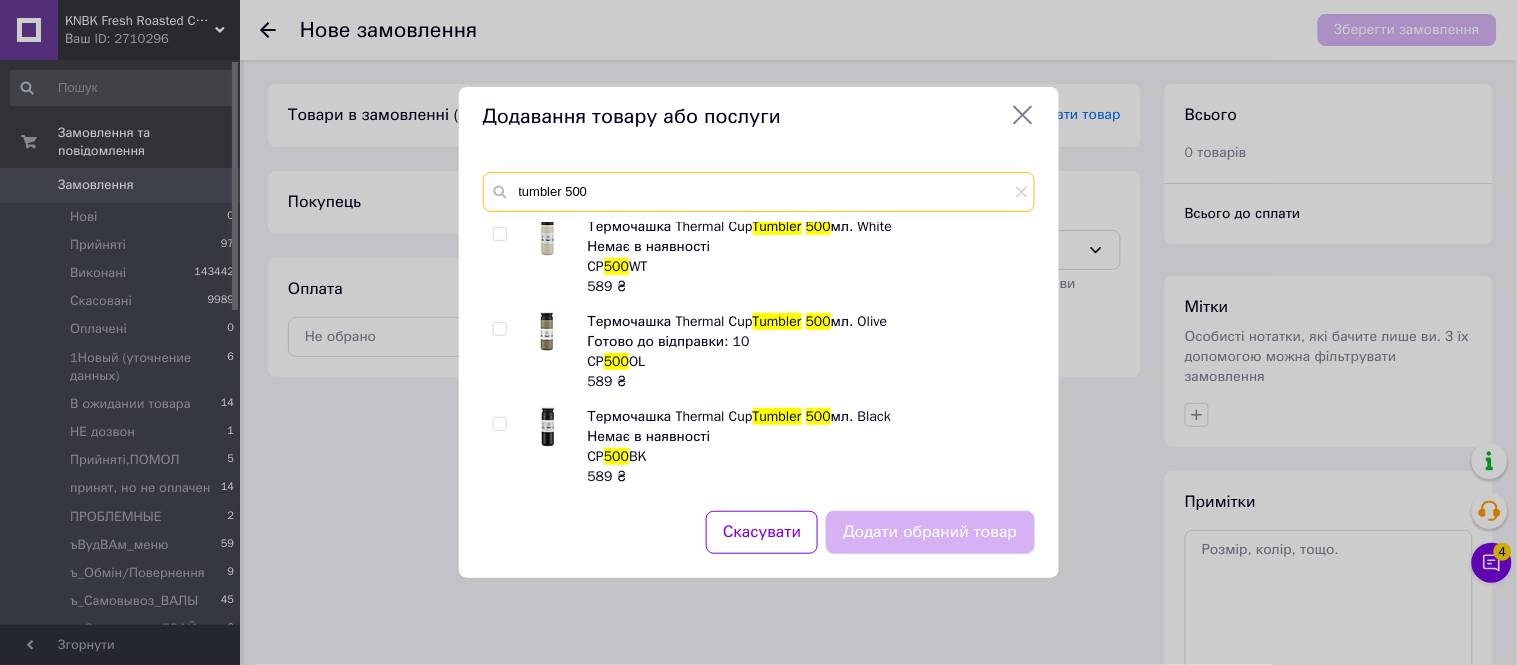 type on "tumbler 500" 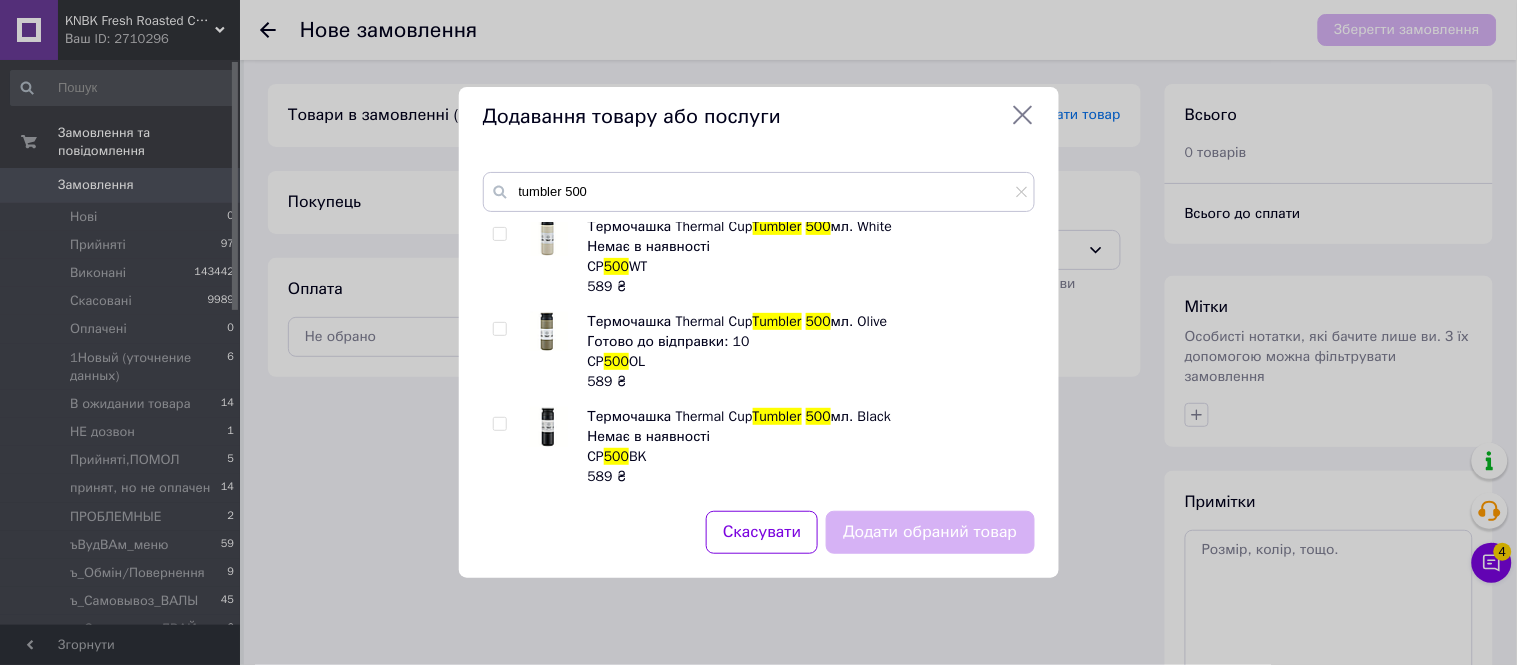 click at bounding box center (499, 424) 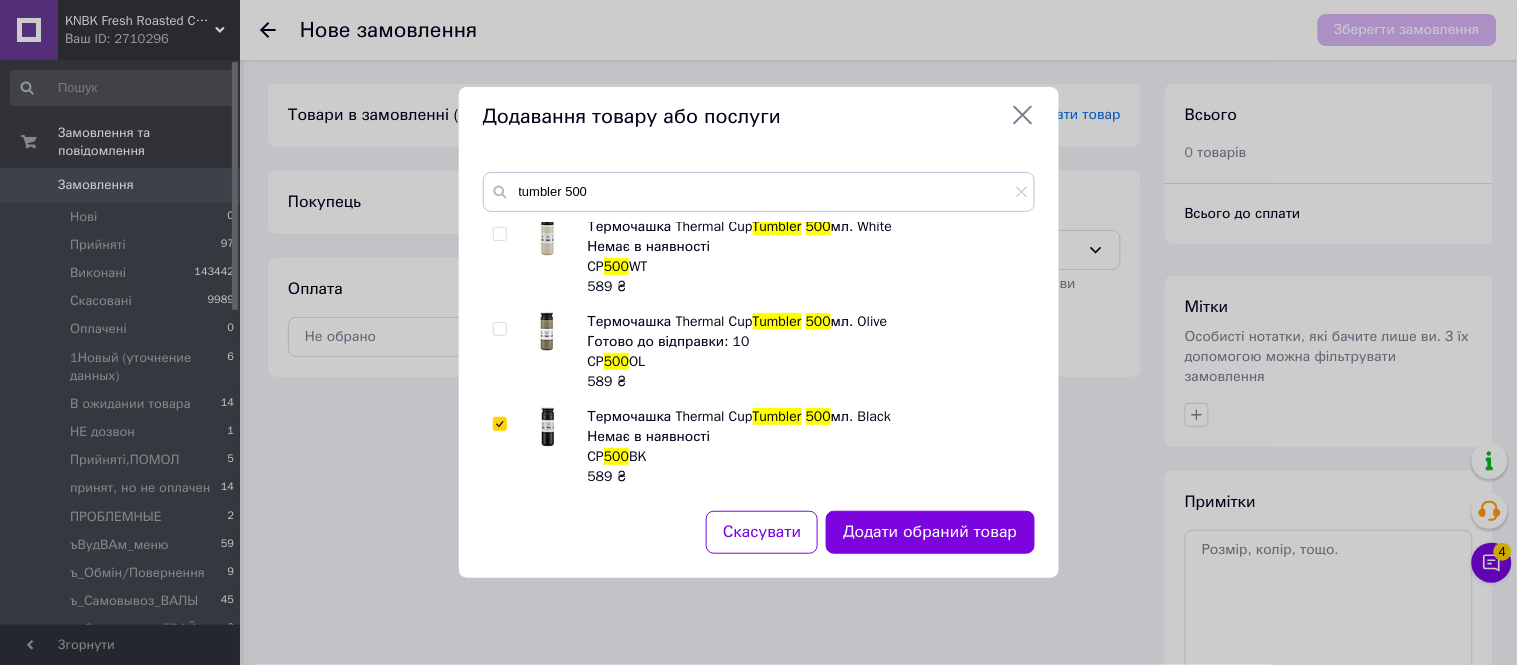 click at bounding box center (500, 234) 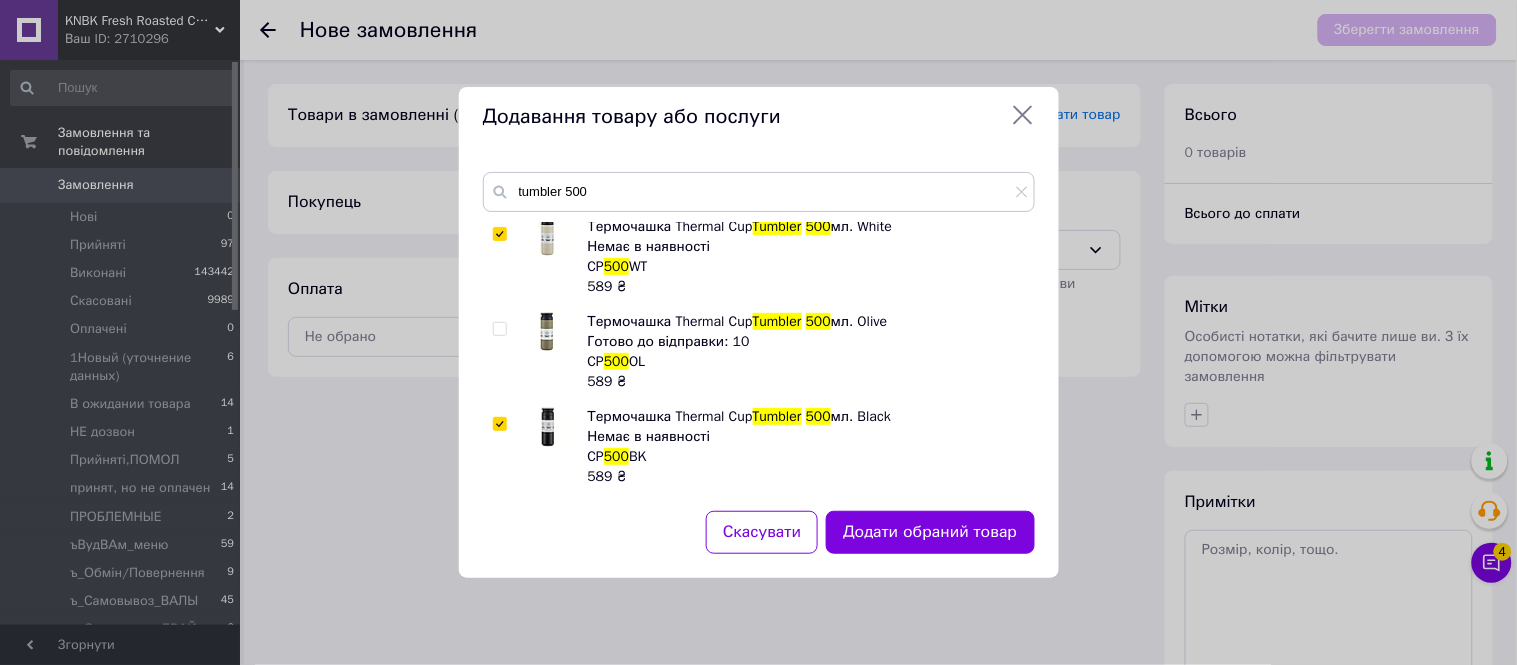 checkbox on "true" 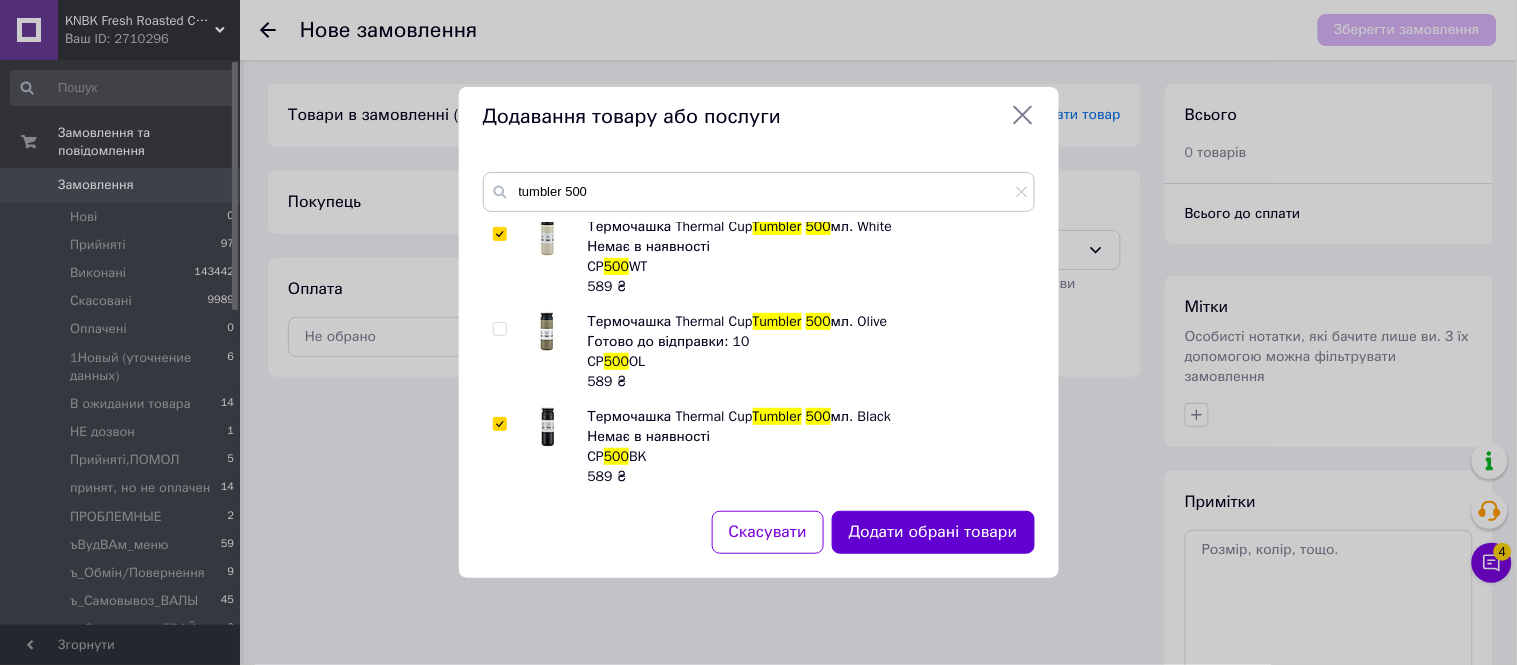 click on "Додати обрані товари" at bounding box center [933, 532] 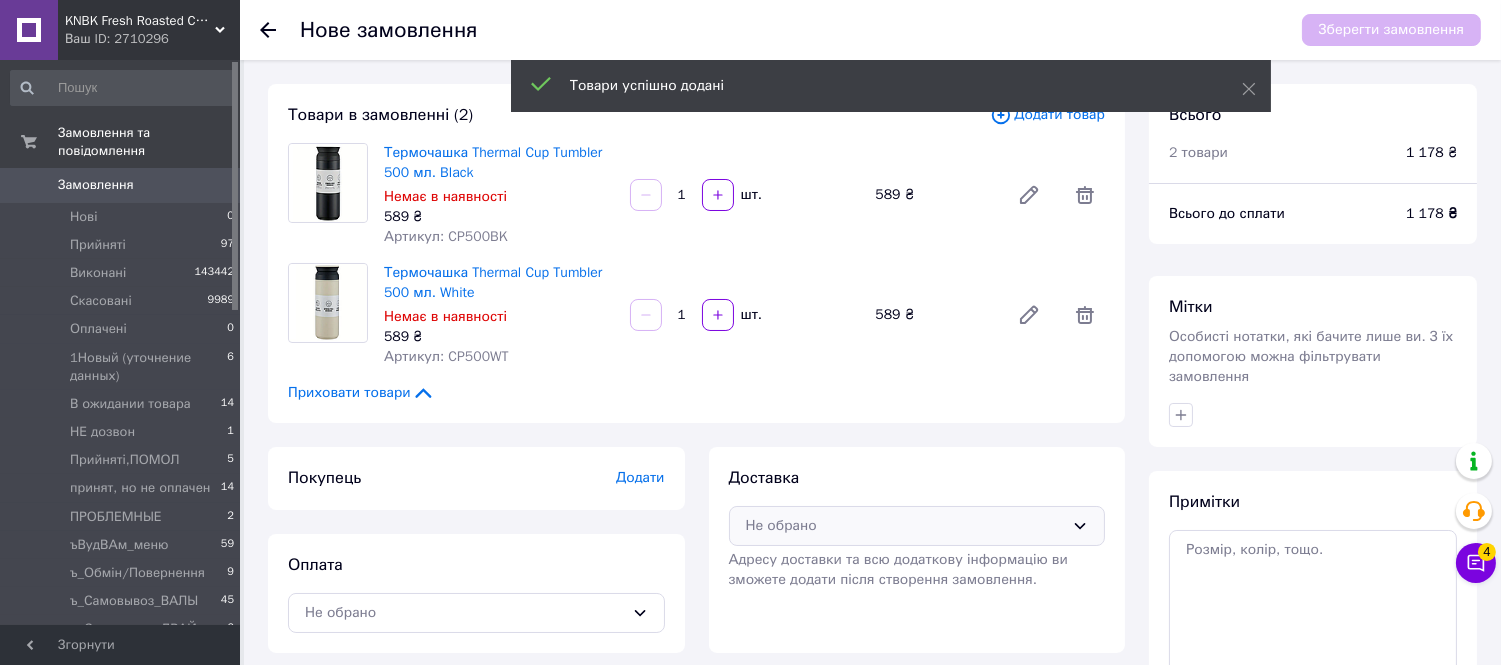 click on "Не обрано" at bounding box center (905, 526) 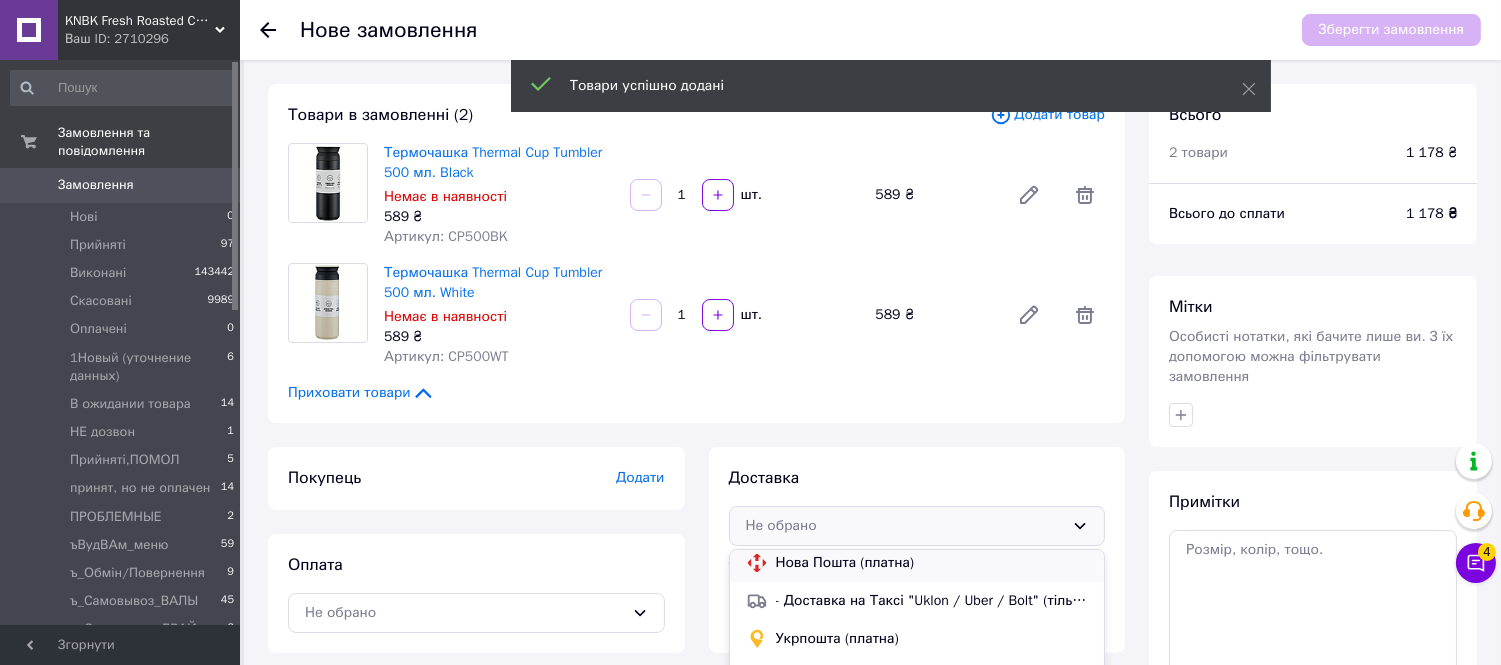 scroll, scrollTop: 17, scrollLeft: 0, axis: vertical 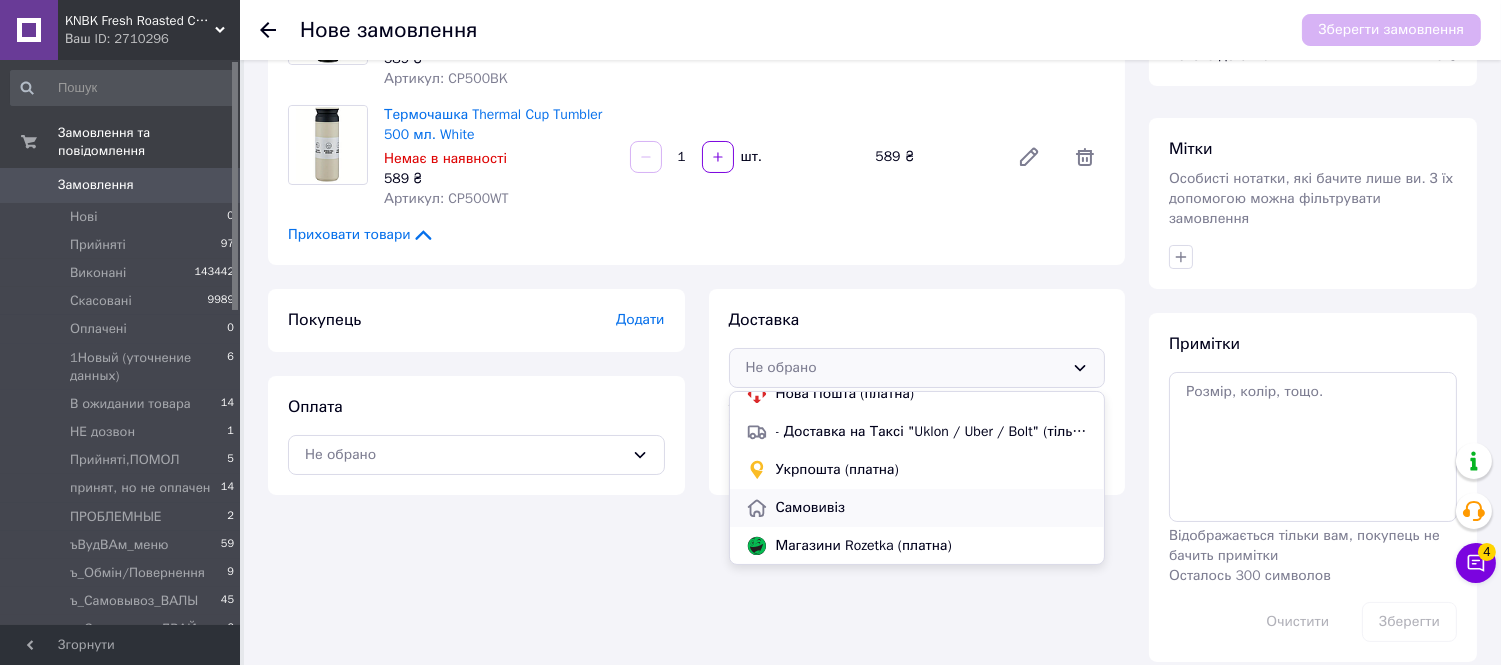 click on "Самовивіз" at bounding box center (932, 508) 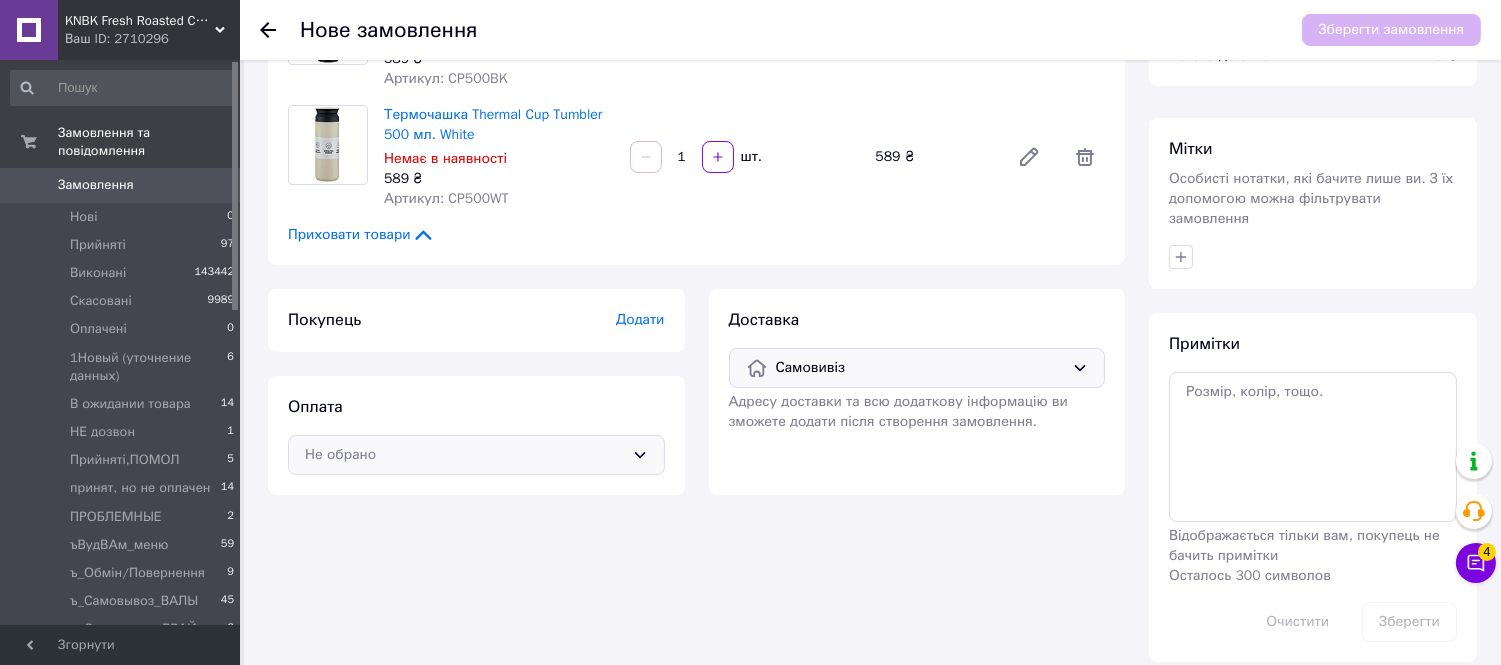 click on "Не обрано" at bounding box center (476, 455) 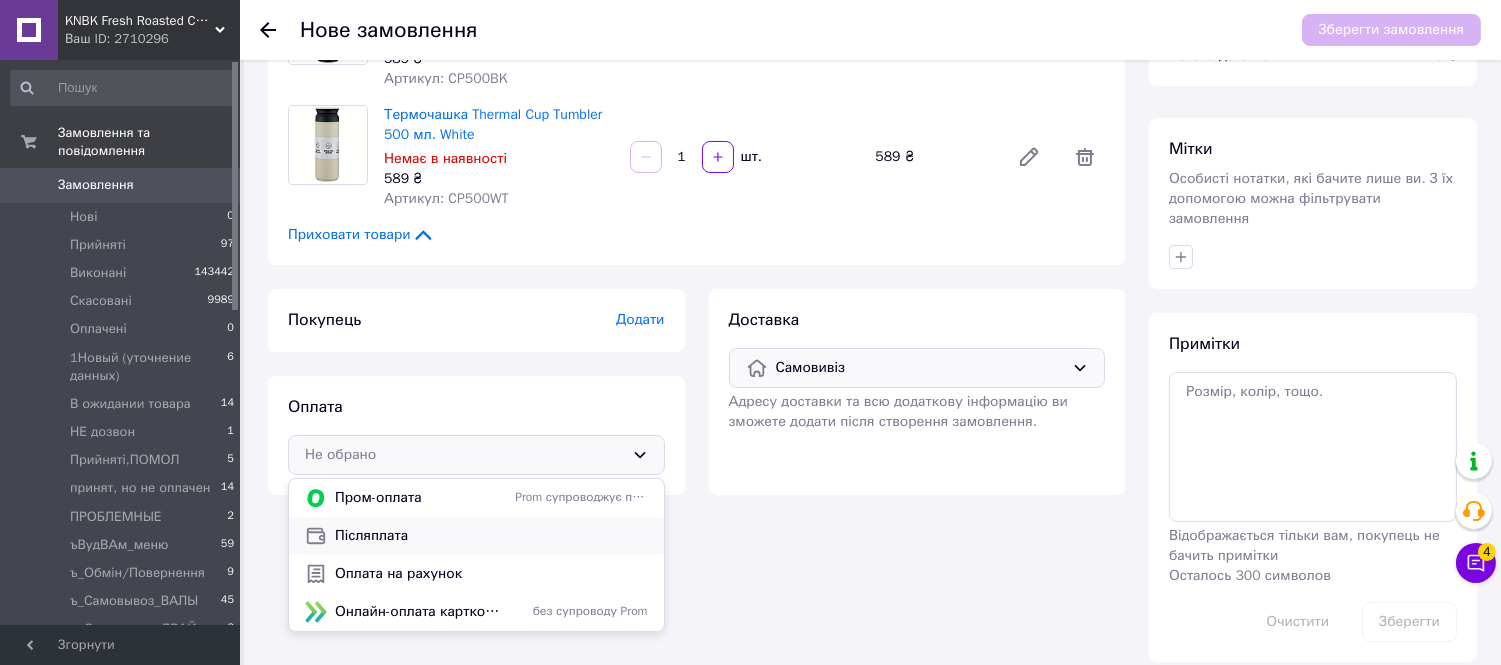 click on "Післяплата" at bounding box center (491, 536) 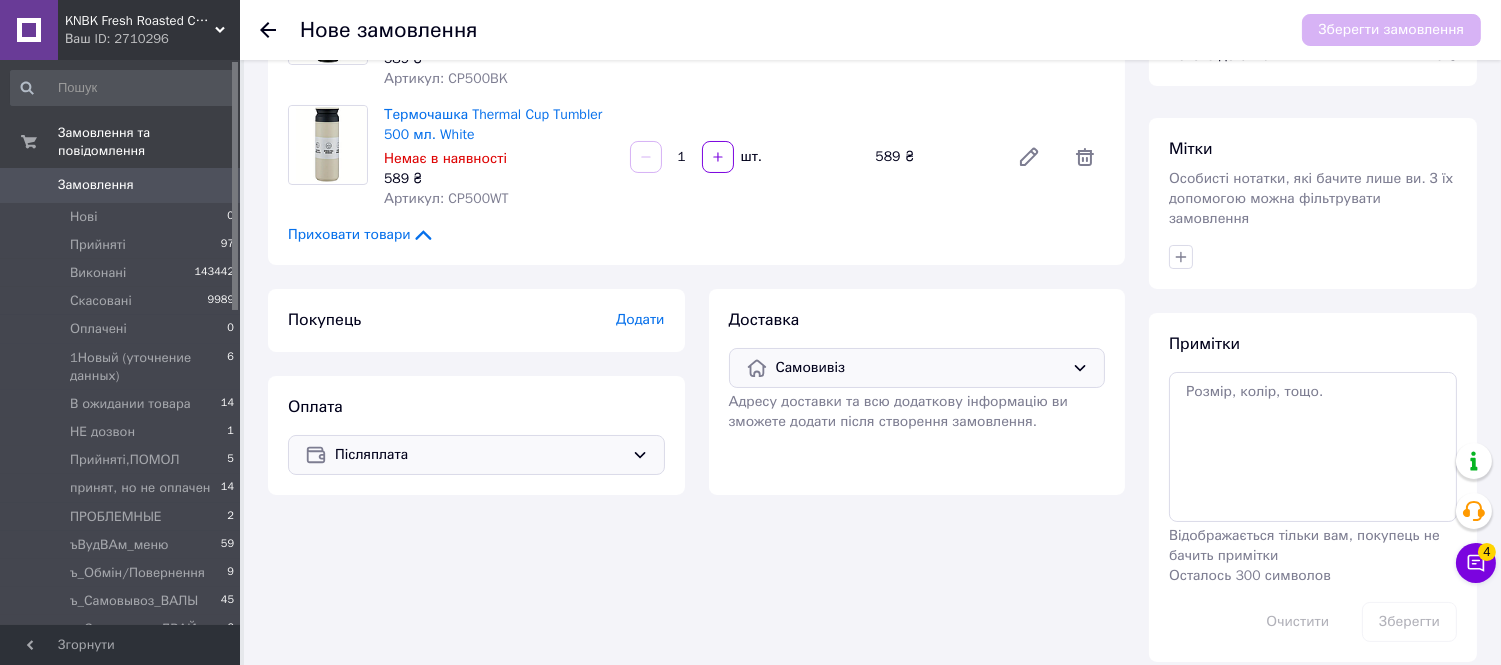 click on "Післяплата" at bounding box center (479, 455) 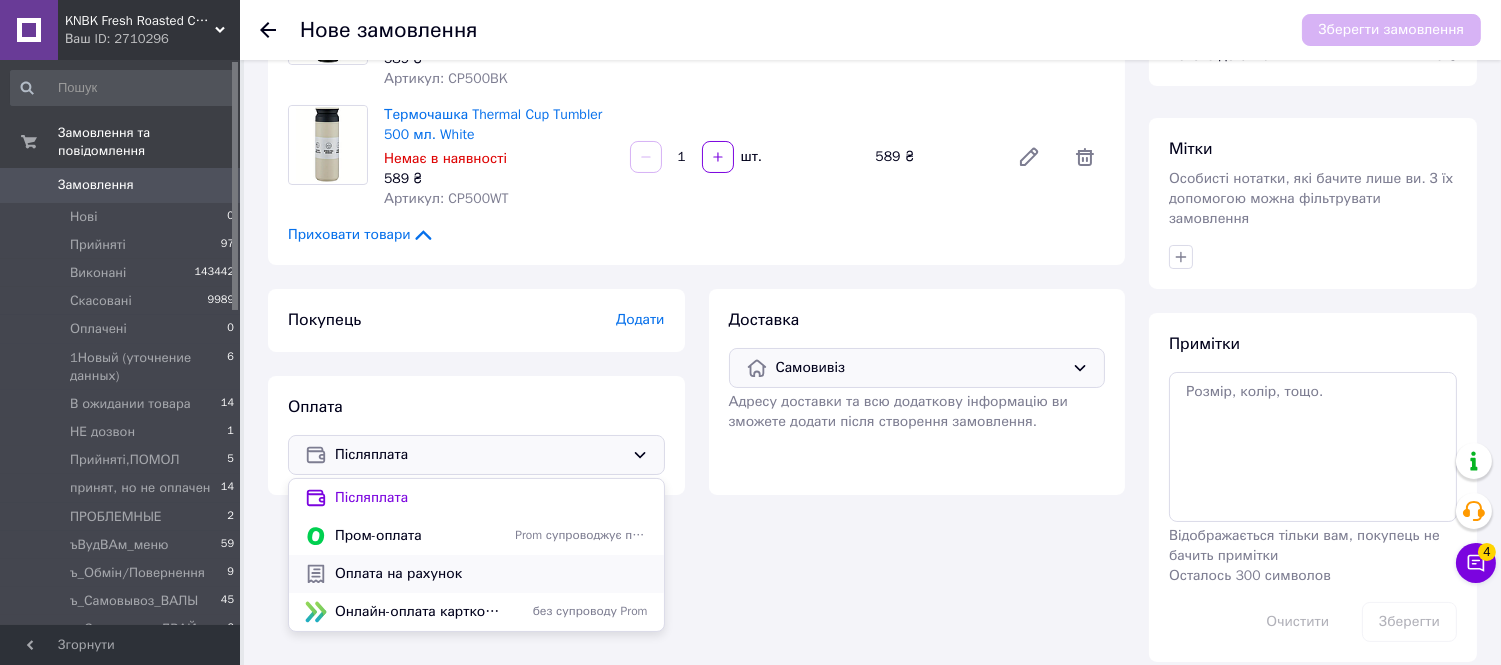 click on "Оплата на рахунок" at bounding box center (491, 574) 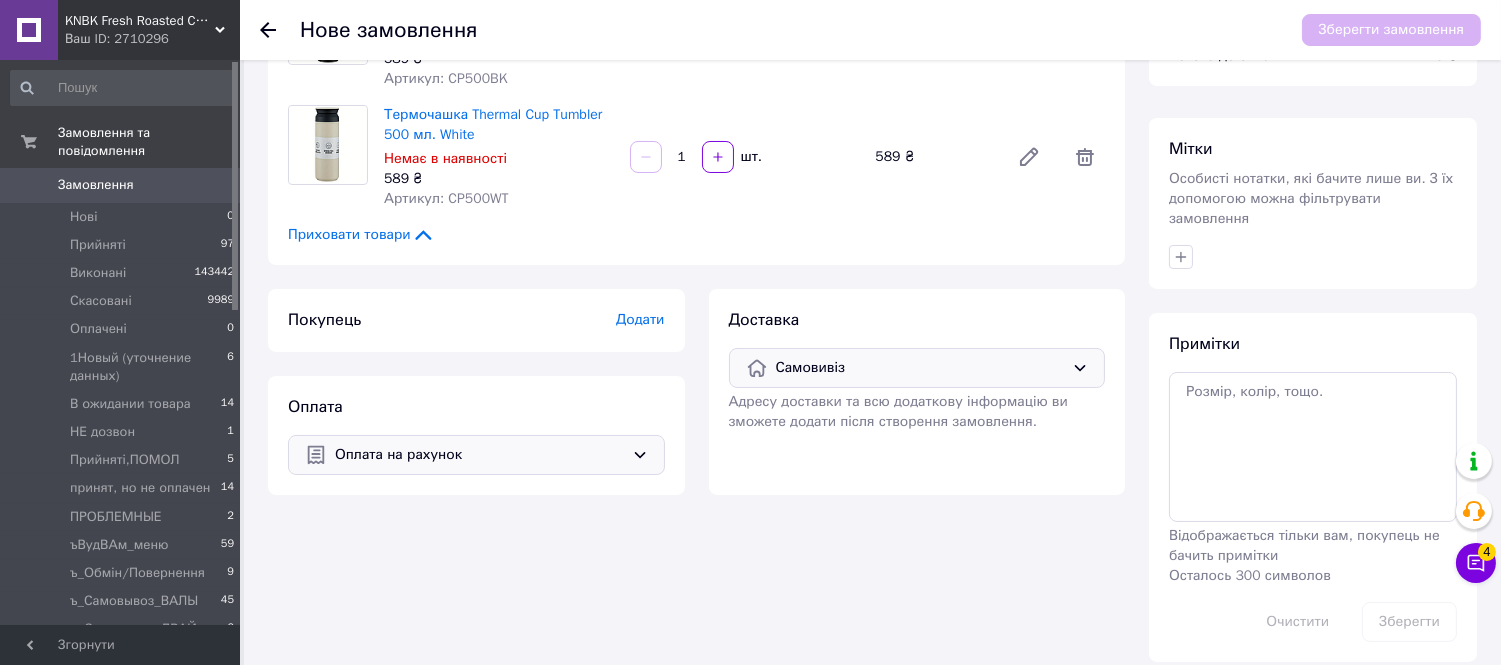 click on "Додати" at bounding box center (640, 319) 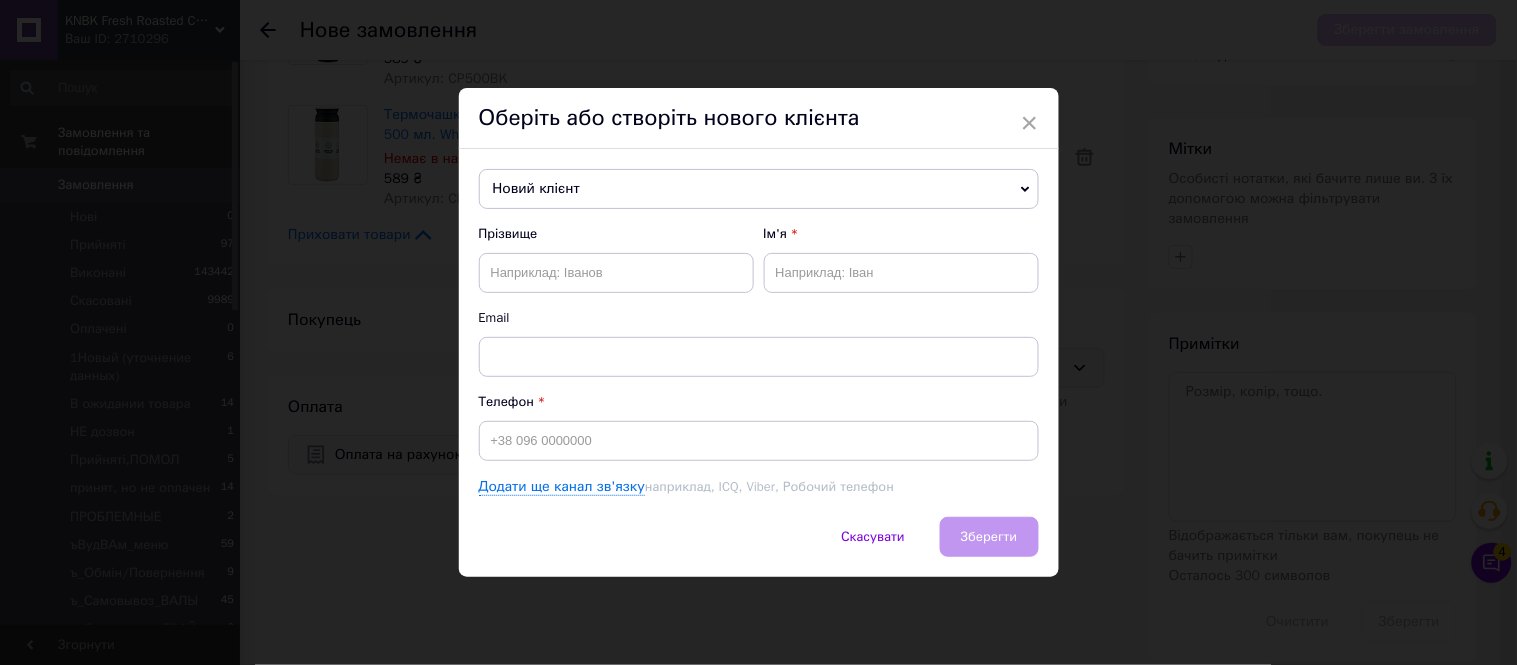 click on "Новий клієнт" at bounding box center (759, 189) 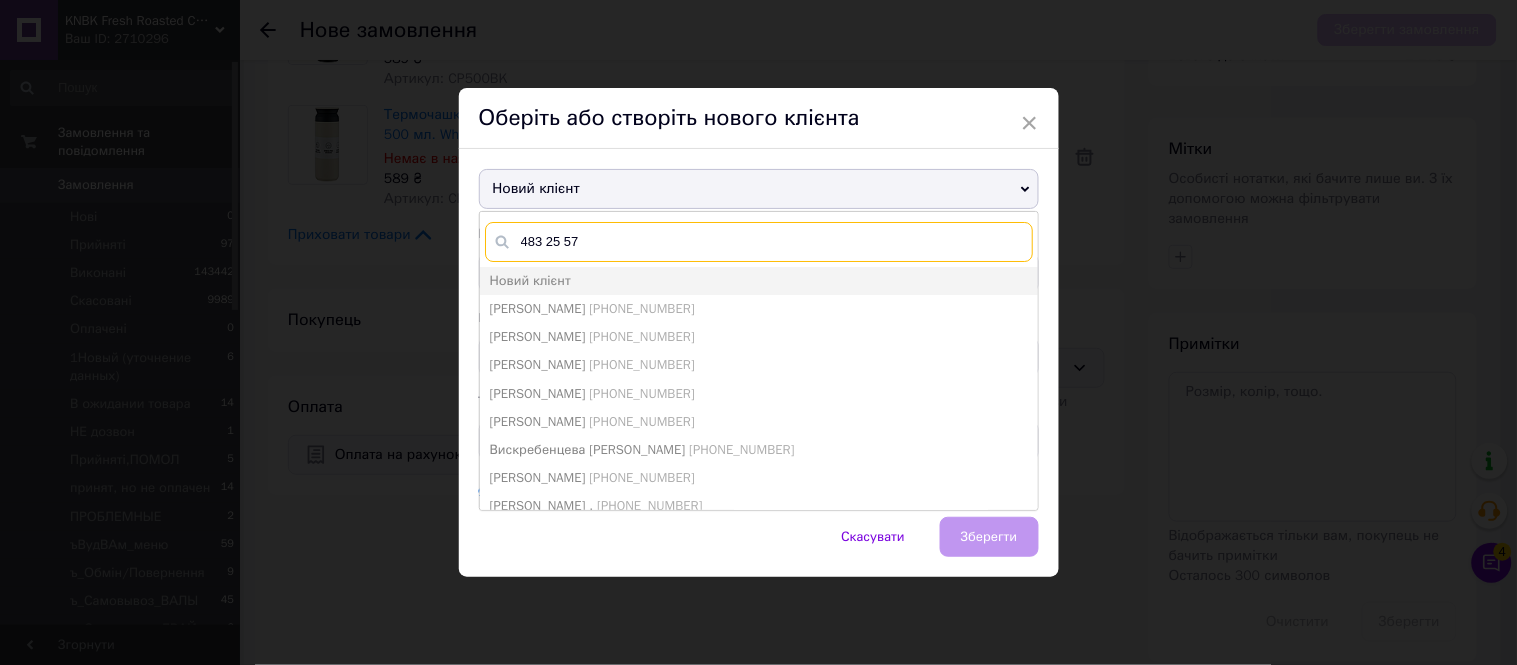 click on "483 25 57" at bounding box center [759, 242] 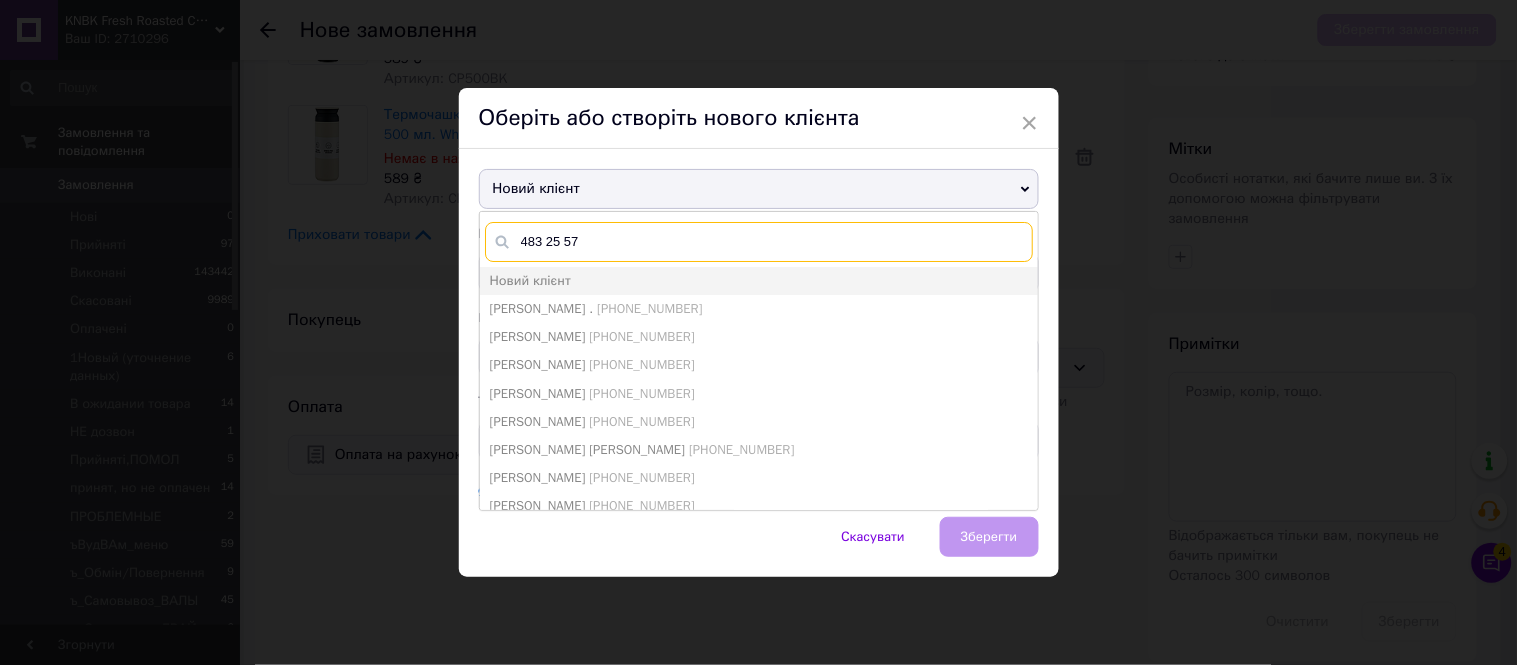 type on "483 25 57" 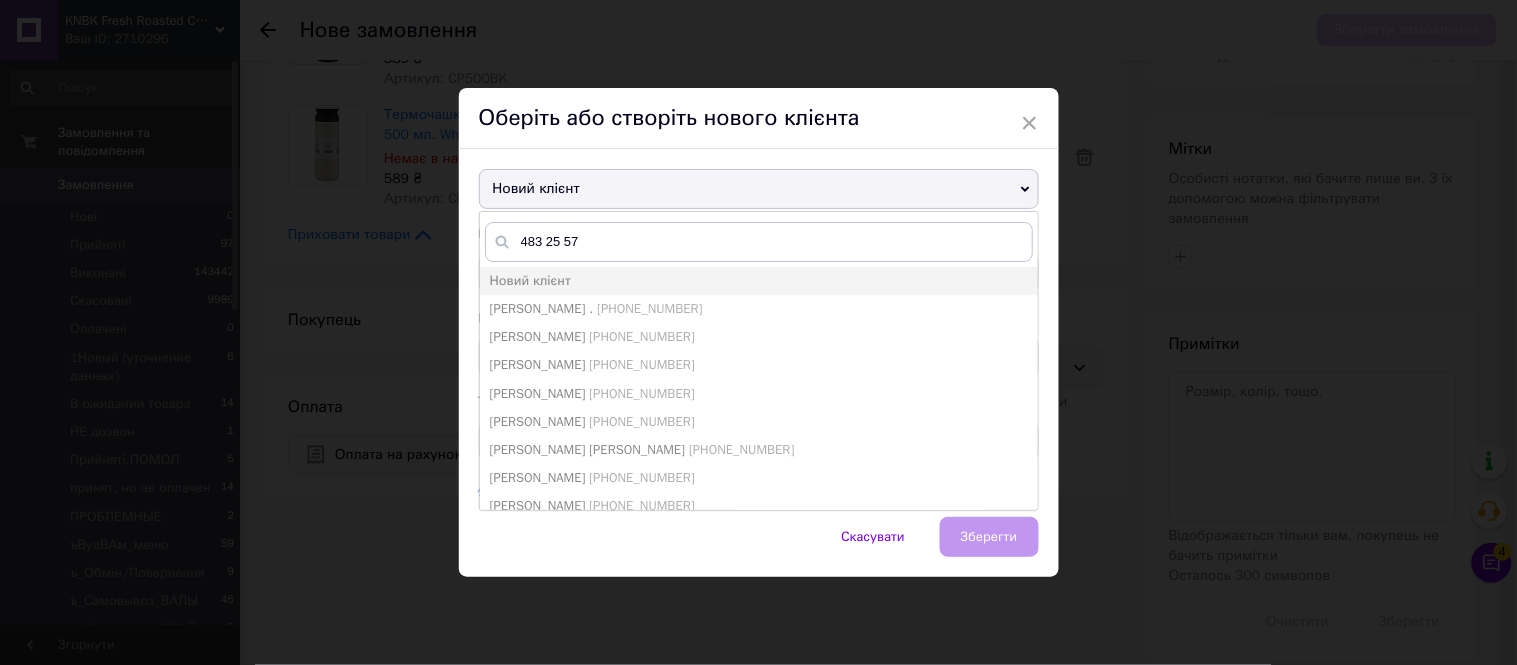 click on "Олександр Беницький" at bounding box center (538, 336) 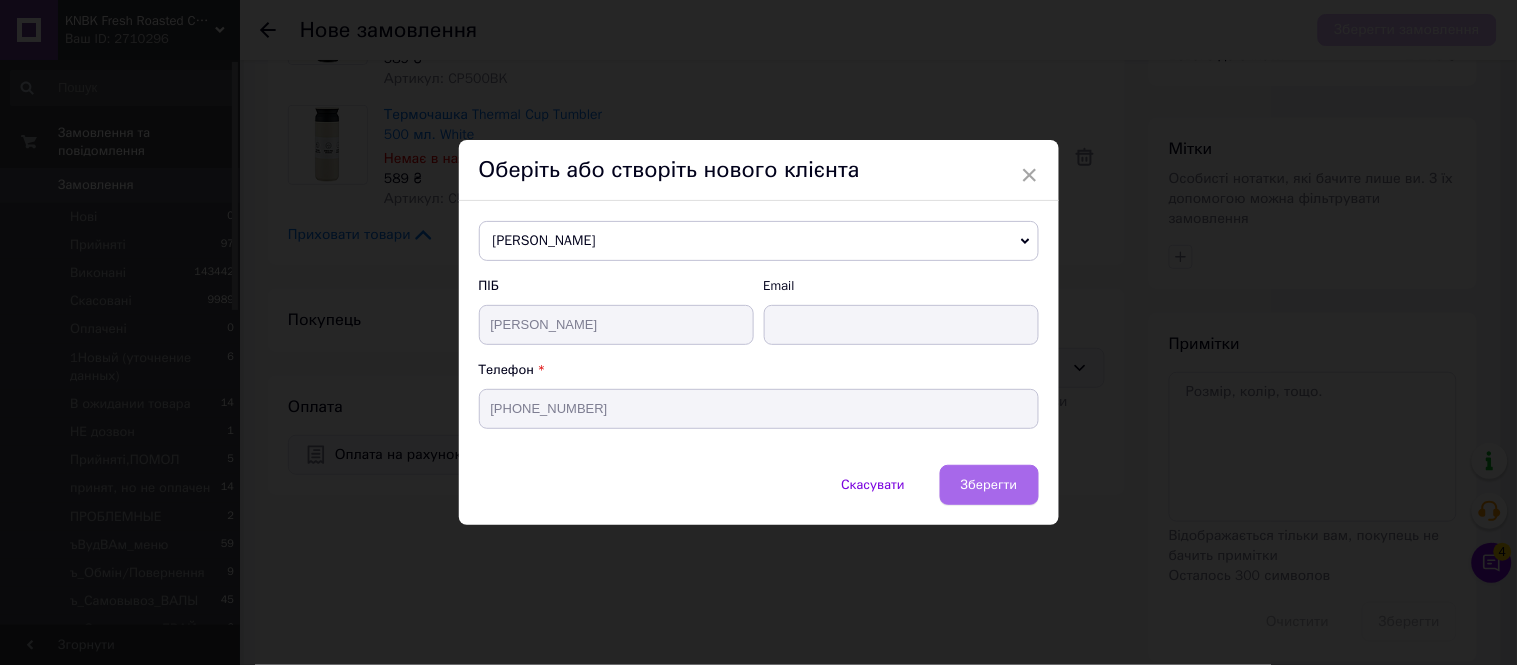 click on "Зберегти" at bounding box center (989, 484) 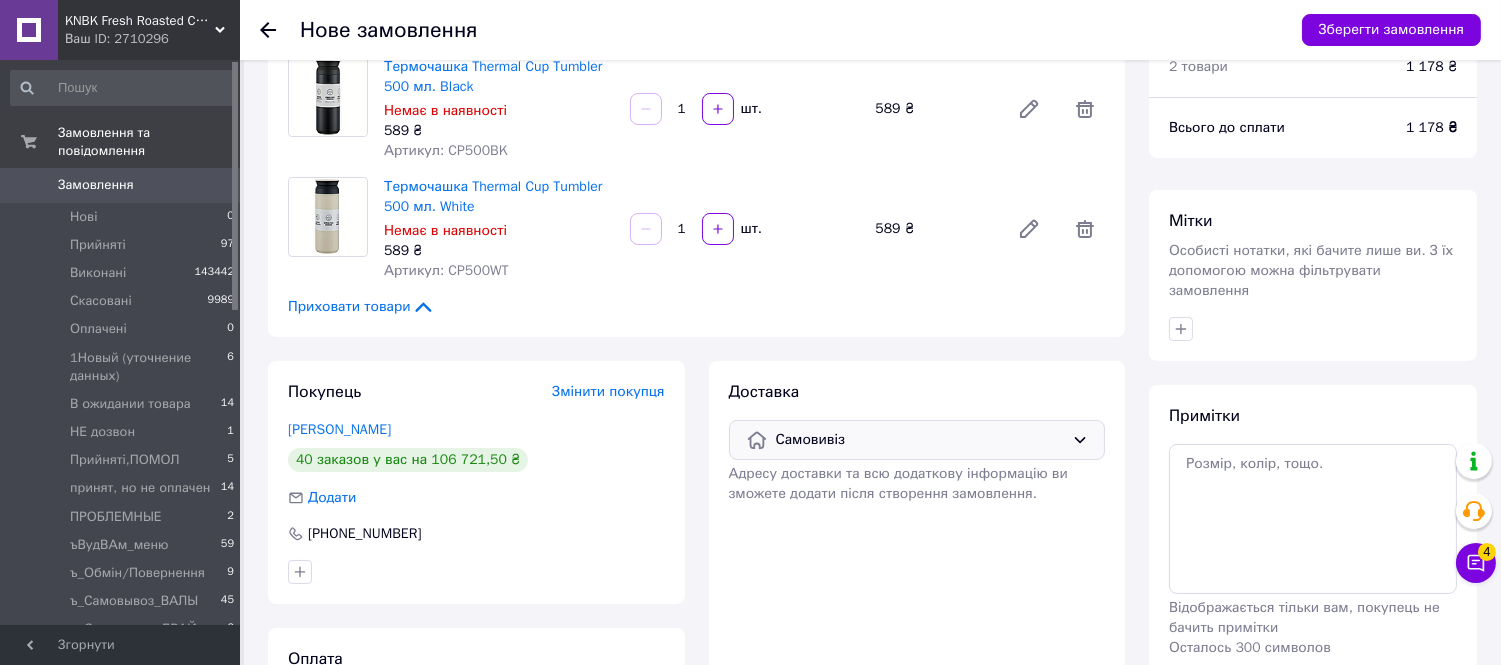 scroll, scrollTop: 47, scrollLeft: 0, axis: vertical 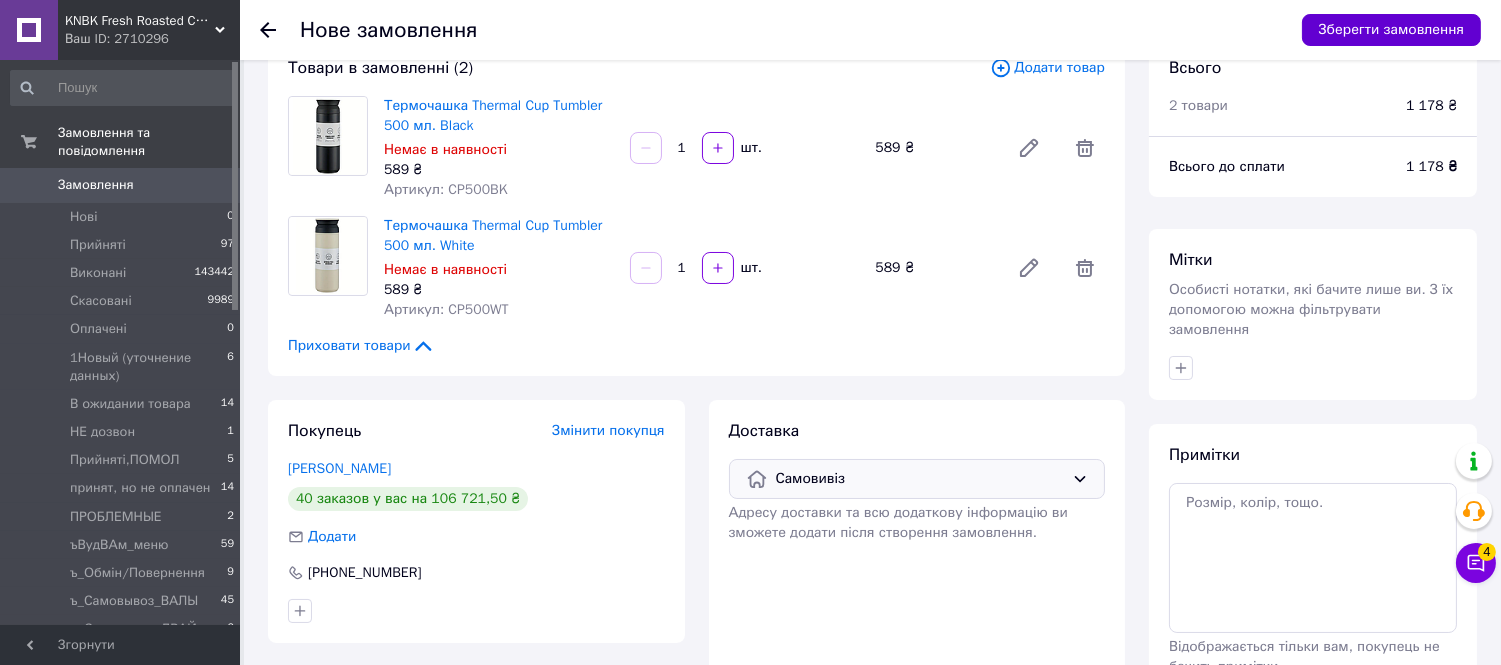 click on "Зберегти замовлення" at bounding box center [1391, 30] 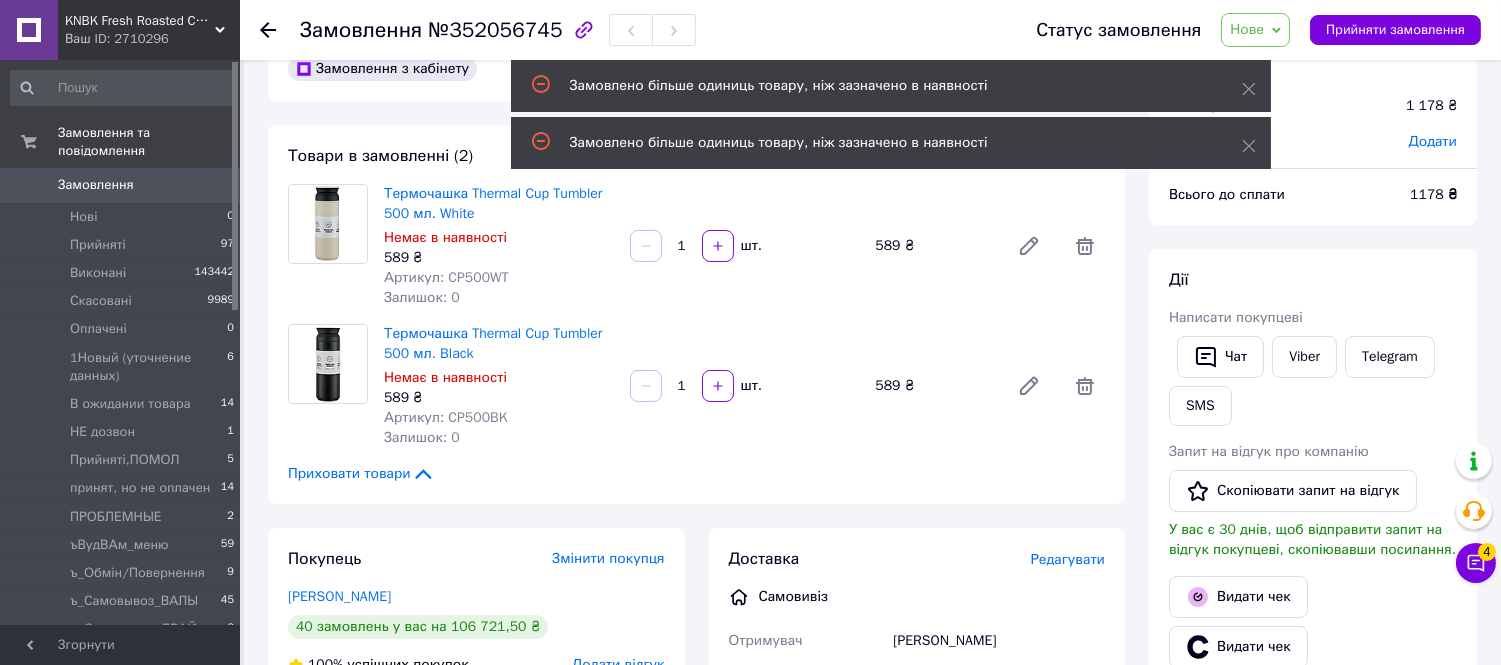 click on "Нове" at bounding box center [1247, 29] 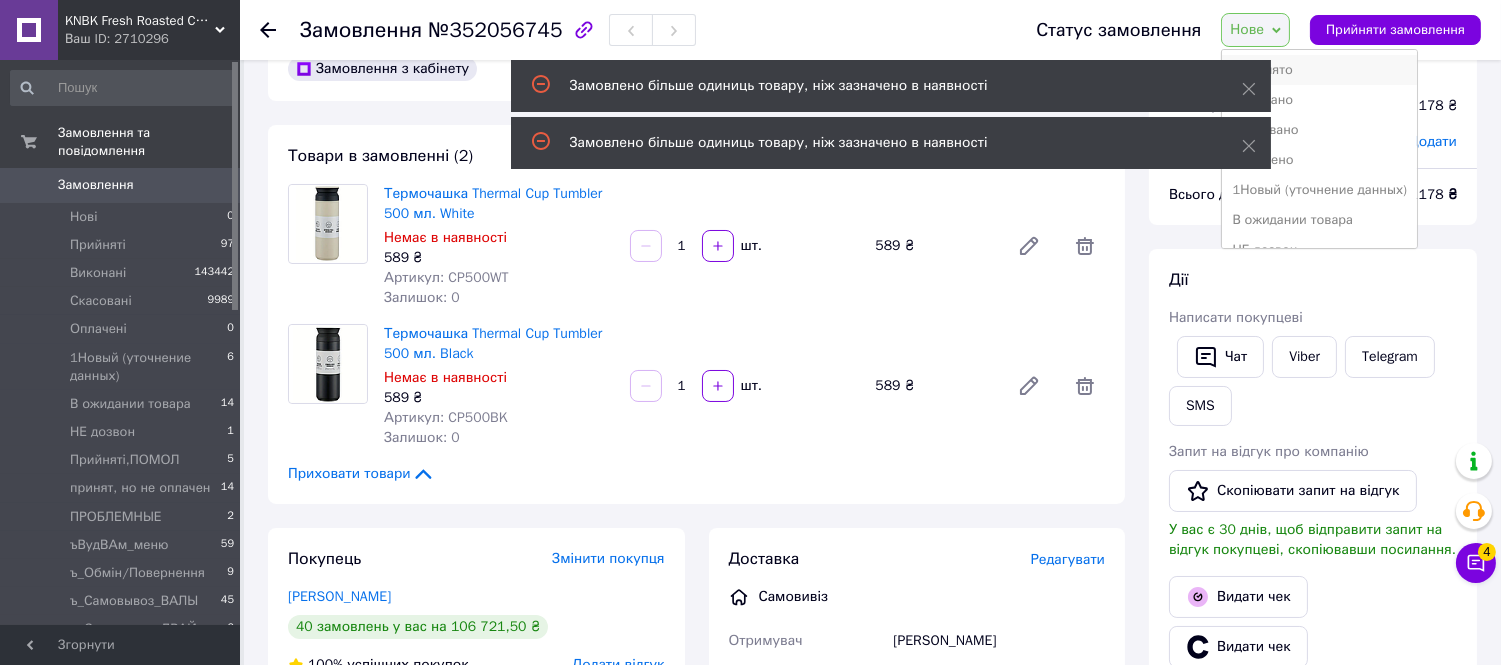 click on "Прийнято" at bounding box center [1319, 70] 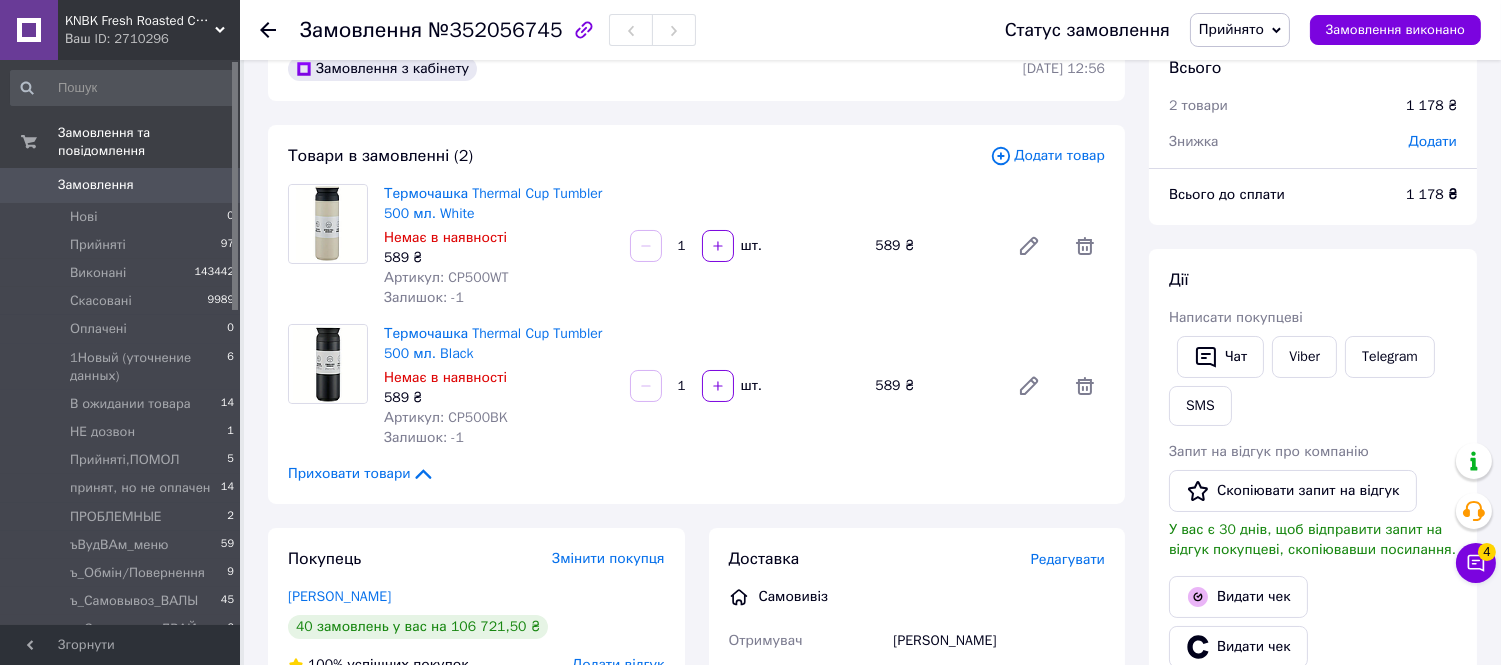 scroll, scrollTop: 0, scrollLeft: 0, axis: both 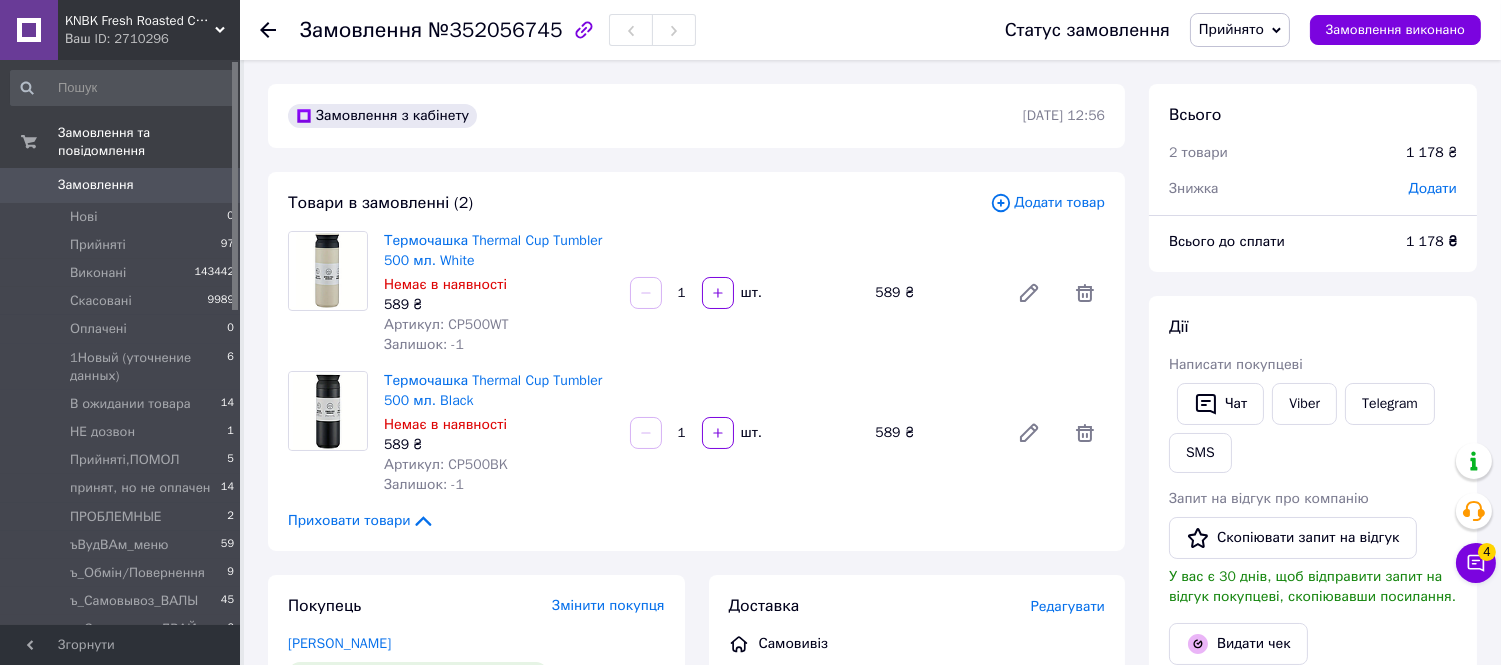 click on "1" at bounding box center (682, 293) 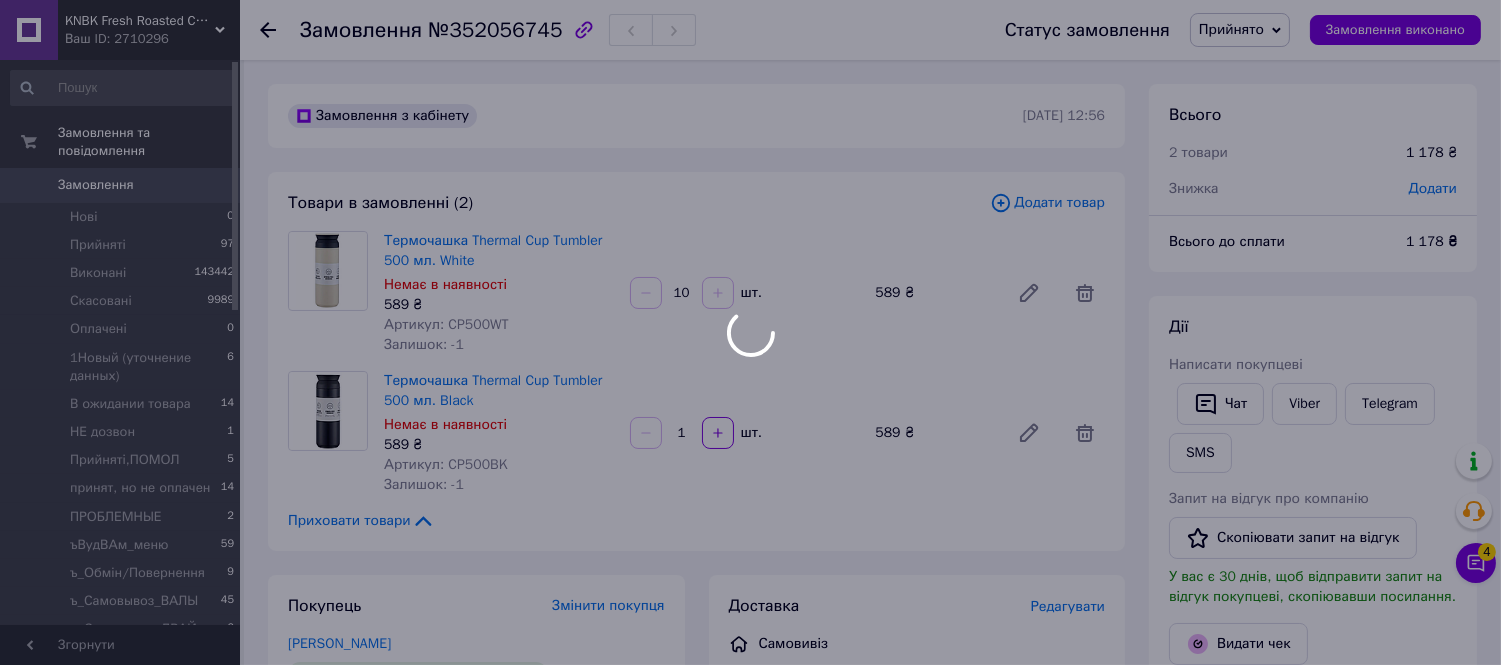 type on "10" 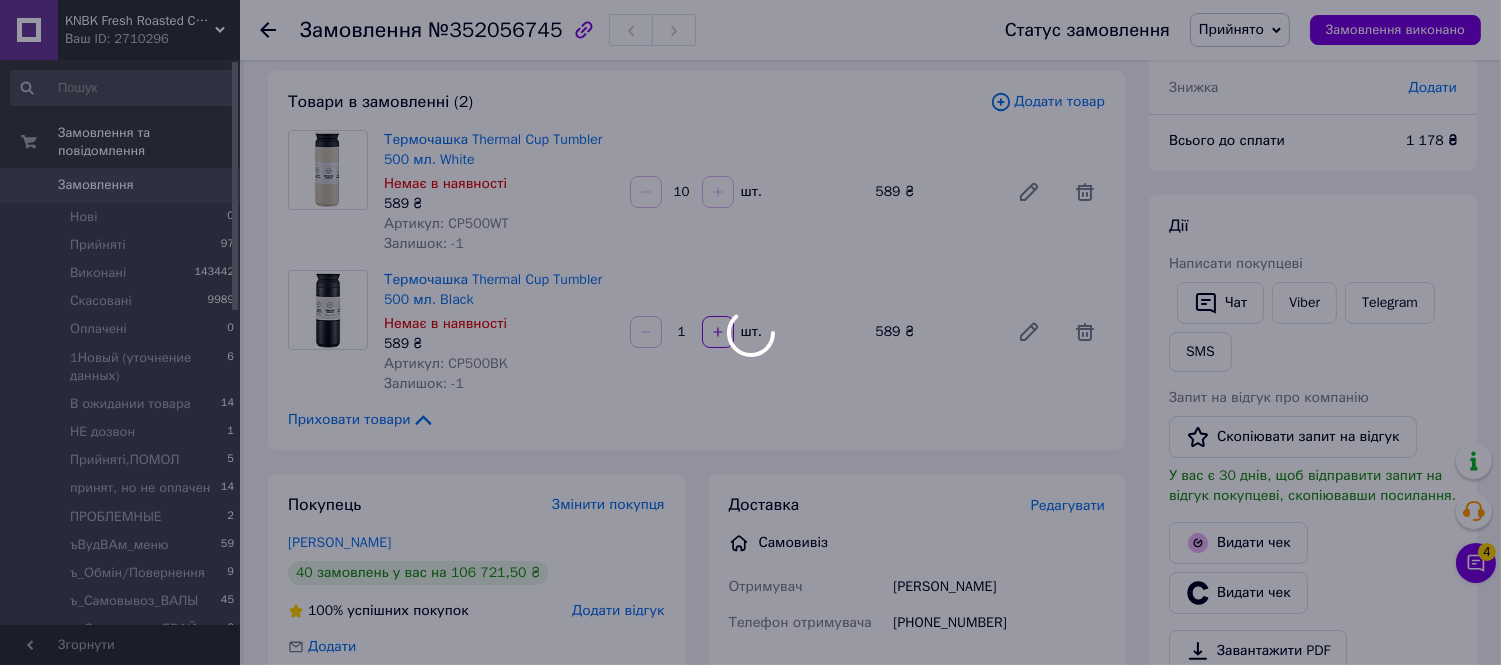 scroll, scrollTop: 0, scrollLeft: 0, axis: both 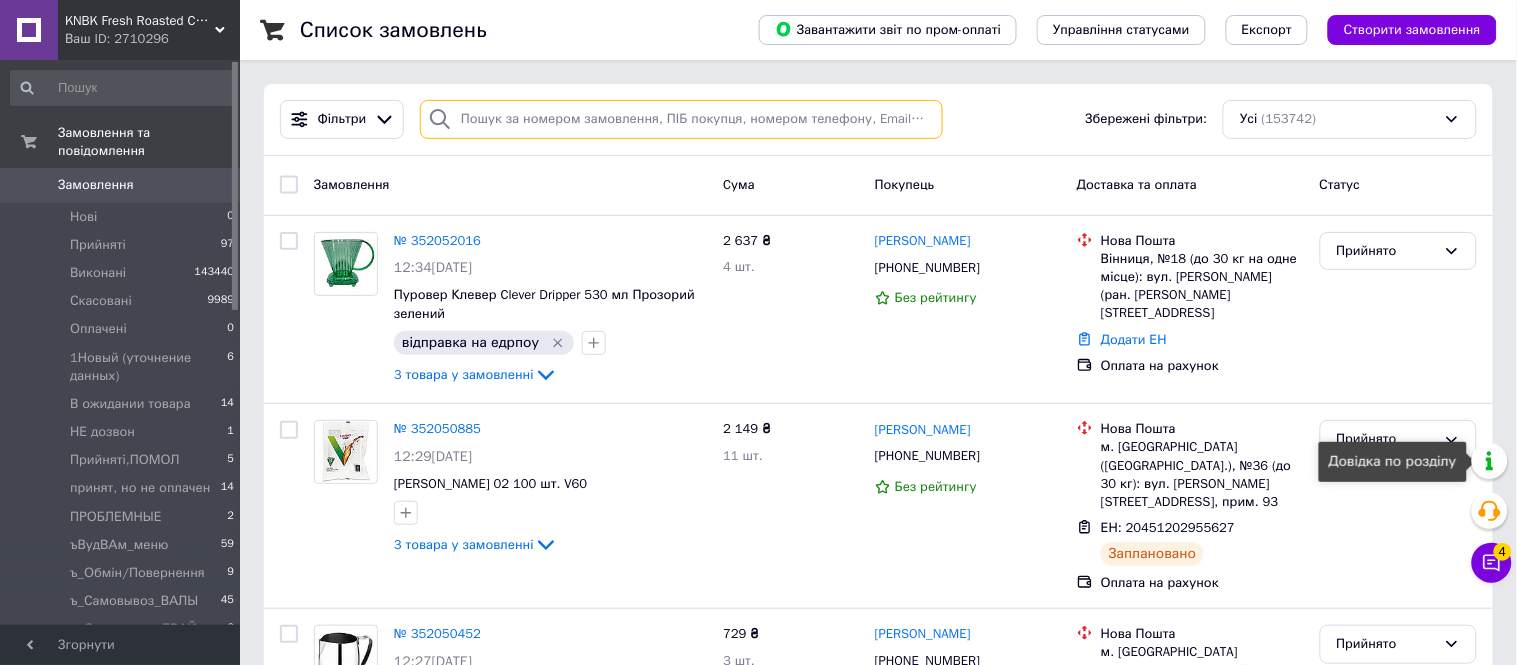 click at bounding box center [681, 119] 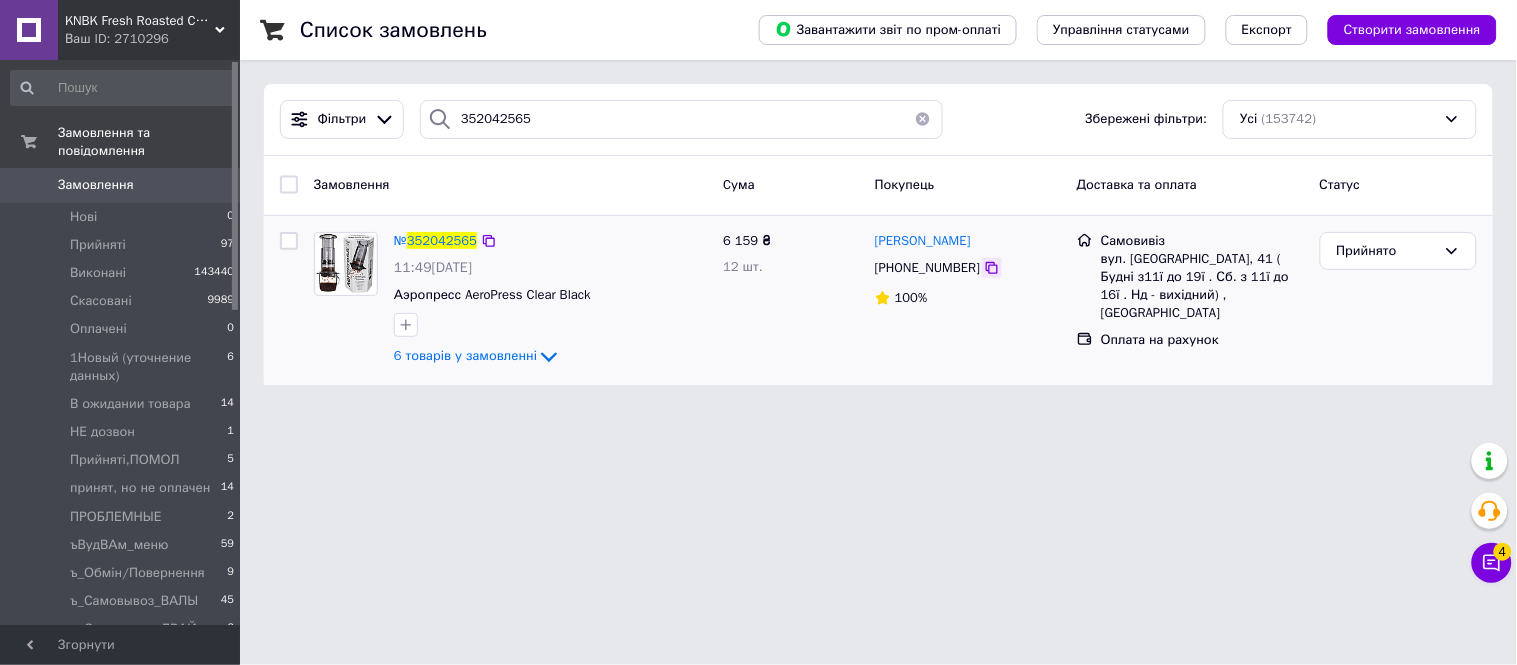 click 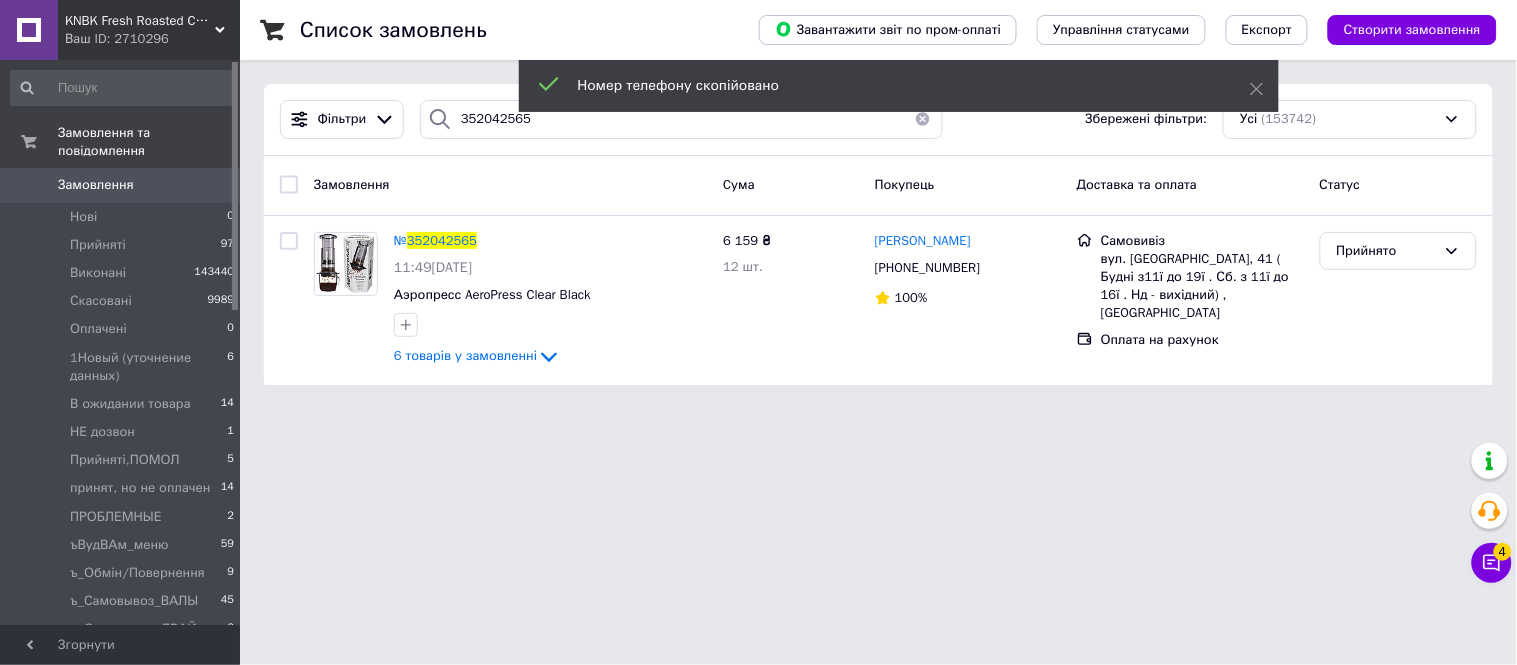 click on "Номер телефону скопійовано" at bounding box center (899, 86) 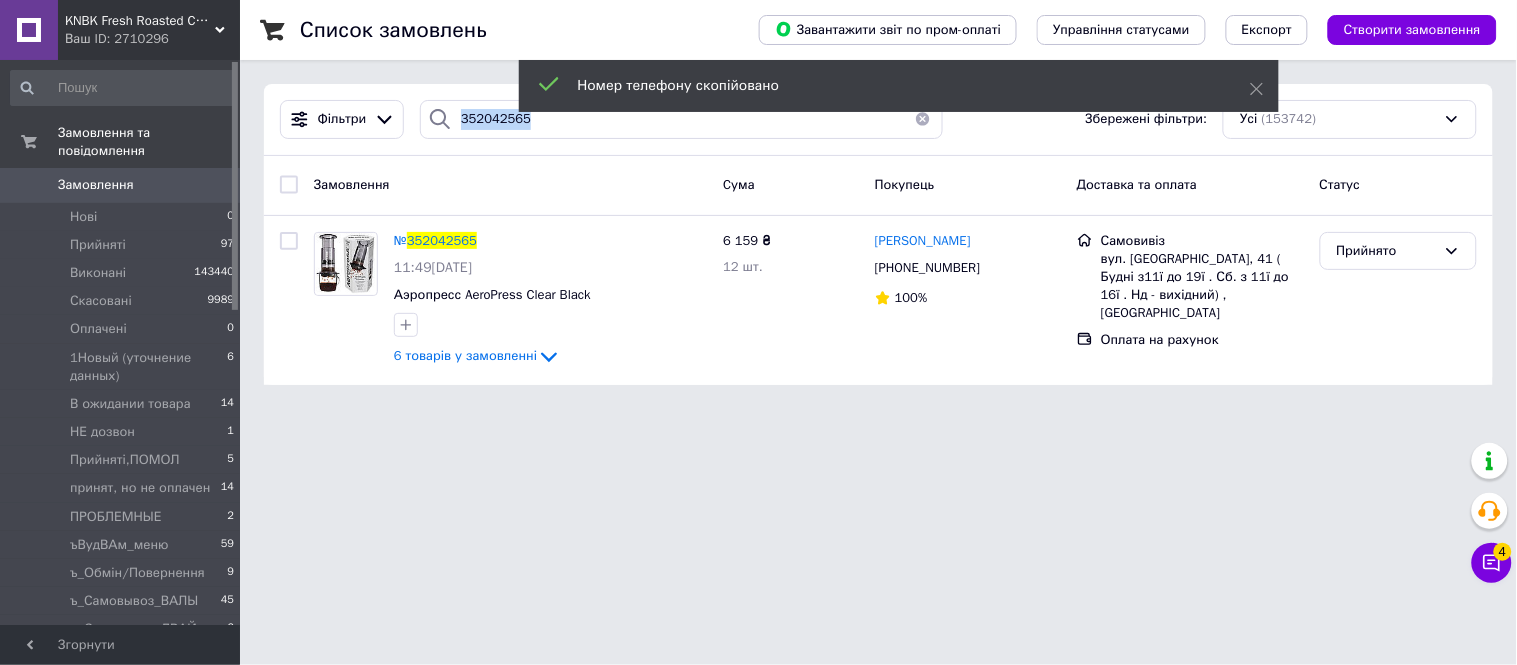 click on "352042565" at bounding box center (681, 119) 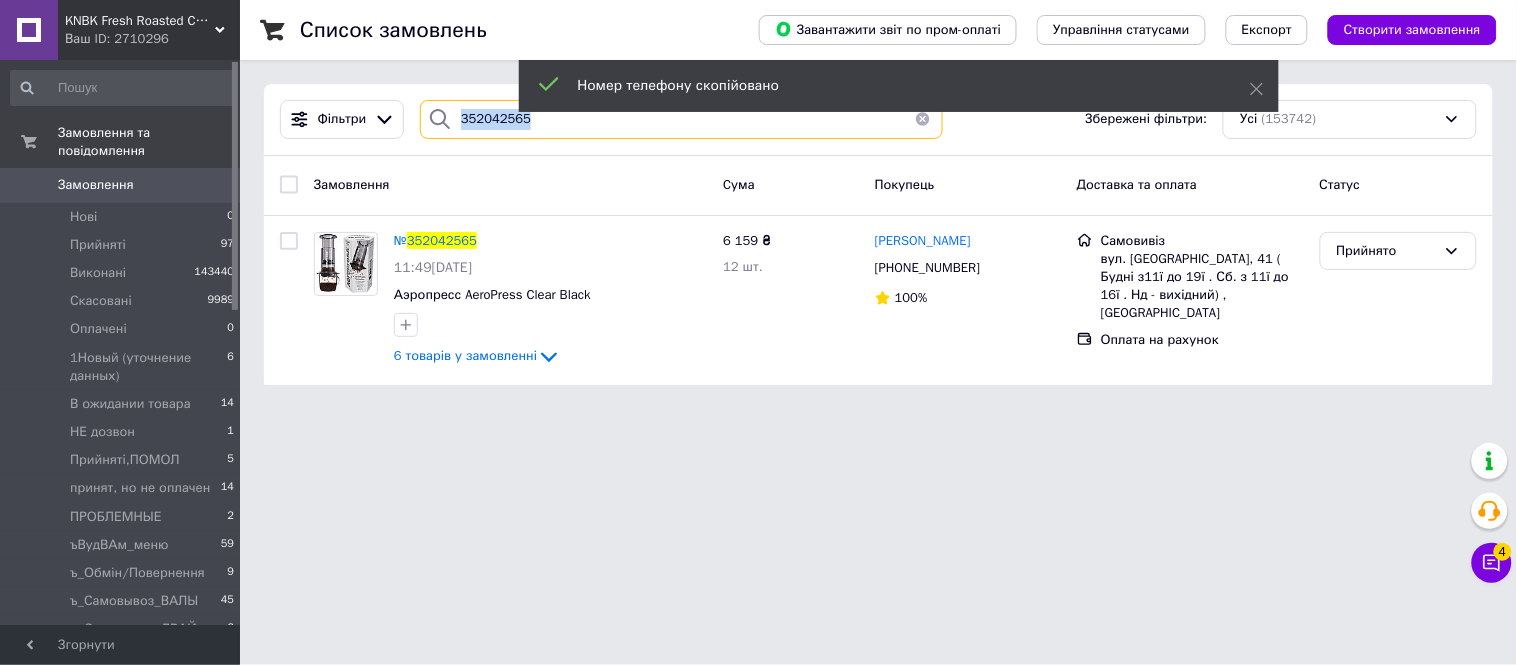 click on "352042565" at bounding box center (681, 119) 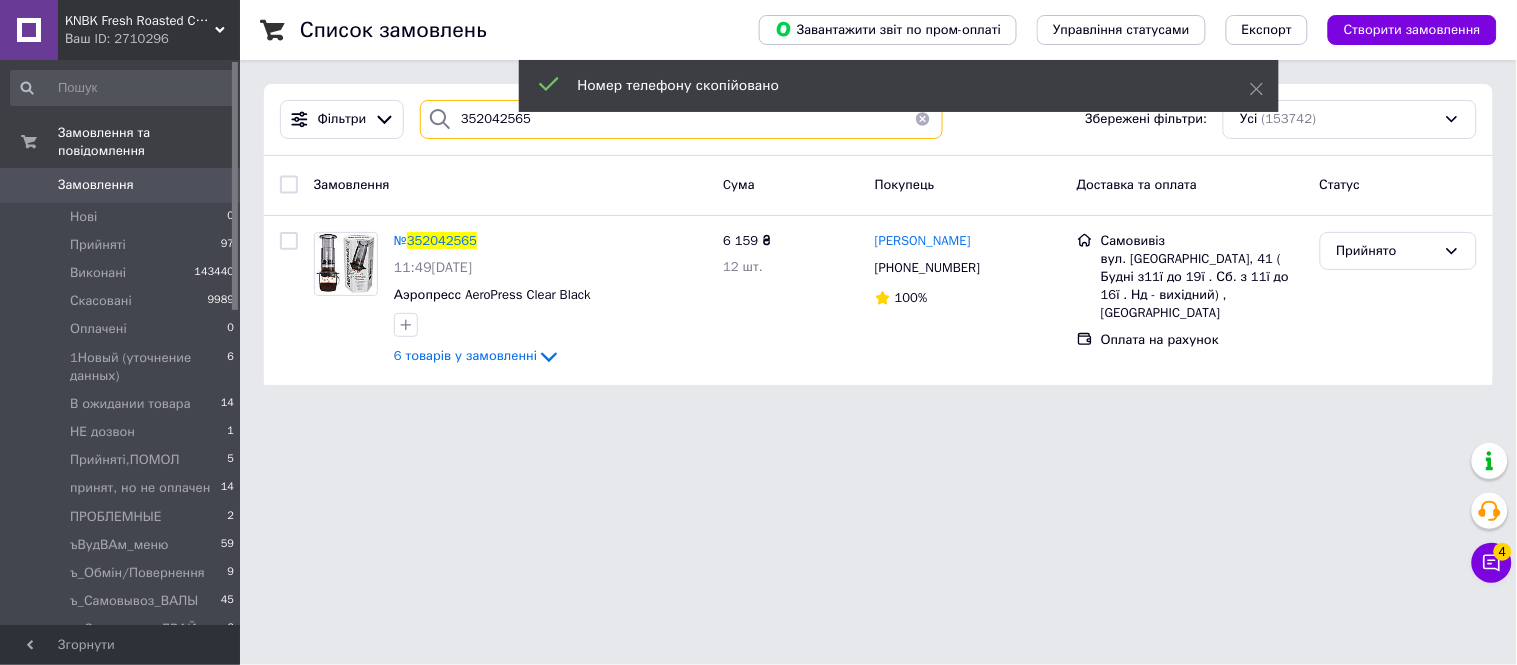 click on "352042565" at bounding box center (681, 119) 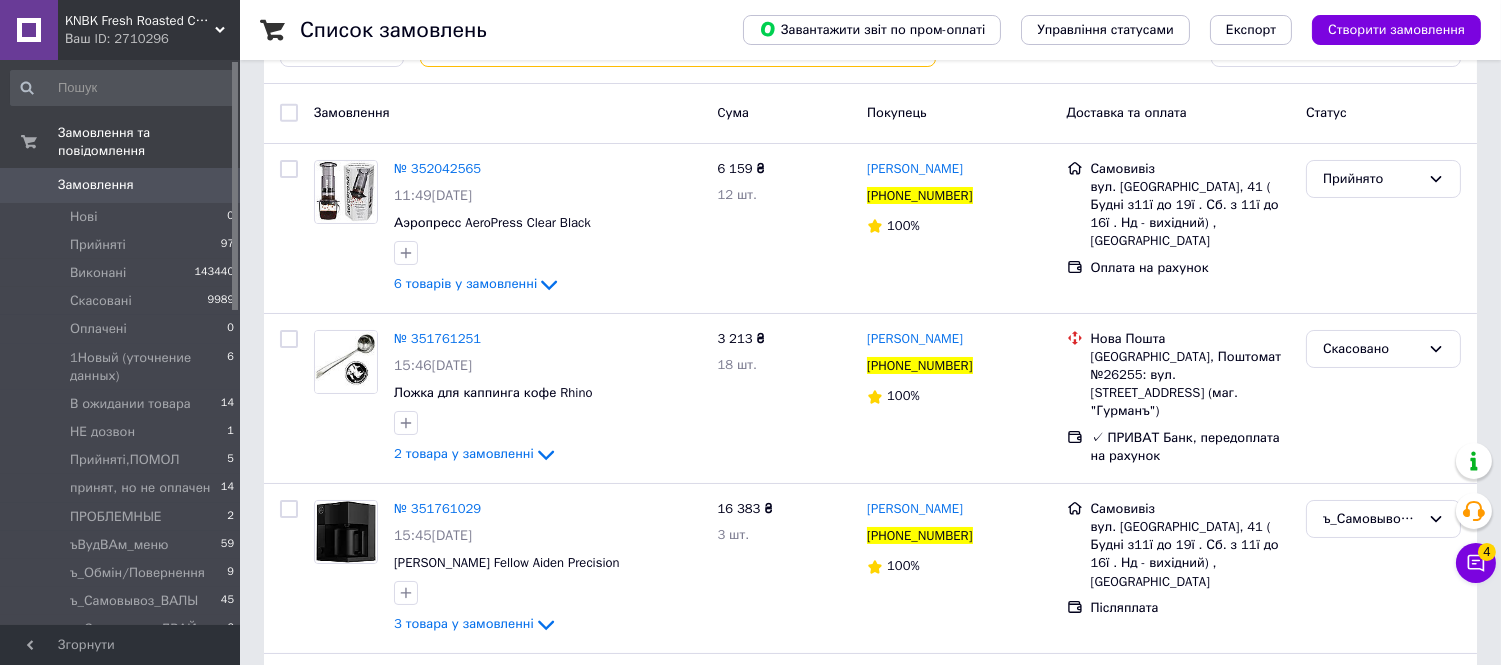 scroll, scrollTop: 111, scrollLeft: 0, axis: vertical 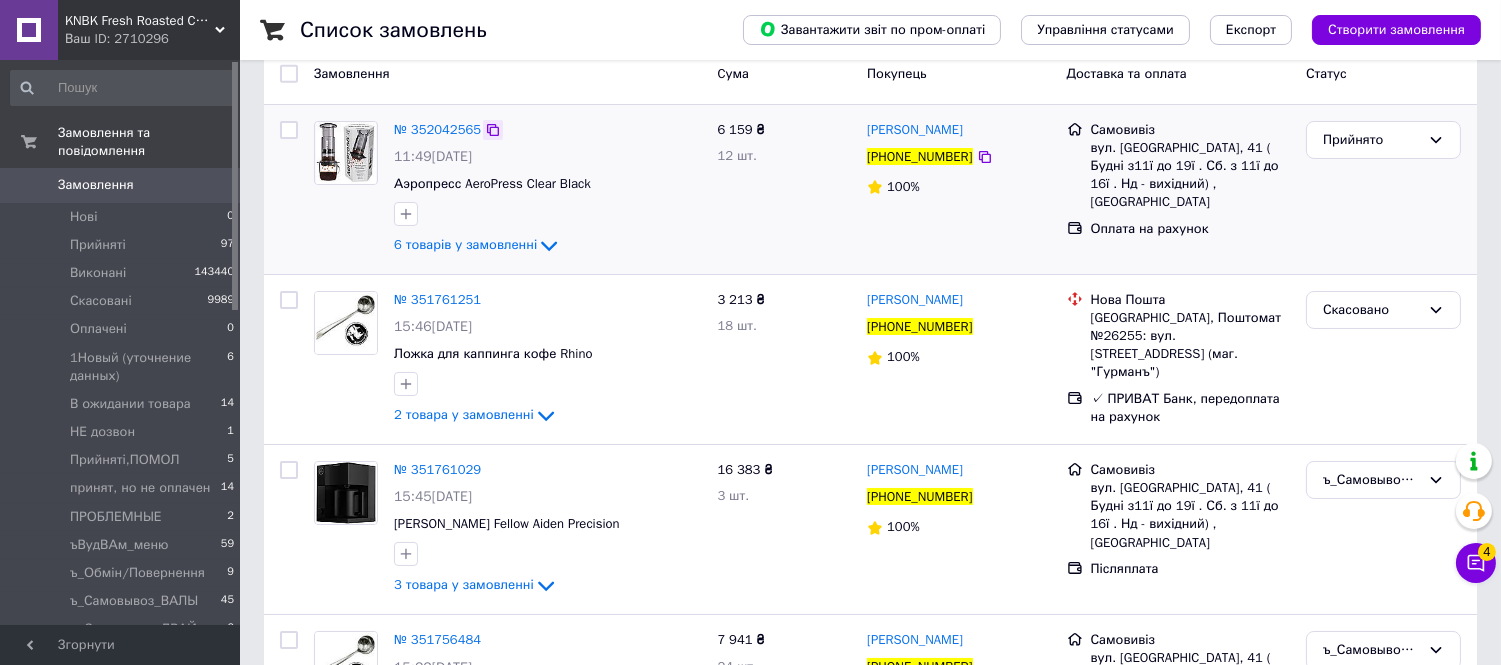type on "[PHONE_NUMBER]" 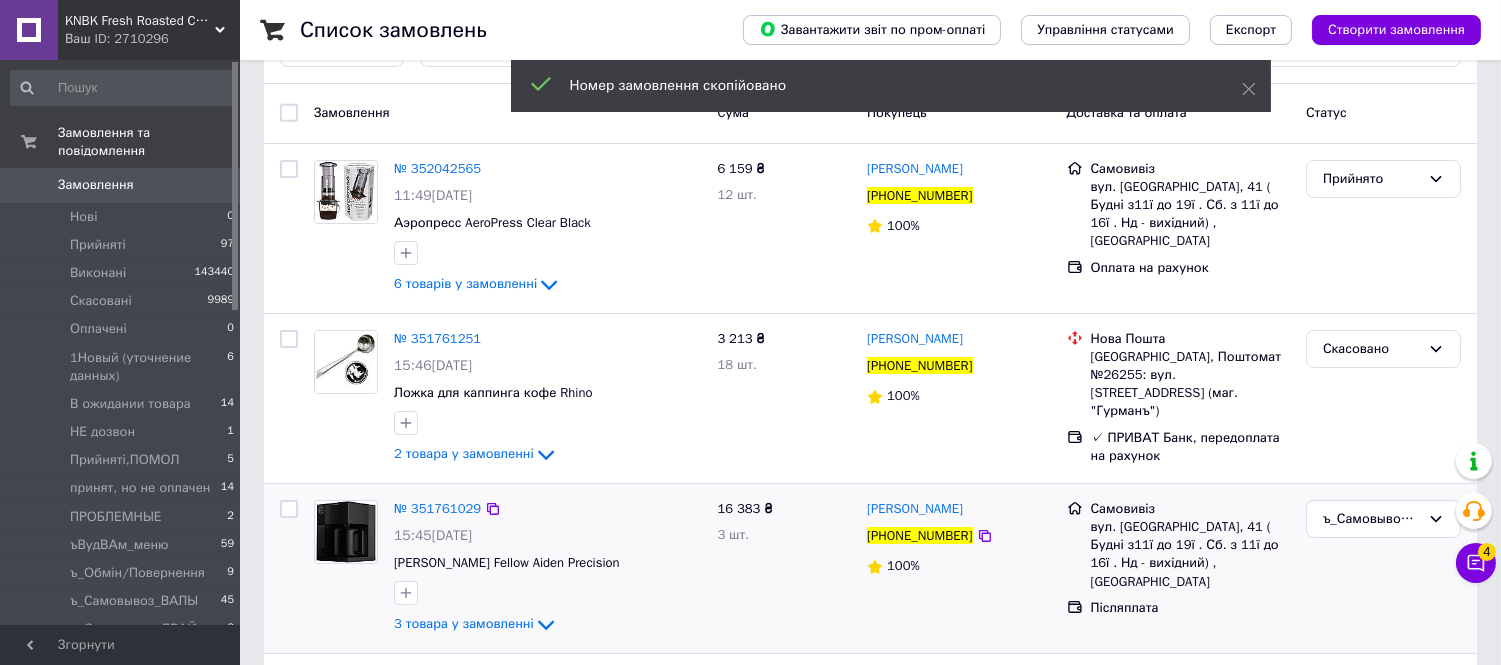 scroll, scrollTop: 111, scrollLeft: 0, axis: vertical 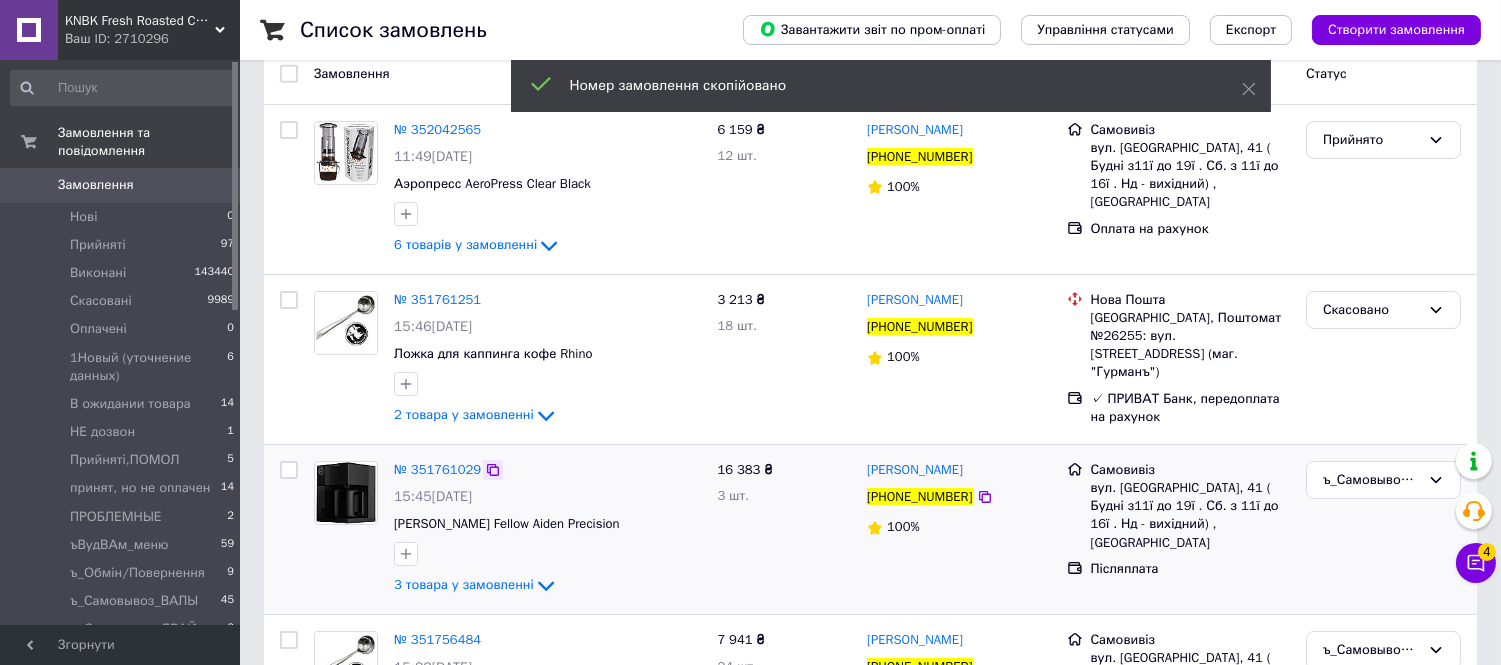 click 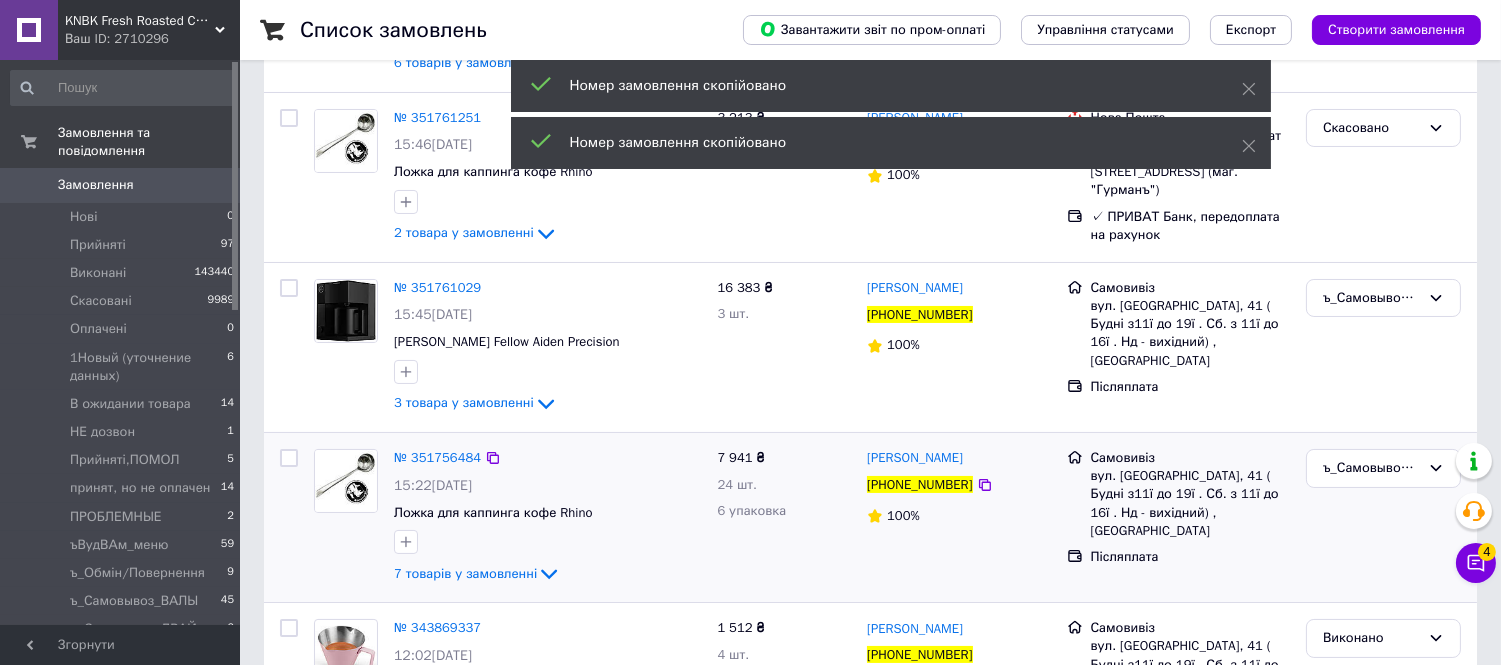 scroll, scrollTop: 333, scrollLeft: 0, axis: vertical 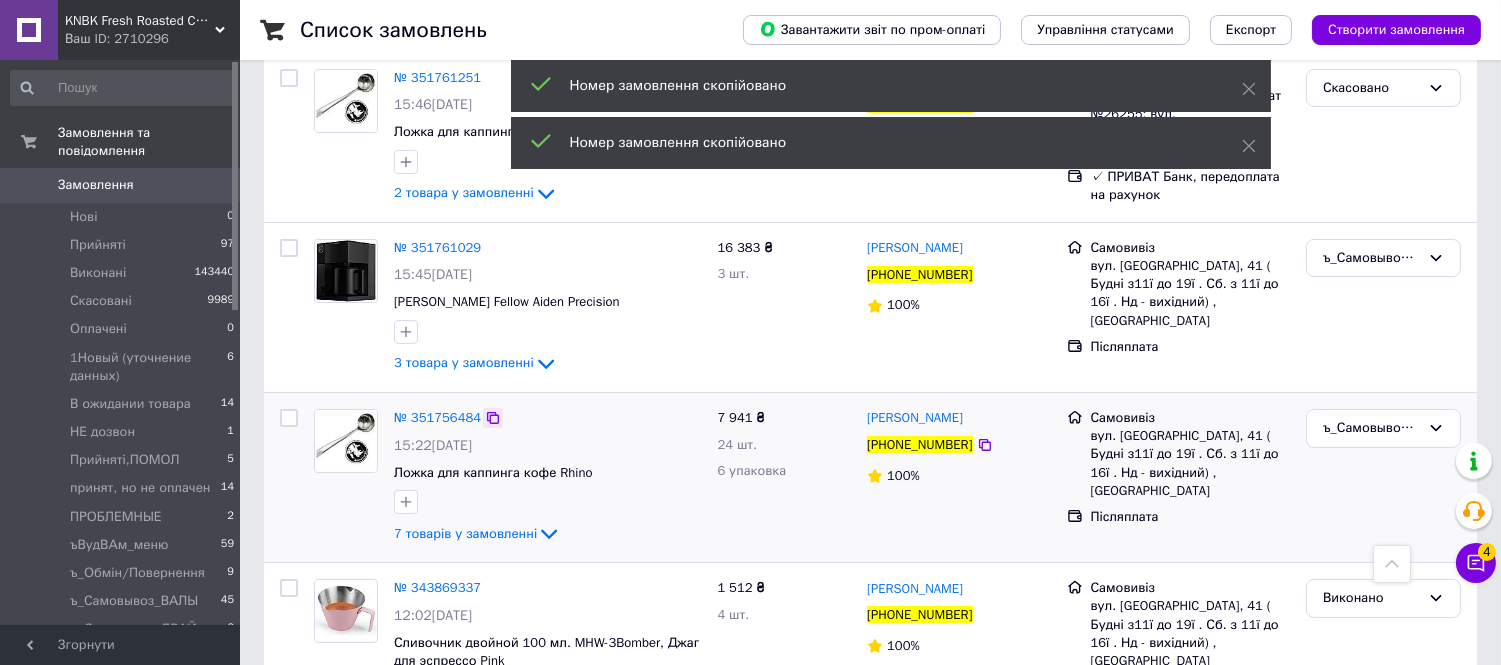 click at bounding box center [493, 418] 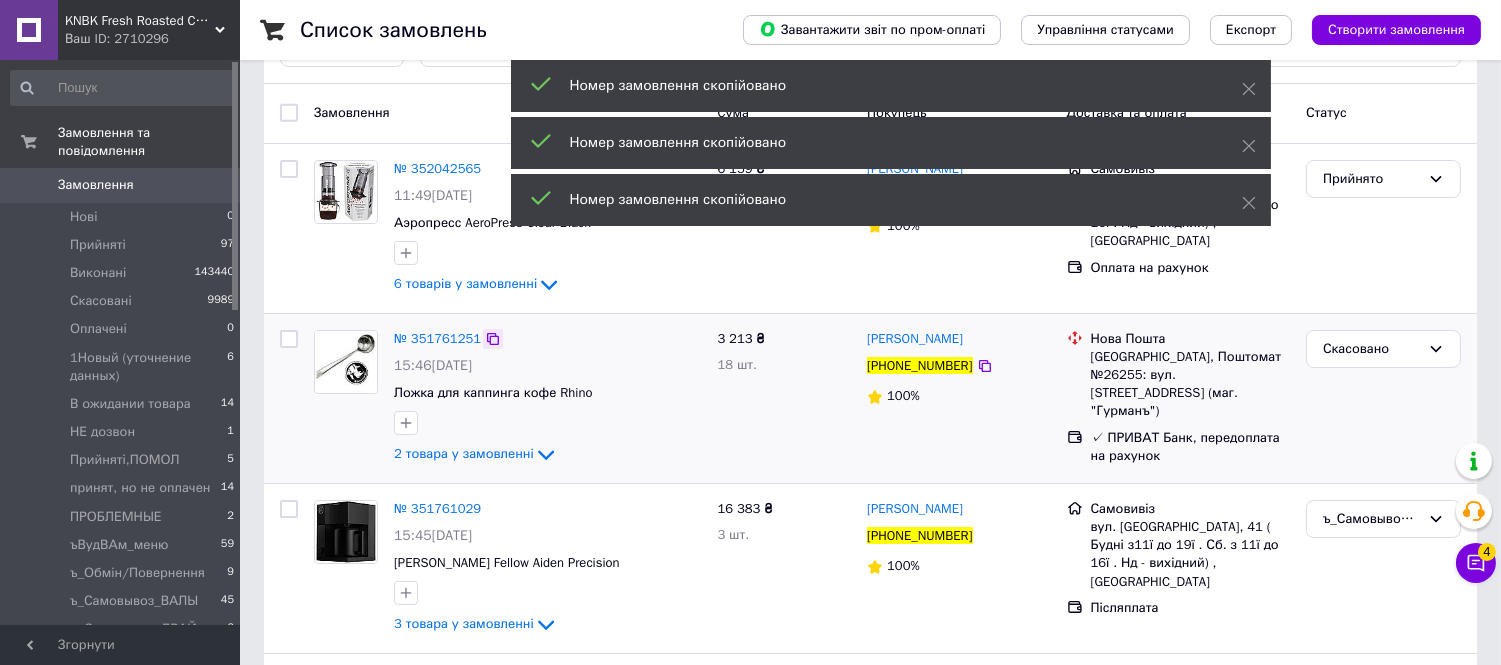 scroll, scrollTop: 111, scrollLeft: 0, axis: vertical 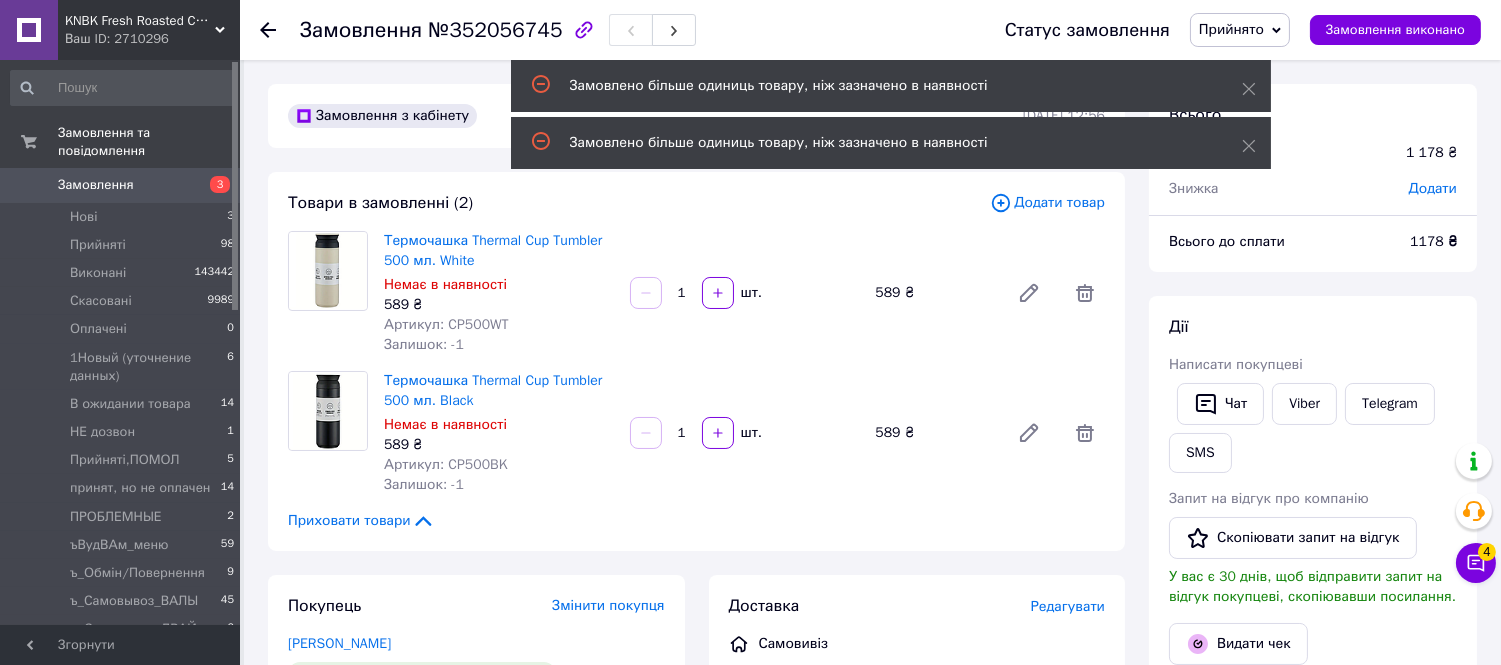click on "1" at bounding box center [682, 293] 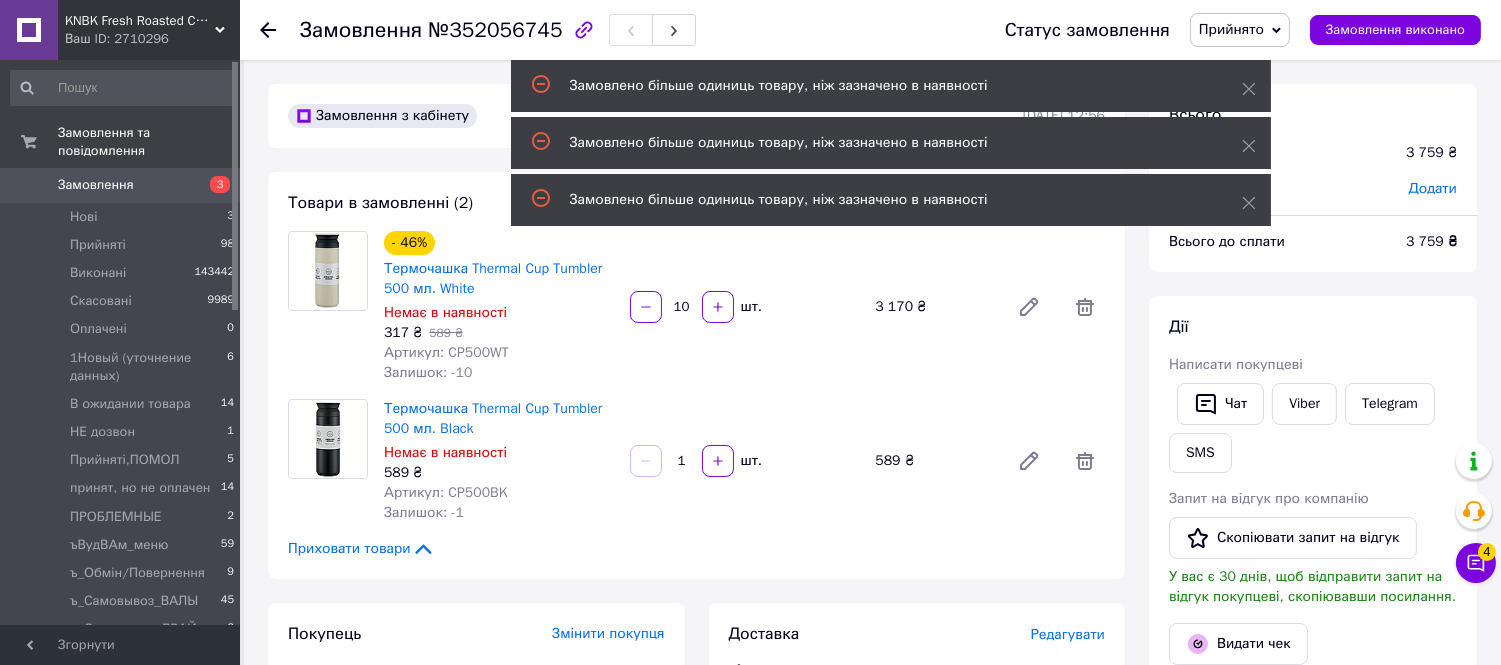 type on "10" 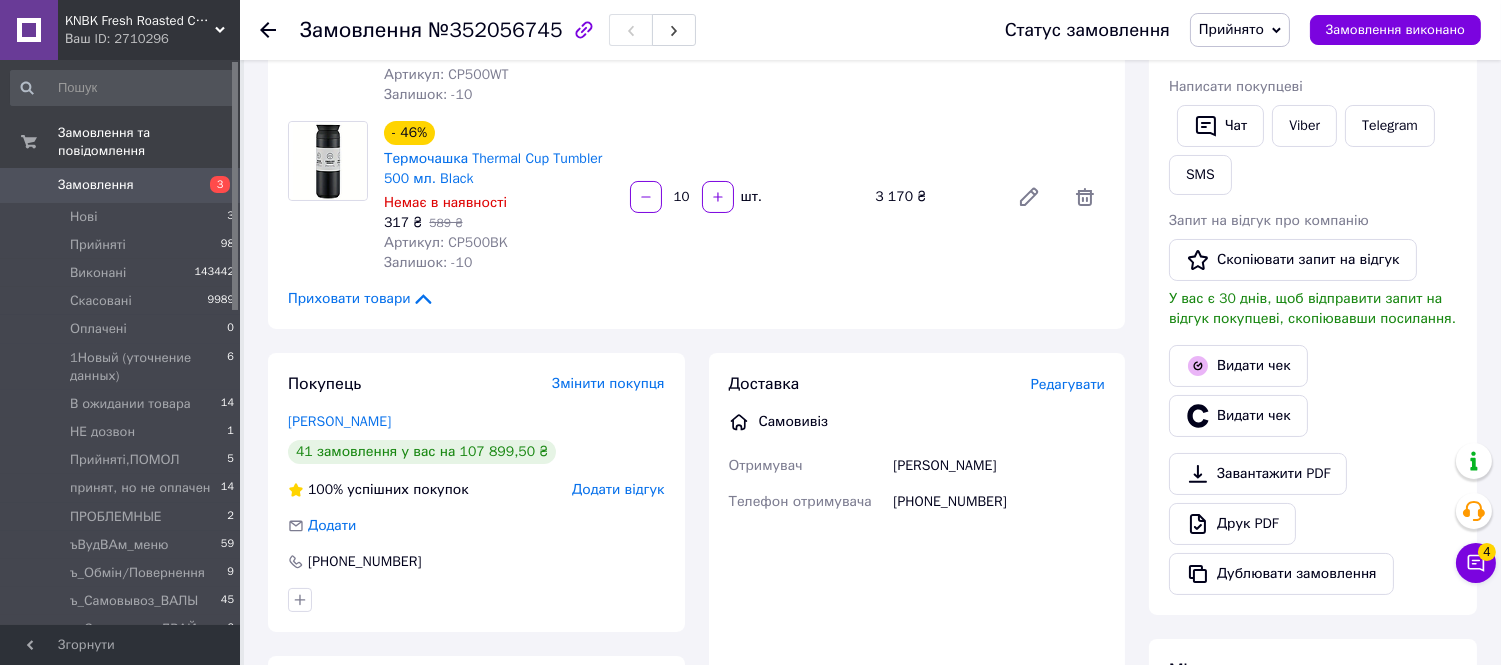 scroll, scrollTop: 333, scrollLeft: 0, axis: vertical 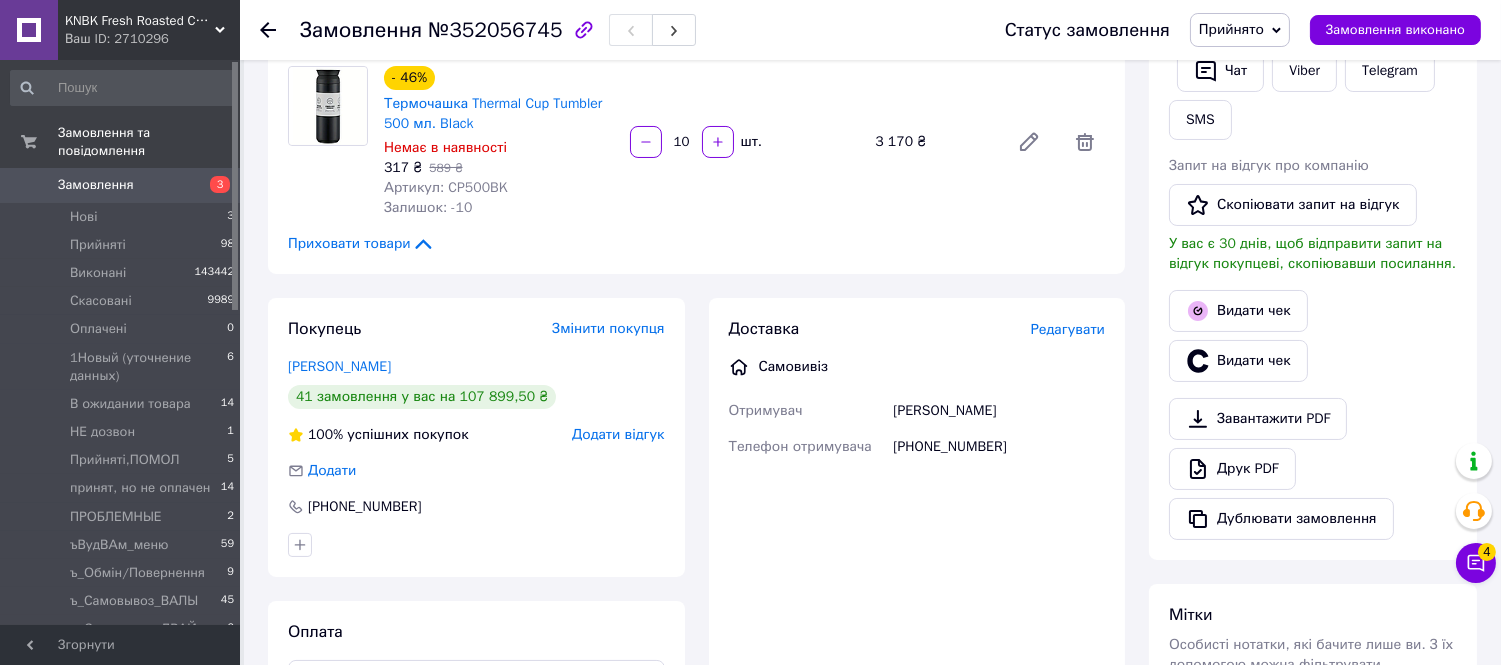 type on "10" 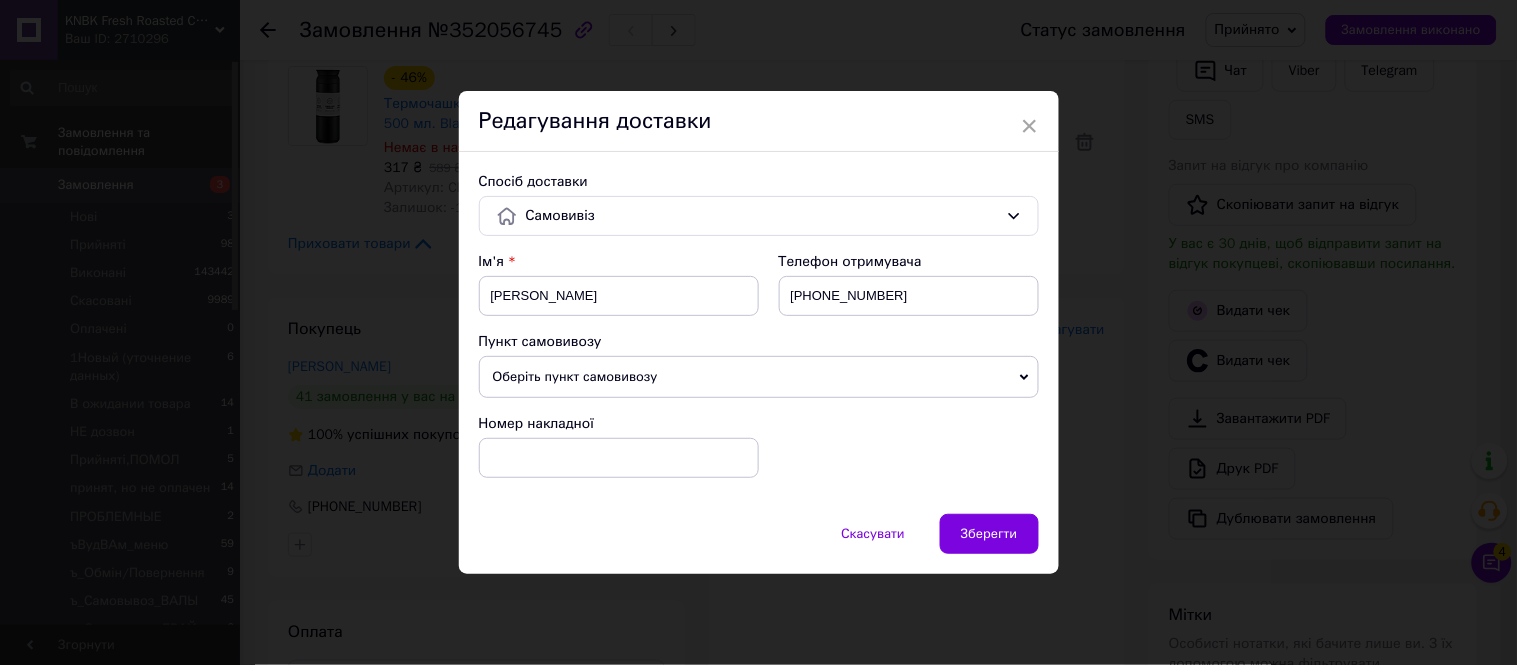 click on "Оберіть пункт самовивозу" at bounding box center (759, 377) 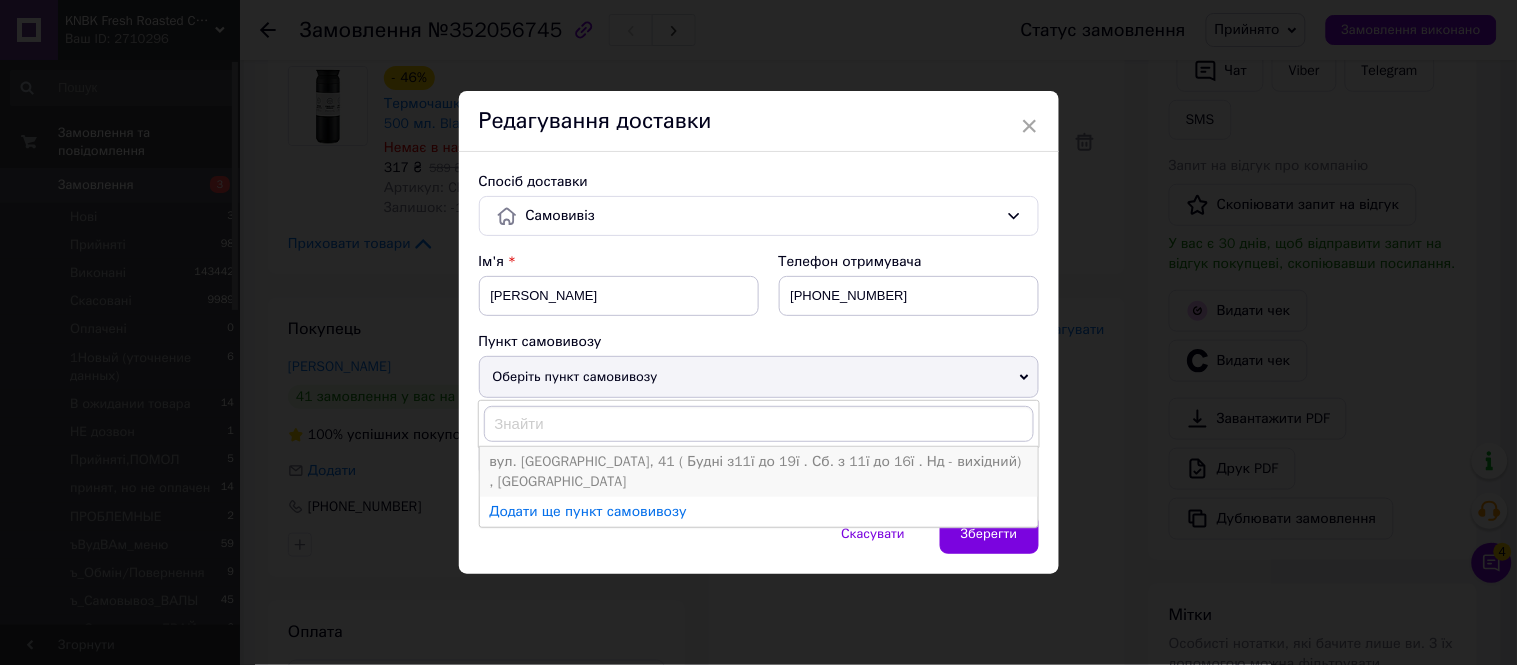 click on "вул. [GEOGRAPHIC_DATA], 41 ( Будні з11ї до 19ї . Сб. з 11ї до 16ї . Нд - вихідний) , [GEOGRAPHIC_DATA]" at bounding box center [759, 472] 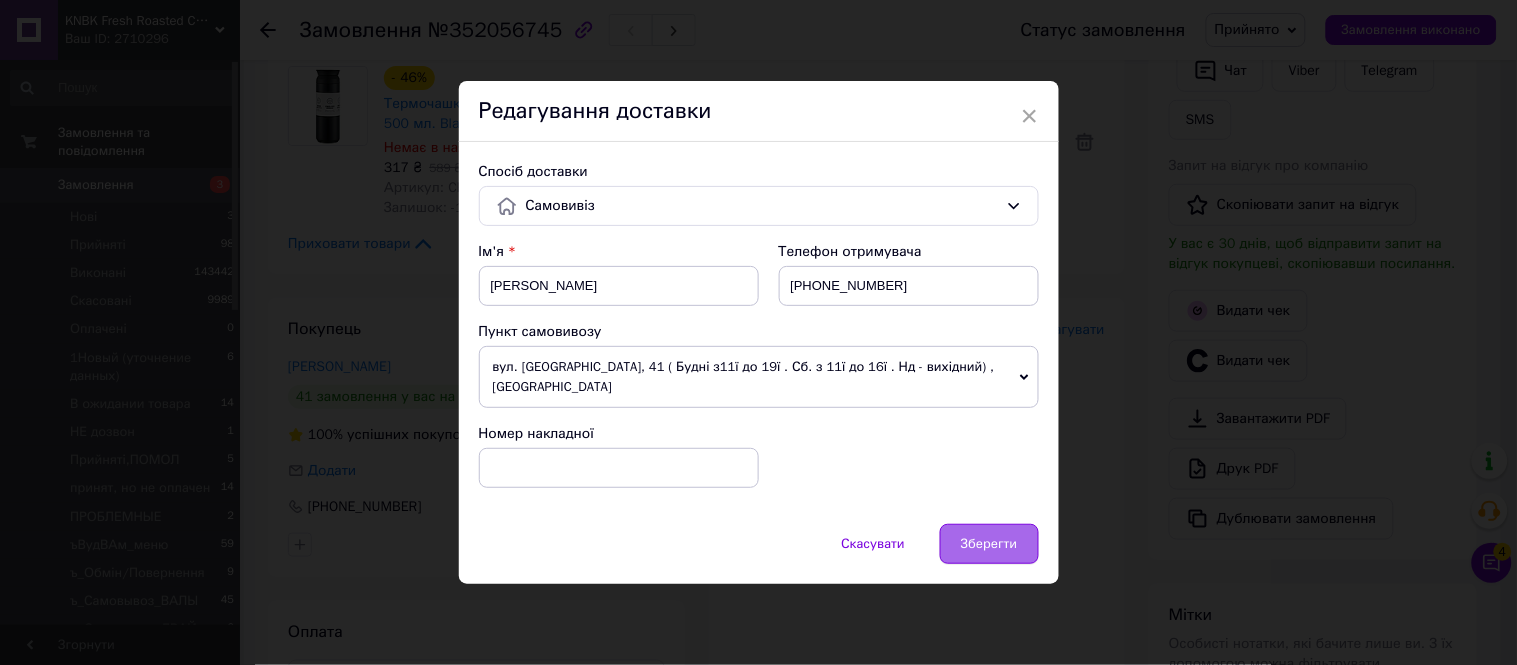 click on "Зберегти" at bounding box center (989, 544) 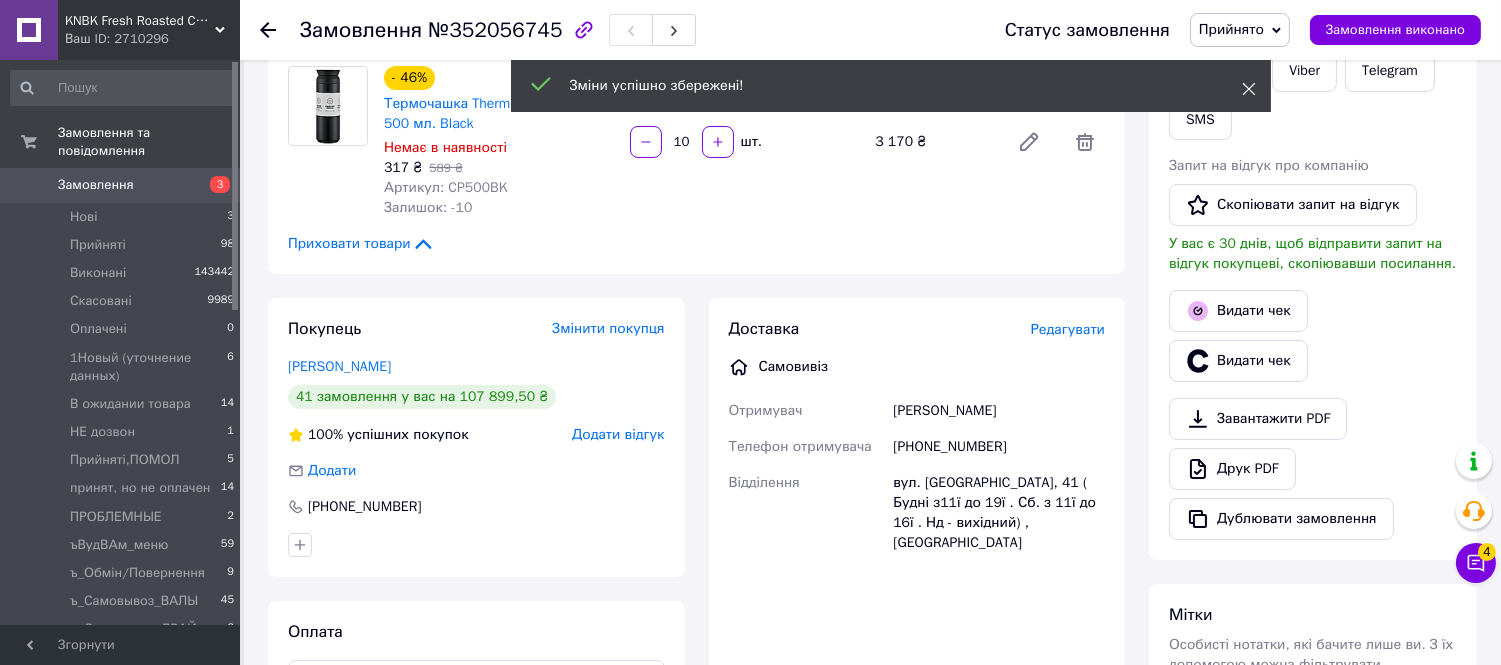 click 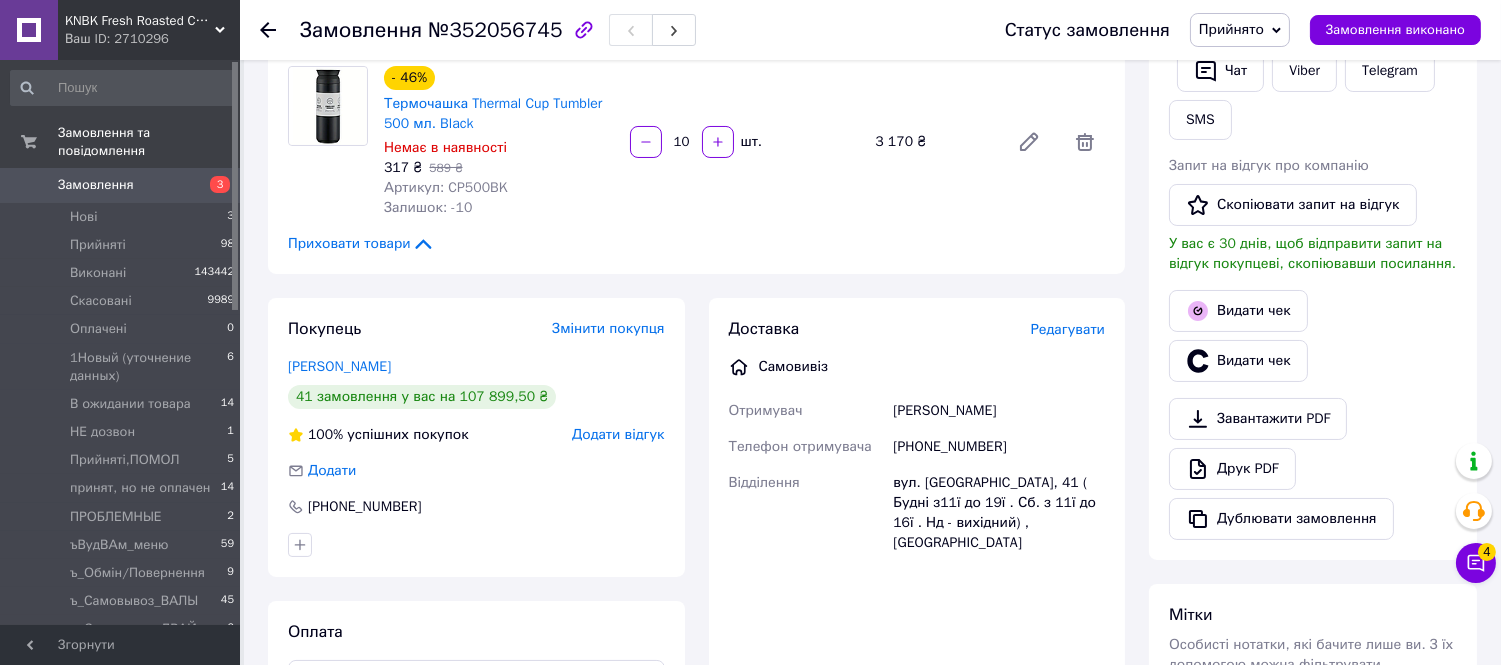 click on "Прийнято" at bounding box center (1231, 29) 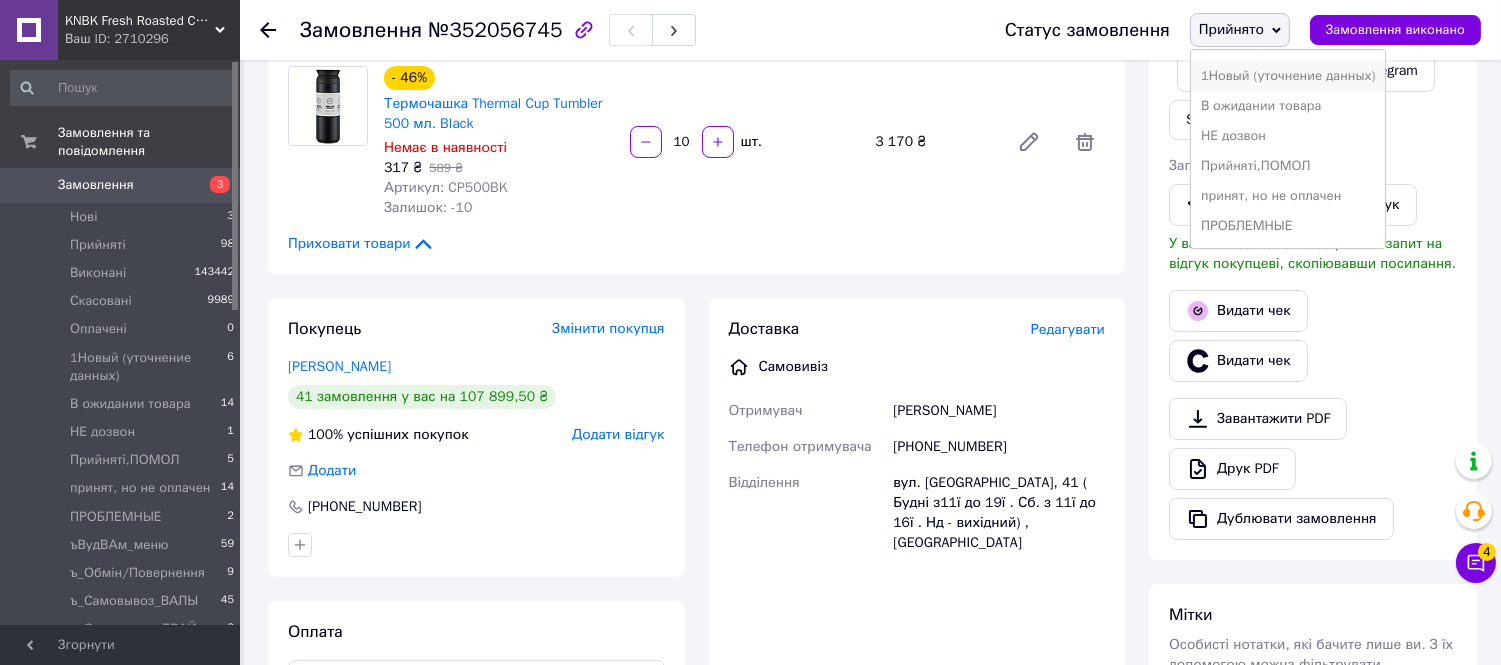 scroll, scrollTop: 222, scrollLeft: 0, axis: vertical 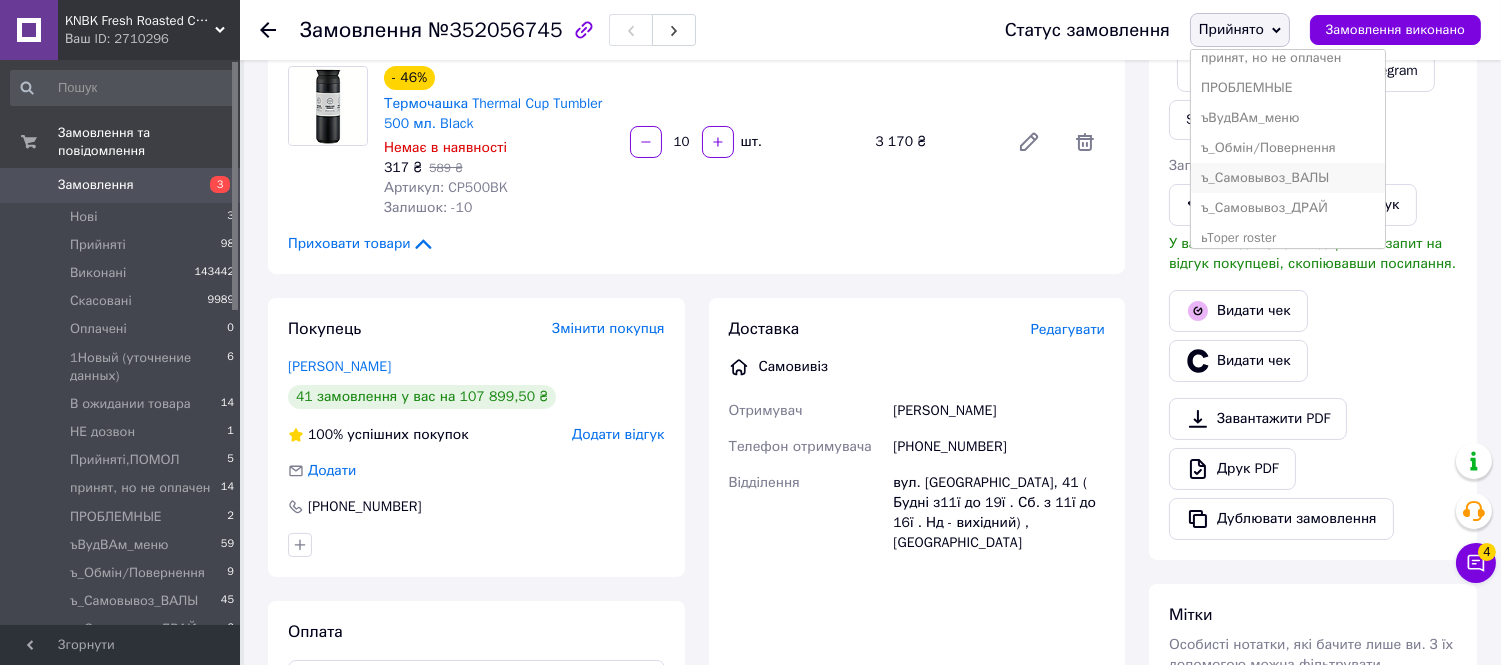 click on "ъ_Самовывоз_ВАЛЫ" at bounding box center [1288, 178] 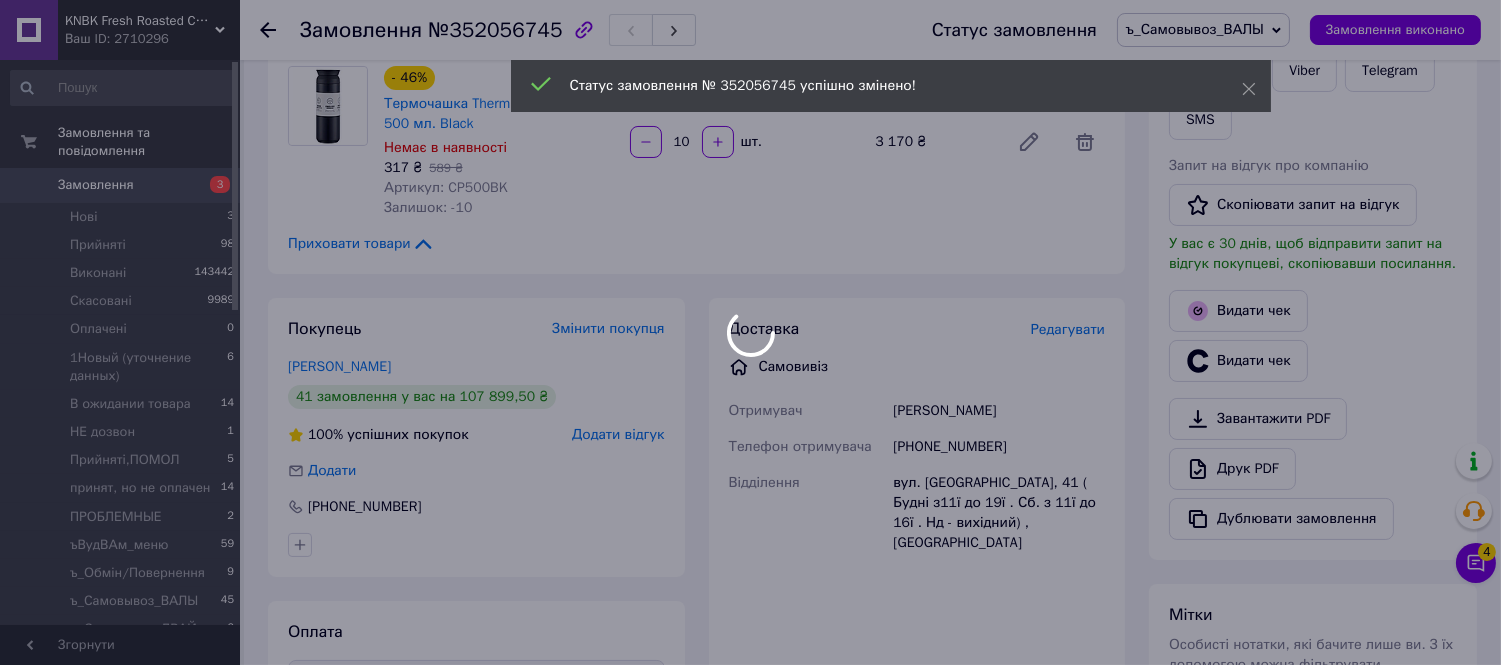 click at bounding box center [750, 332] 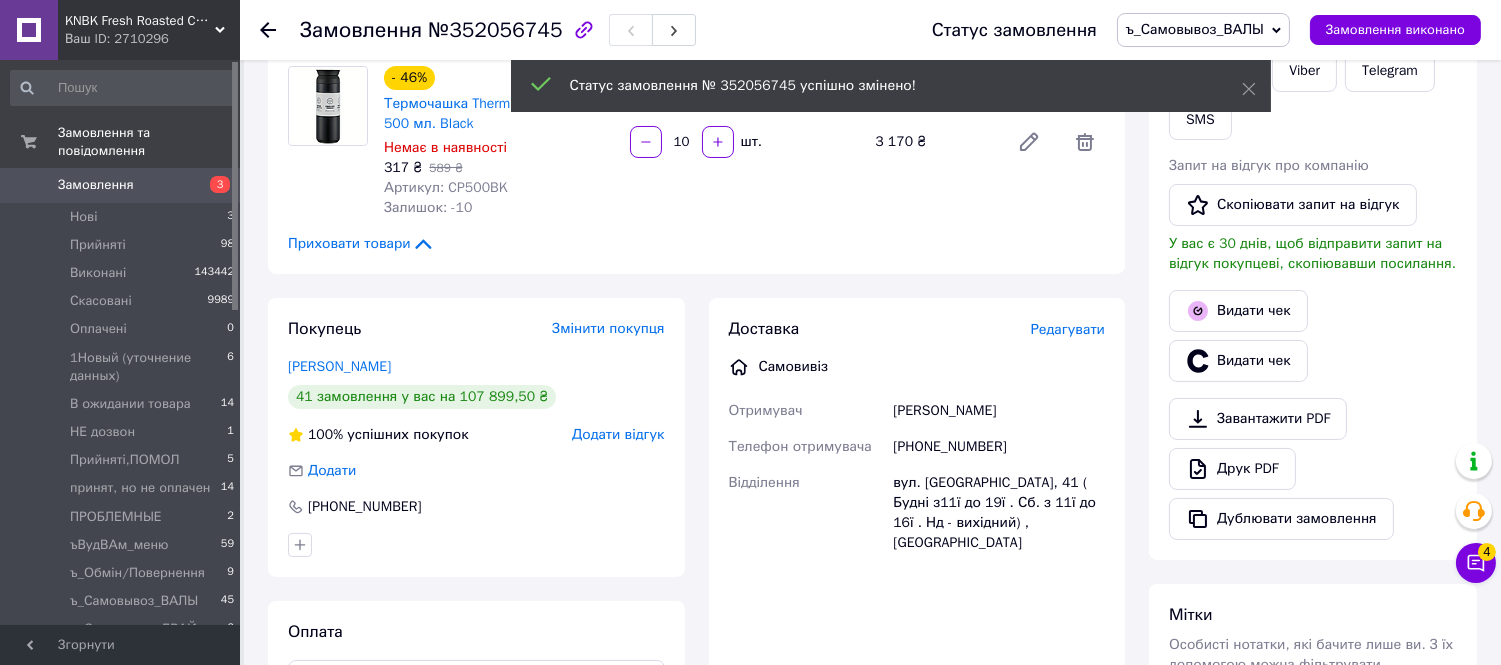 click on "№352056745" at bounding box center [495, 30] 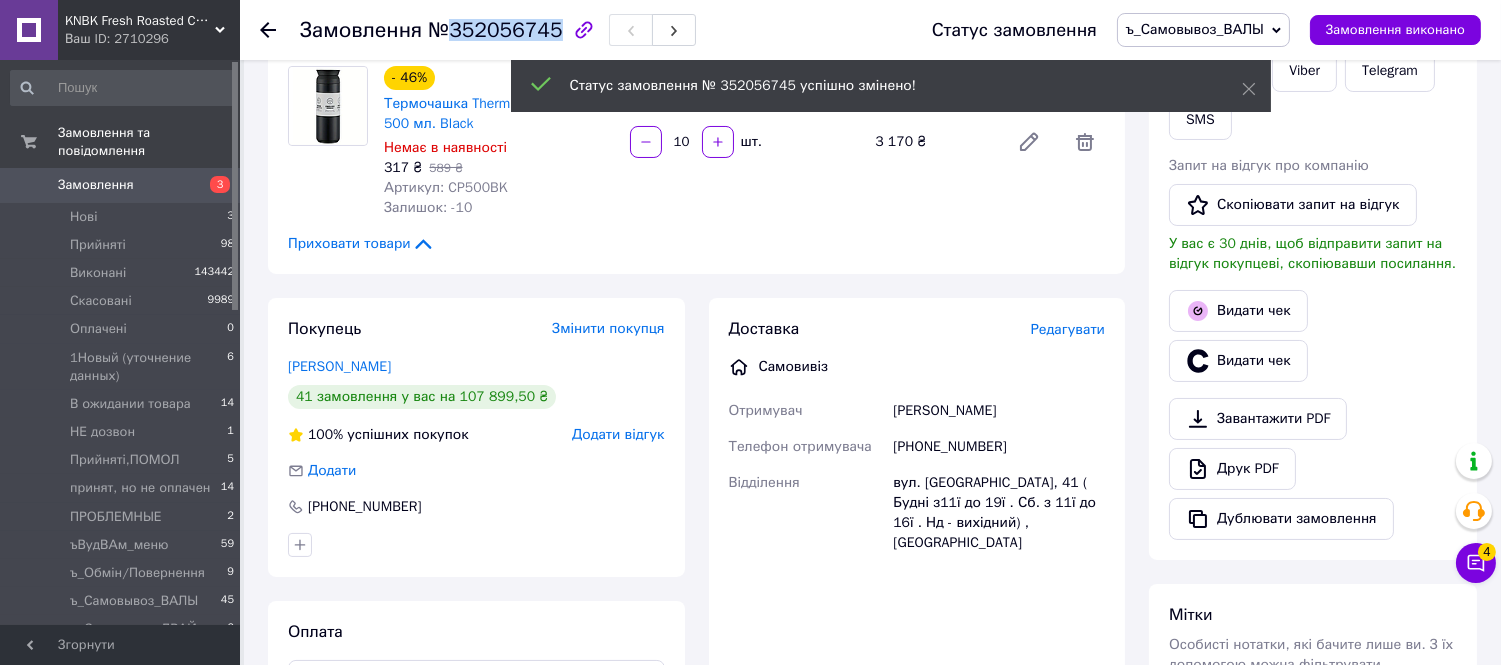 click on "№352056745" at bounding box center (495, 30) 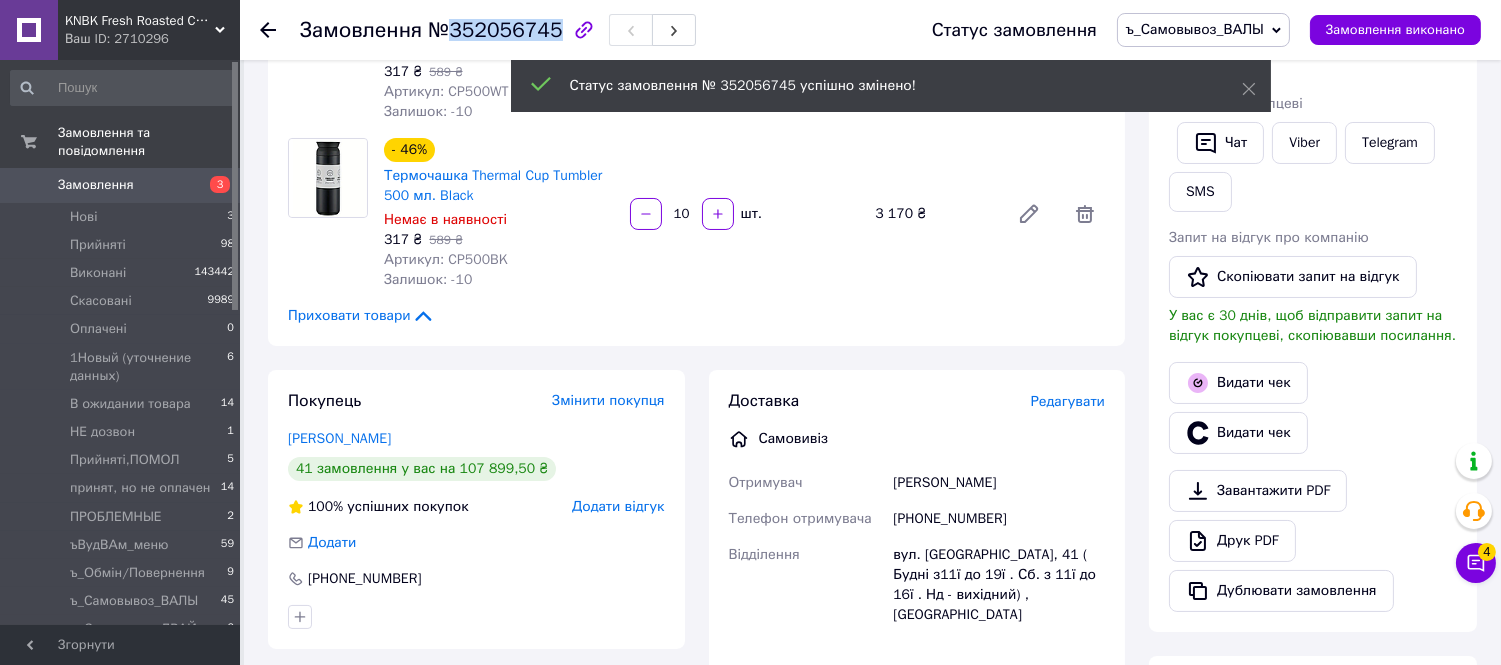 scroll, scrollTop: 222, scrollLeft: 0, axis: vertical 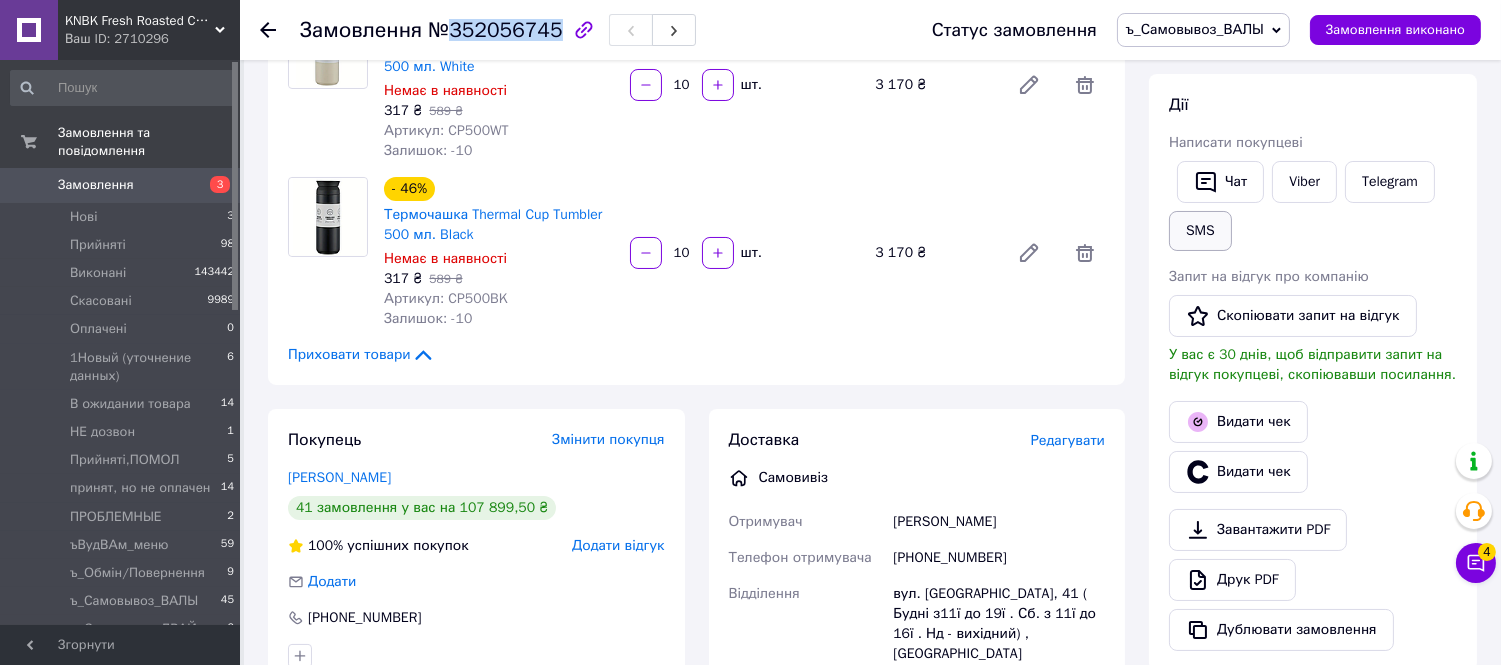 click on "SMS" at bounding box center (1200, 231) 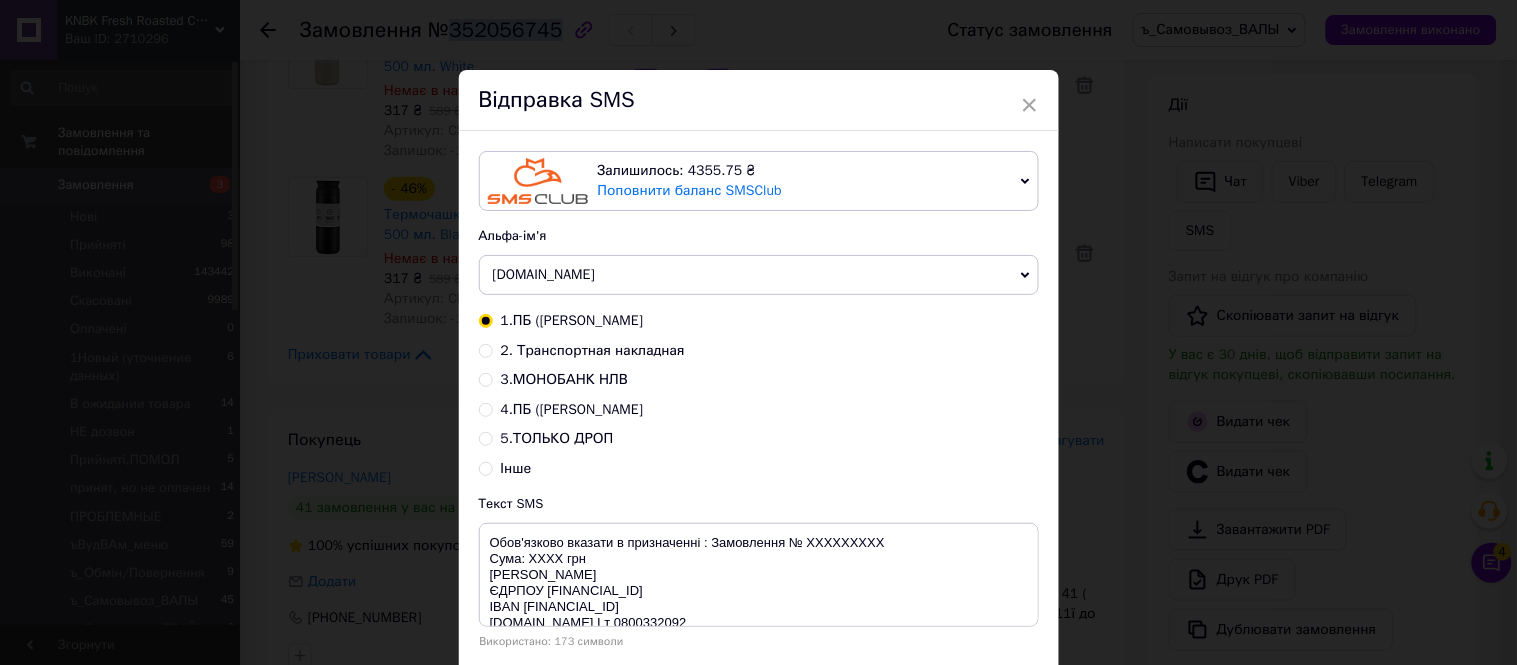 click on "4.ПБ (акси) Сущенко" at bounding box center (572, 409) 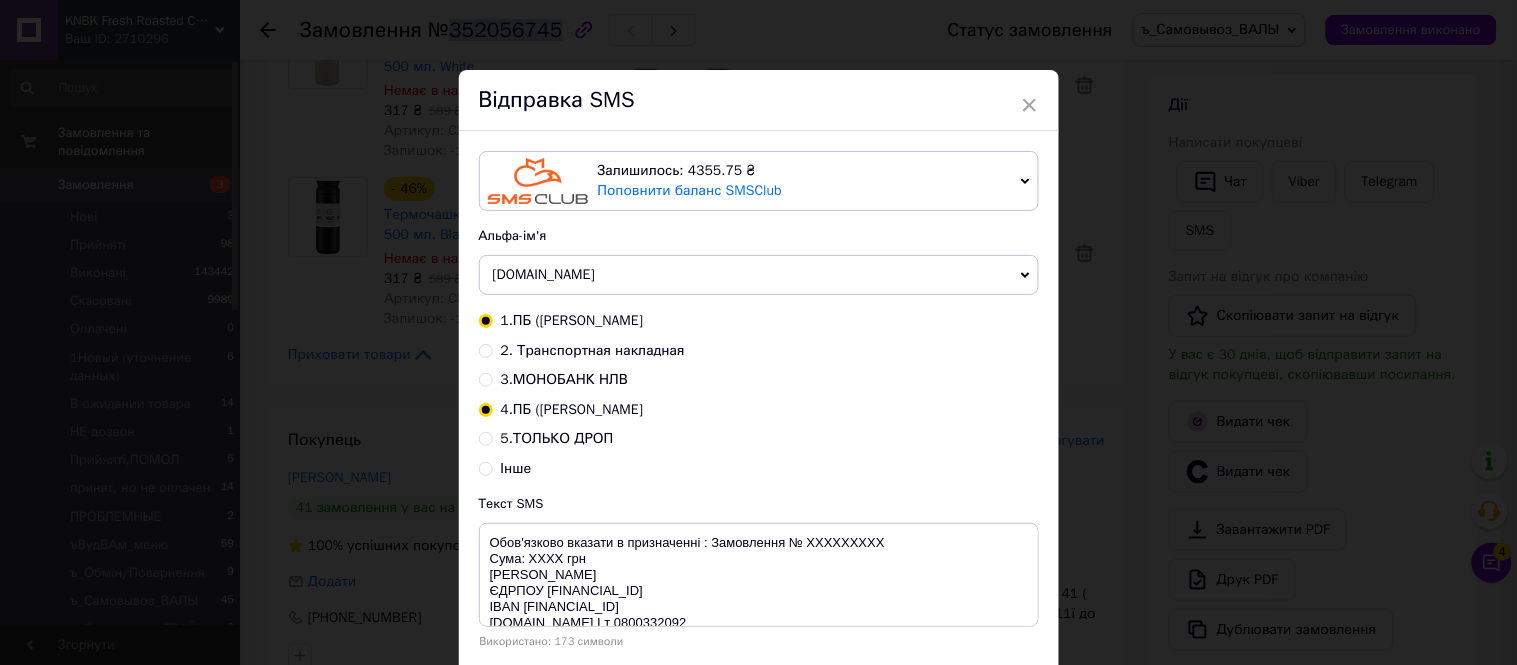 radio on "true" 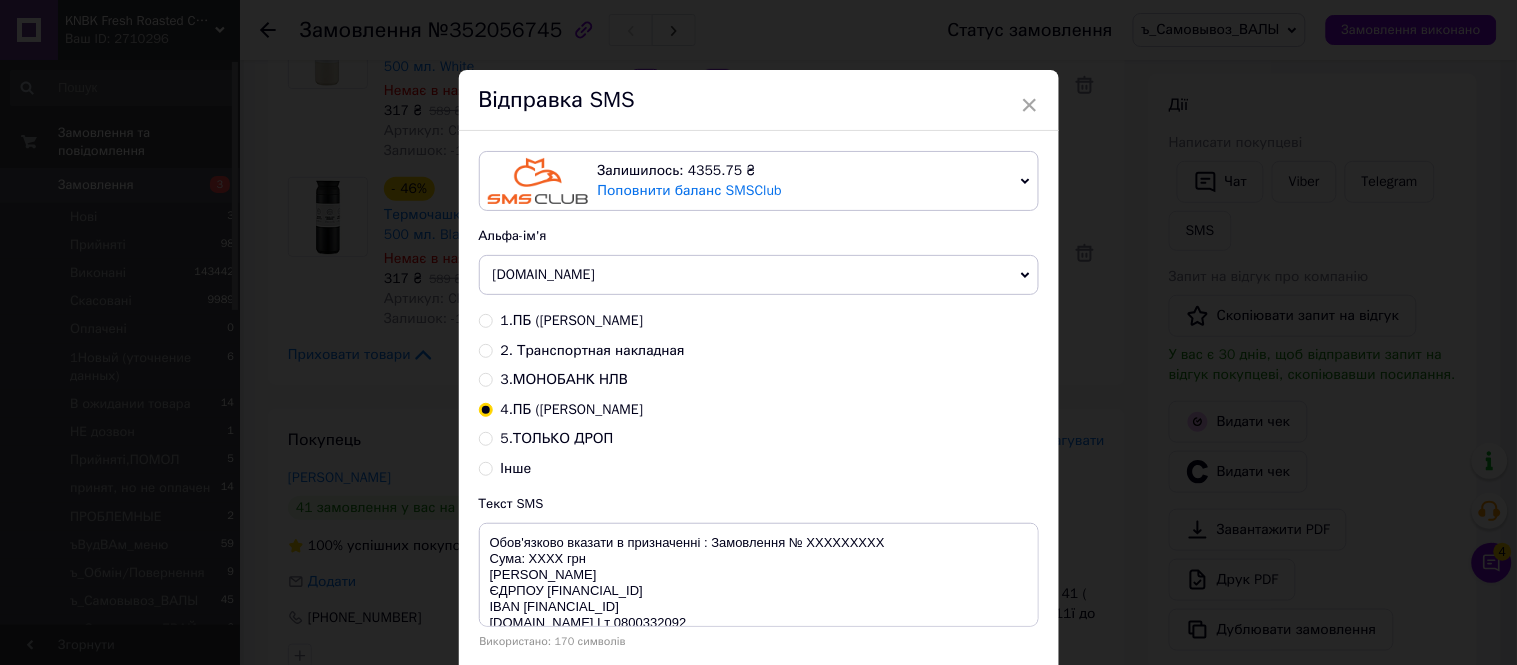 click on "× Відправка SMS Залишилось: 4355.75 ₴ Поповнити баланс SMSClub Підключити LetsAds Альфа-ім'я  KNBK.IN.UA Оновити список альфа-імен 1.ПБ (кава) КРАВЧЕНКО  2. Транспортная накладная 3.МОНОБАНК  НЛВ 4.ПБ (акси) Сущенко 5.ТОЛЬКО ДРОП Інше Текст SMS Обов'язково вказати в призначенні : Замовлення № XXXXXXXXX
Сума: ХХХХ грн
ФОП Сущенко А.О.
ЄДРПОУ 3300415065
IBAN UA423052990000026000026708301
knbk.in.ua I т 0800332092 Використано: 170 символів Скасувати   Відправити" at bounding box center [758, 332] 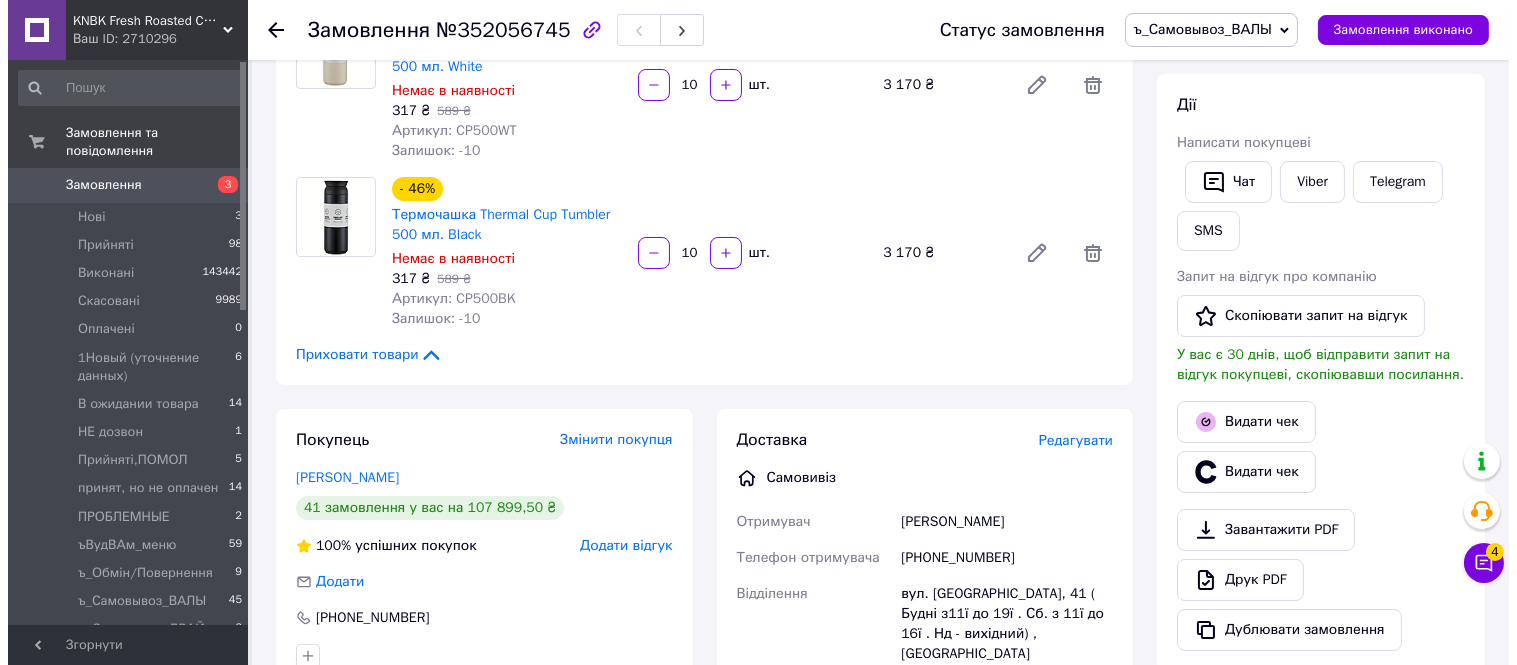 scroll, scrollTop: 0, scrollLeft: 0, axis: both 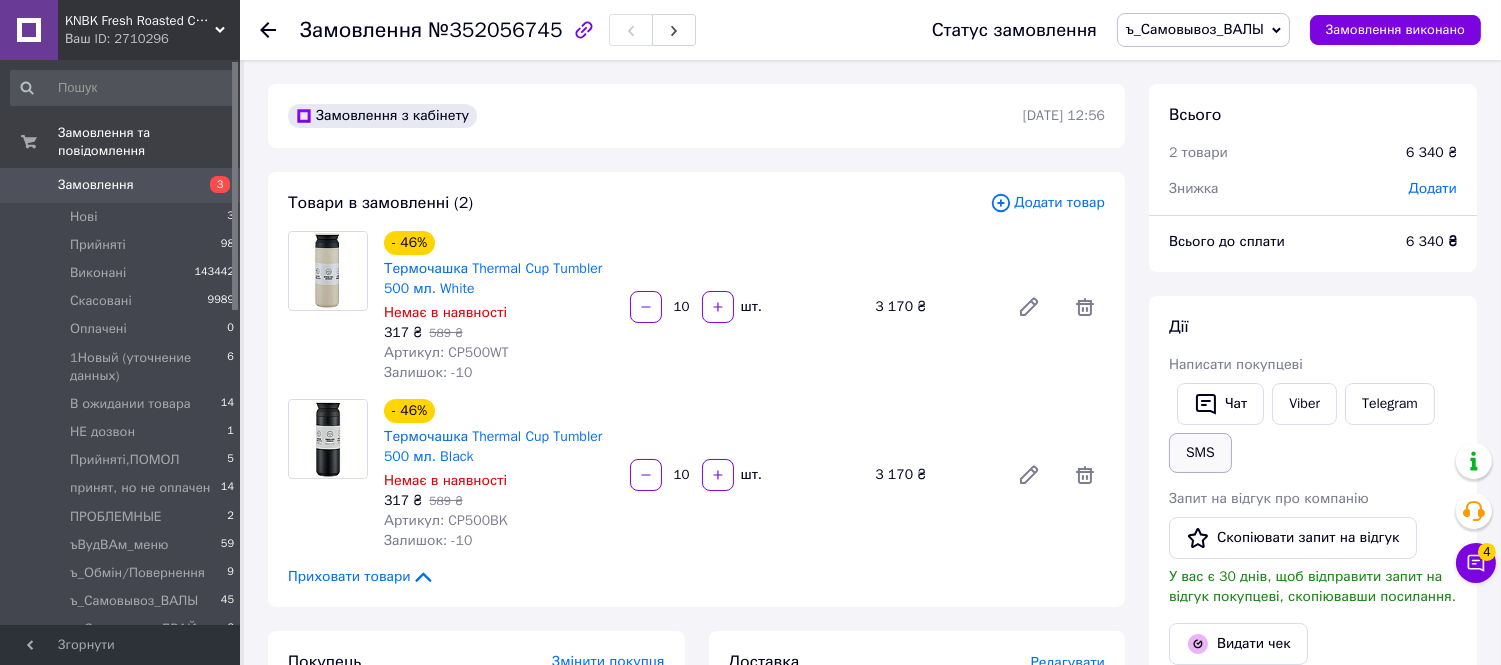 click on "SMS" at bounding box center (1200, 453) 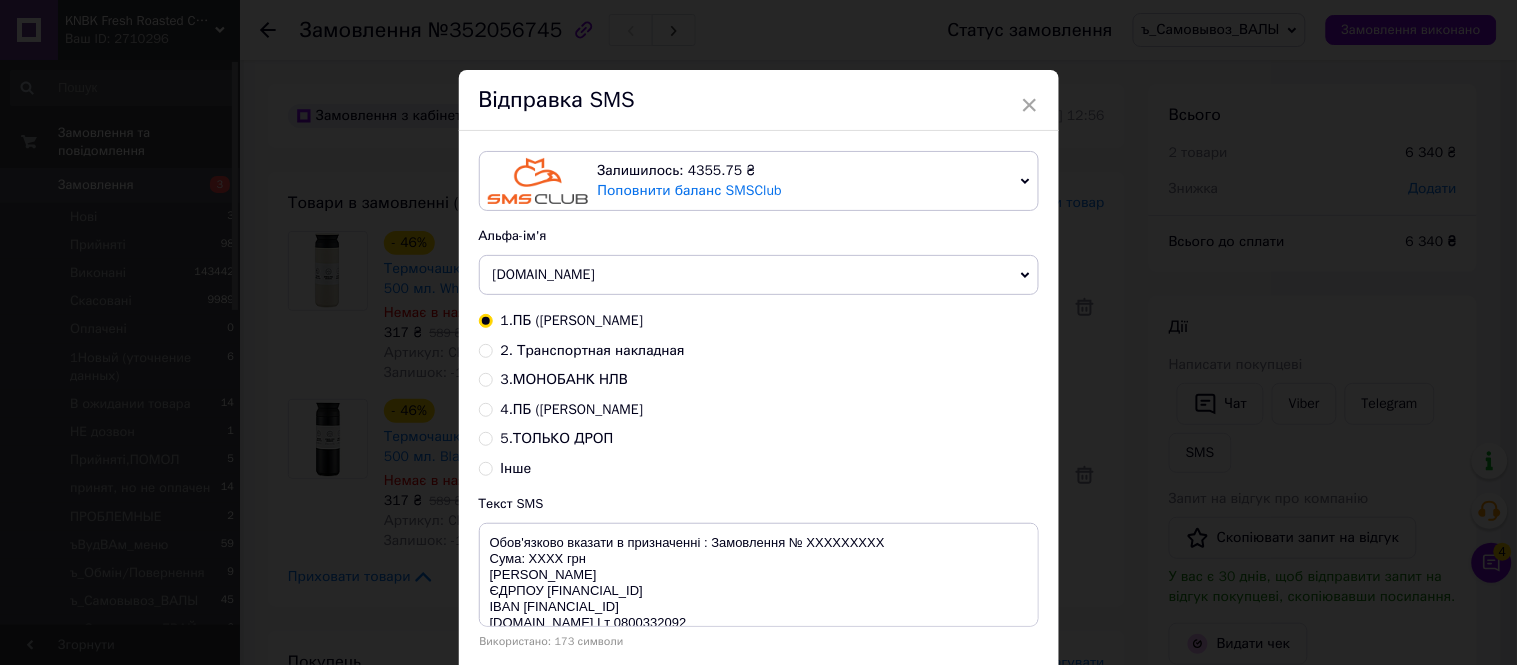 click on "4.ПБ (акси) Сущенко" at bounding box center (572, 409) 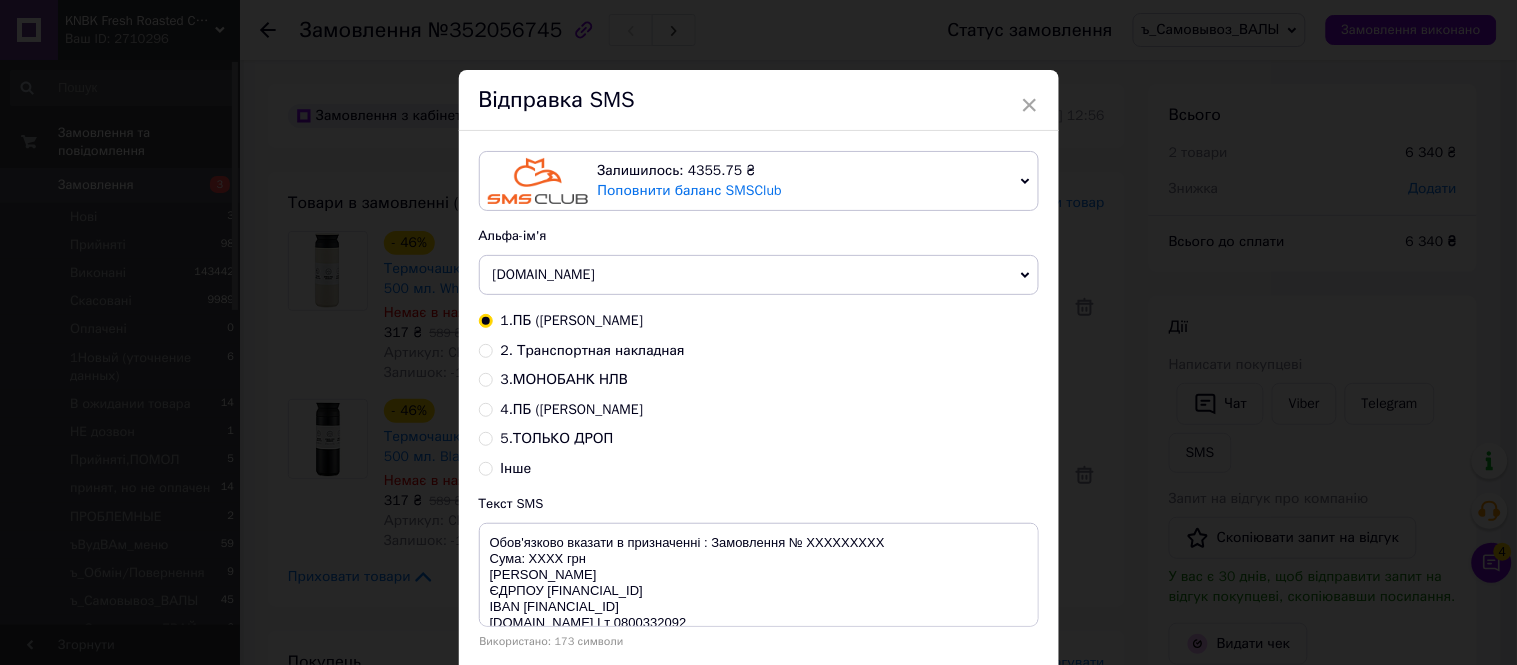 click on "4.ПБ (акси) Сущенко" at bounding box center [486, 408] 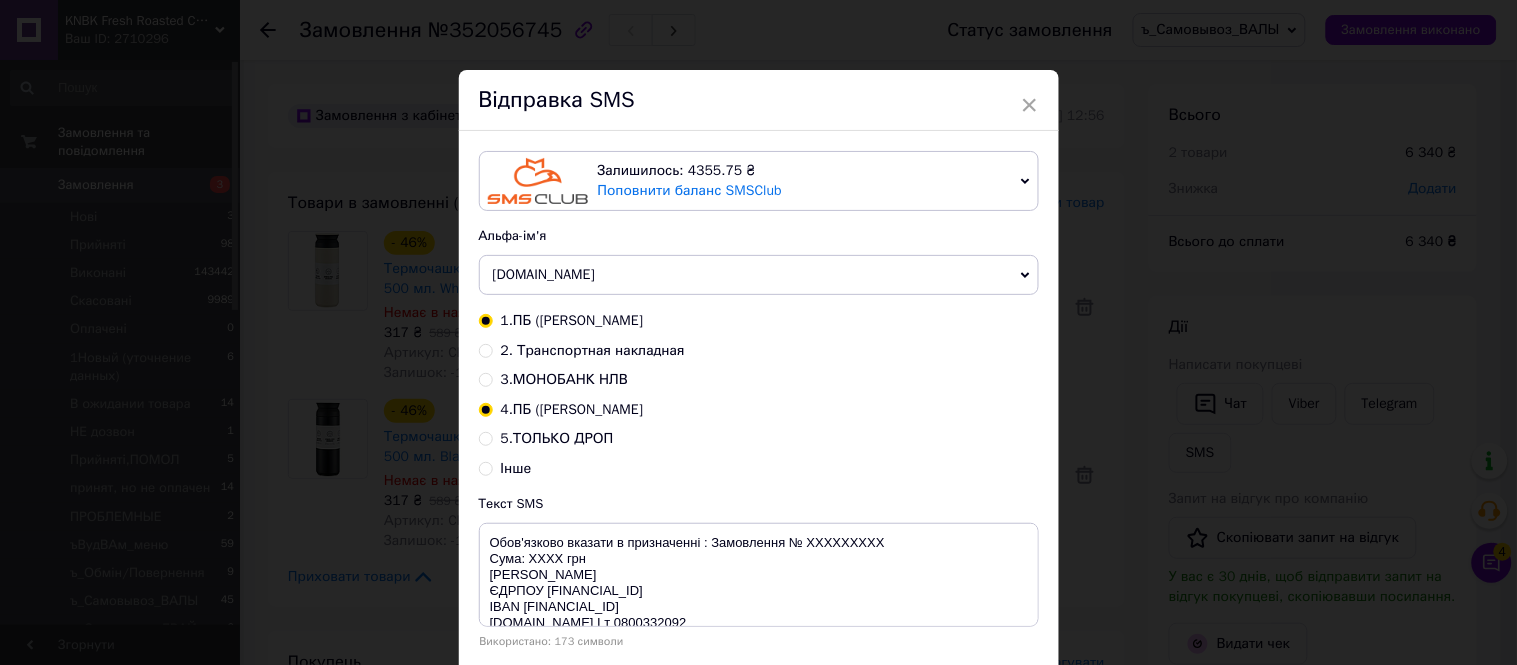 radio on "true" 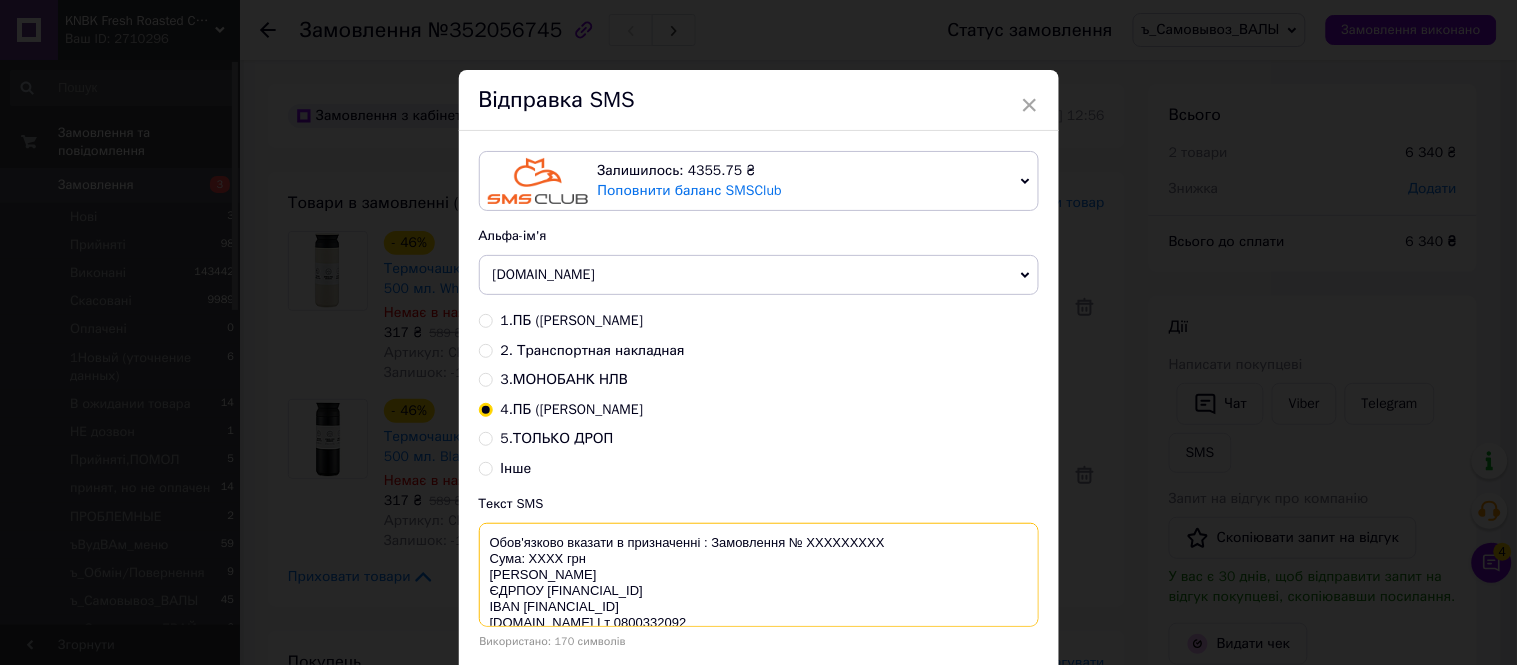 drag, startPoint x: 895, startPoint y: 548, endPoint x: 804, endPoint y: 538, distance: 91.5478 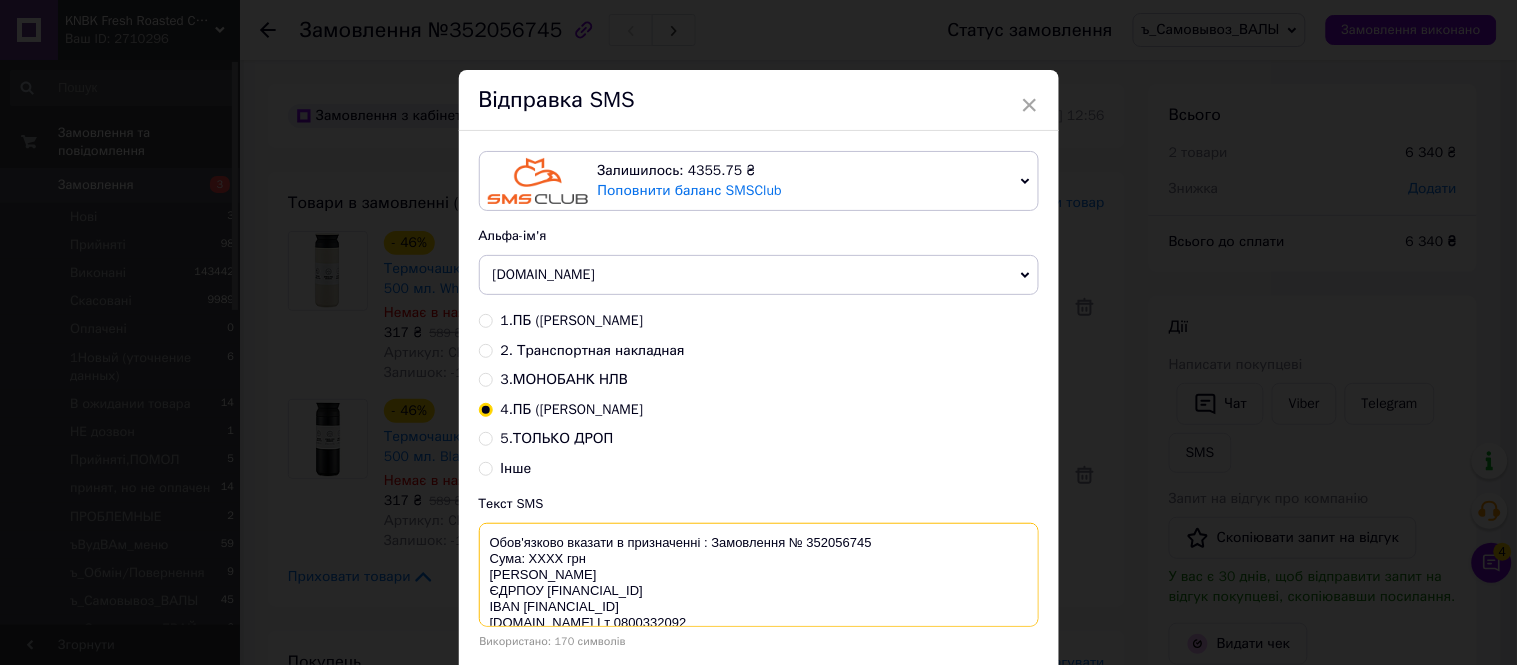 drag, startPoint x: 561, startPoint y: 557, endPoint x: 528, endPoint y: 557, distance: 33 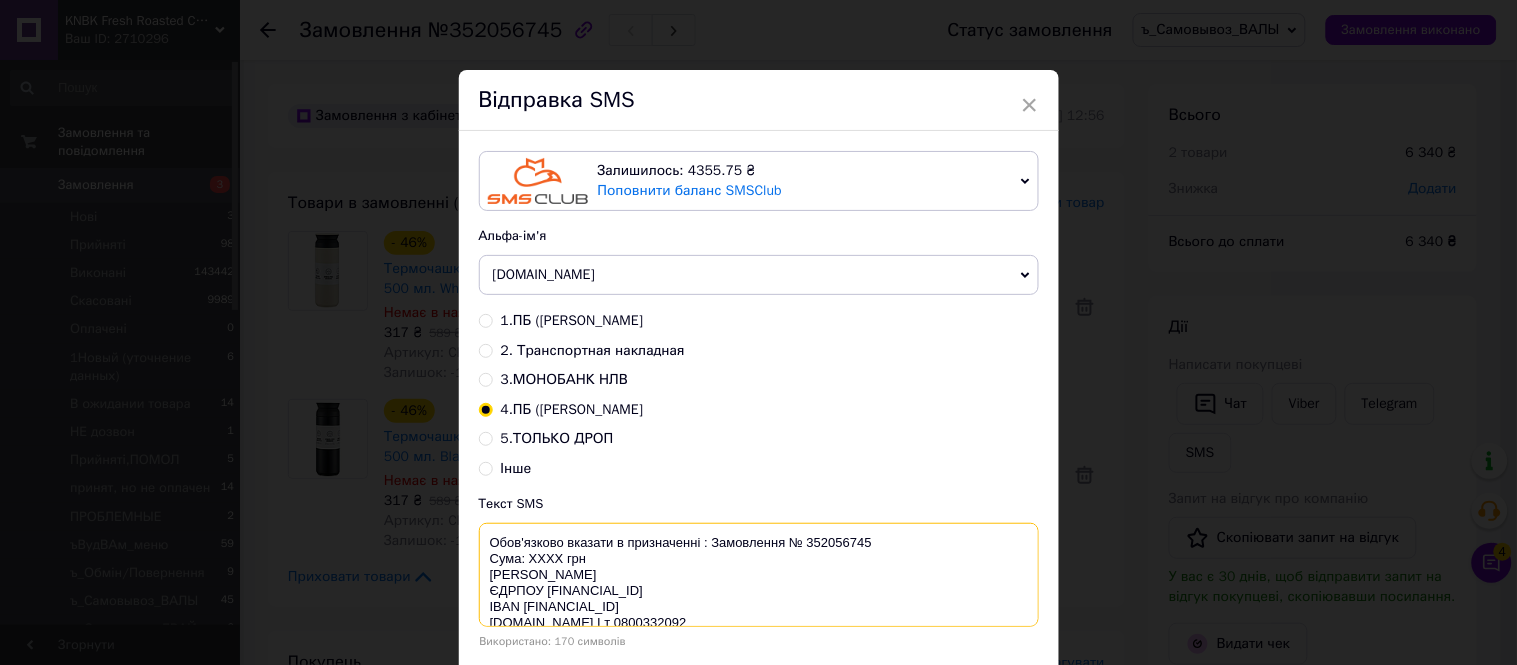 click on "Обов'язково вказати в призначенні : Замовлення № 352056745
Сума: ХХХХ грн
ФОП Сущенко А.О.
ЄДРПОУ 3300415065
IBAN UA423052990000026000026708301
knbk.in.ua I т 0800332092" at bounding box center (759, 575) 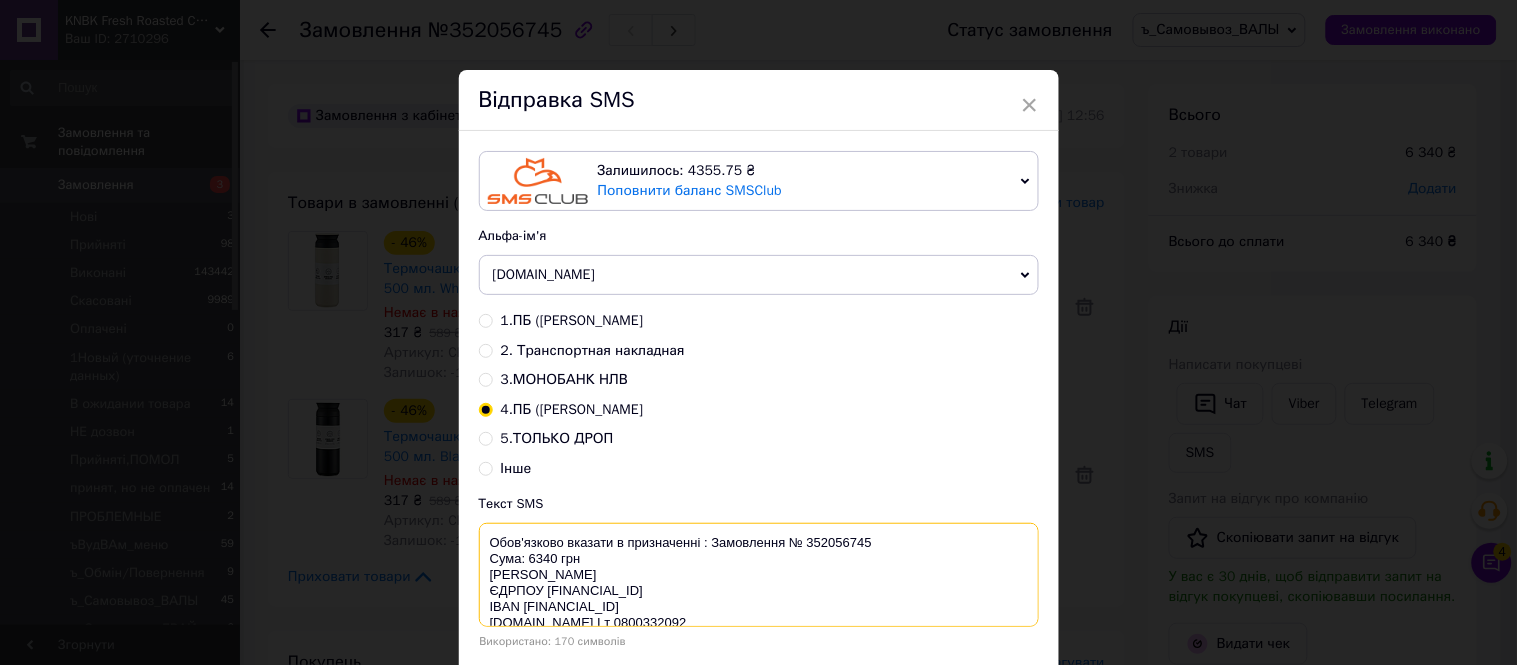 scroll, scrollTop: 15, scrollLeft: 0, axis: vertical 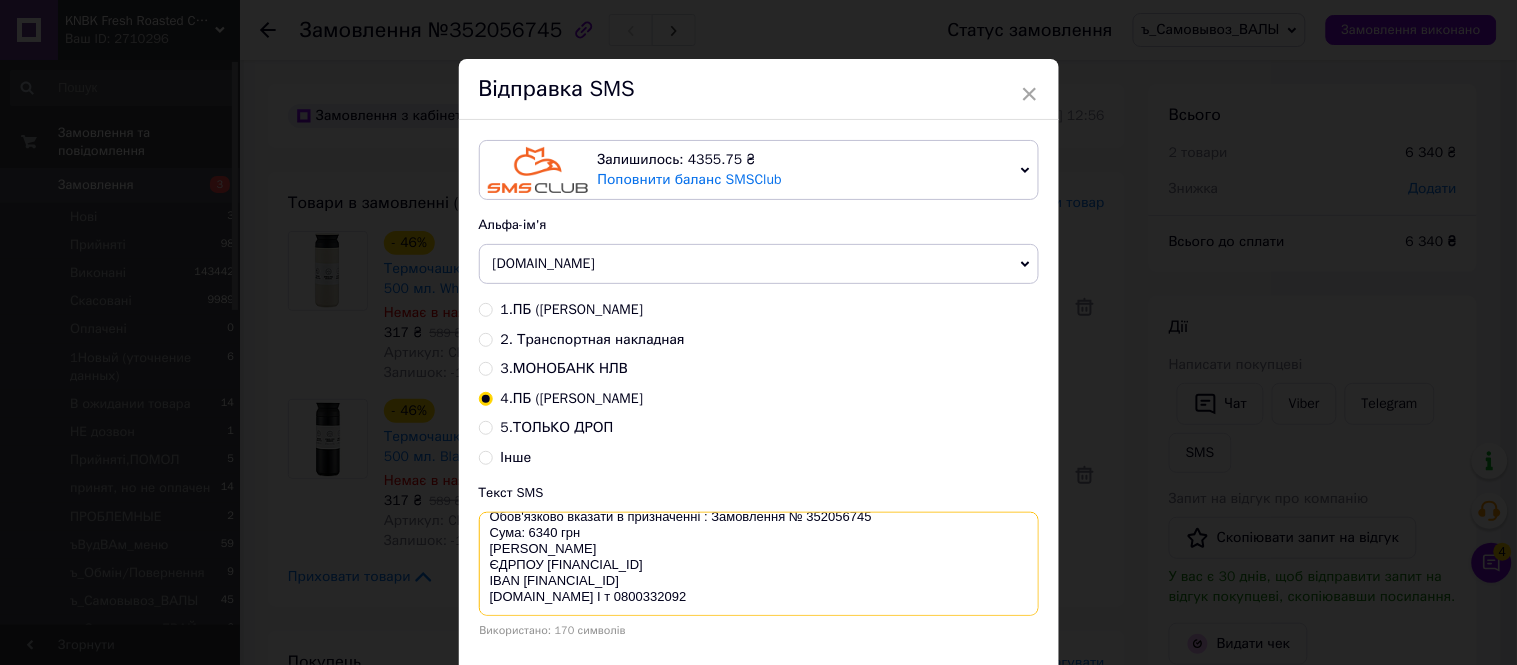 drag, startPoint x: 488, startPoint y: 544, endPoint x: 777, endPoint y: 611, distance: 296.6648 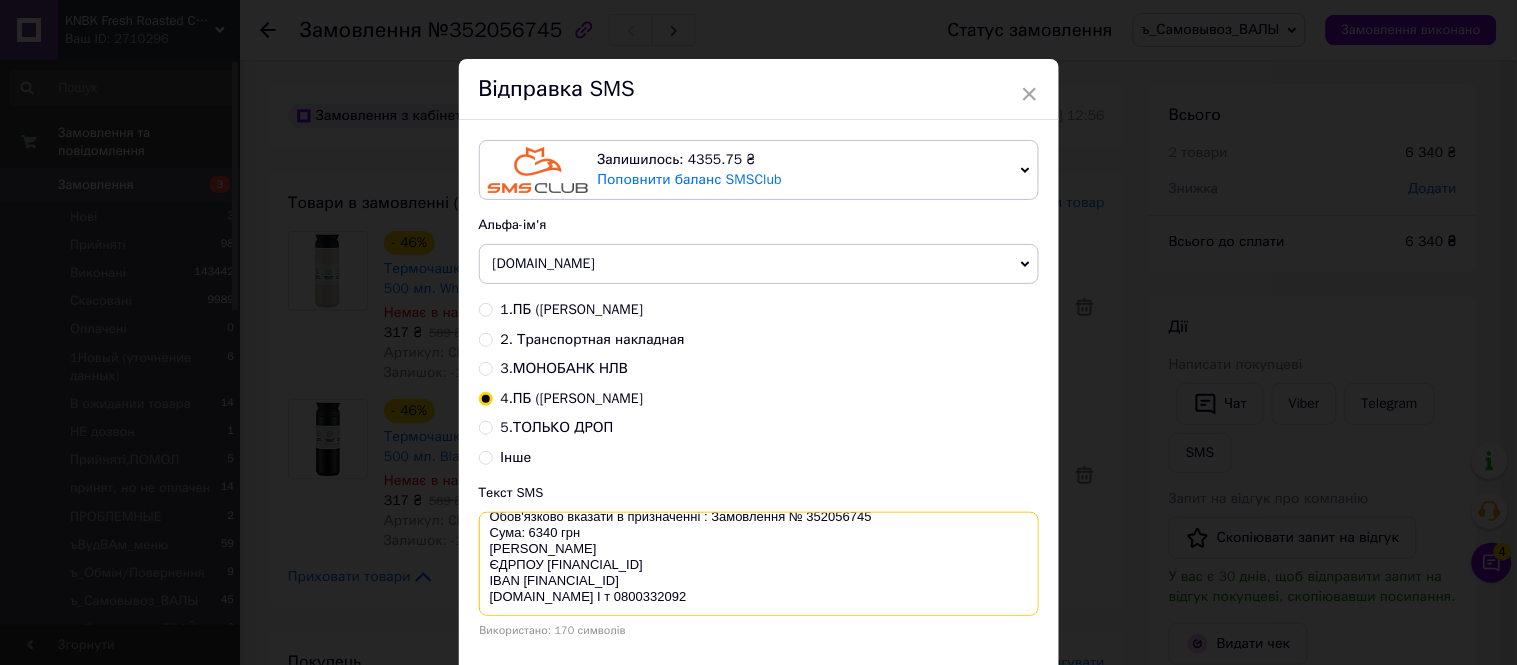 click on "Обов'язково вказати в призначенні : Замовлення № 352056745
Сума: 6340 грн
ФОП Сущенко А.О.
ЄДРПОУ 3300415065
IBAN UA423052990000026000026708301
knbk.in.ua I т 0800332092" at bounding box center (759, 564) 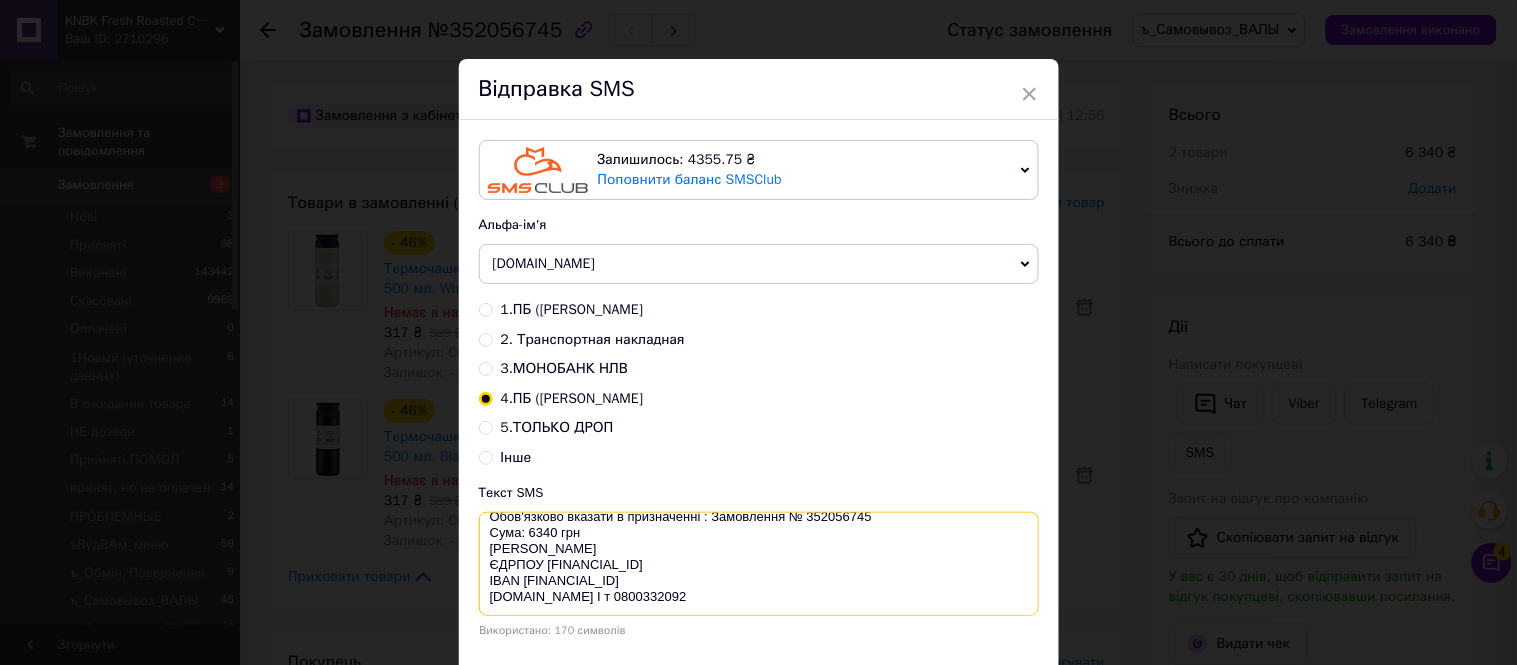 type on "Обов'язково вказати в призначенні : Замовлення № 352056745
Сума: 6340 грн
ФОП Сущенко А.О.
ЄДРПОУ 3300415065
IBAN UA423052990000026000026708301
knbk.in.ua I т 0800332092" 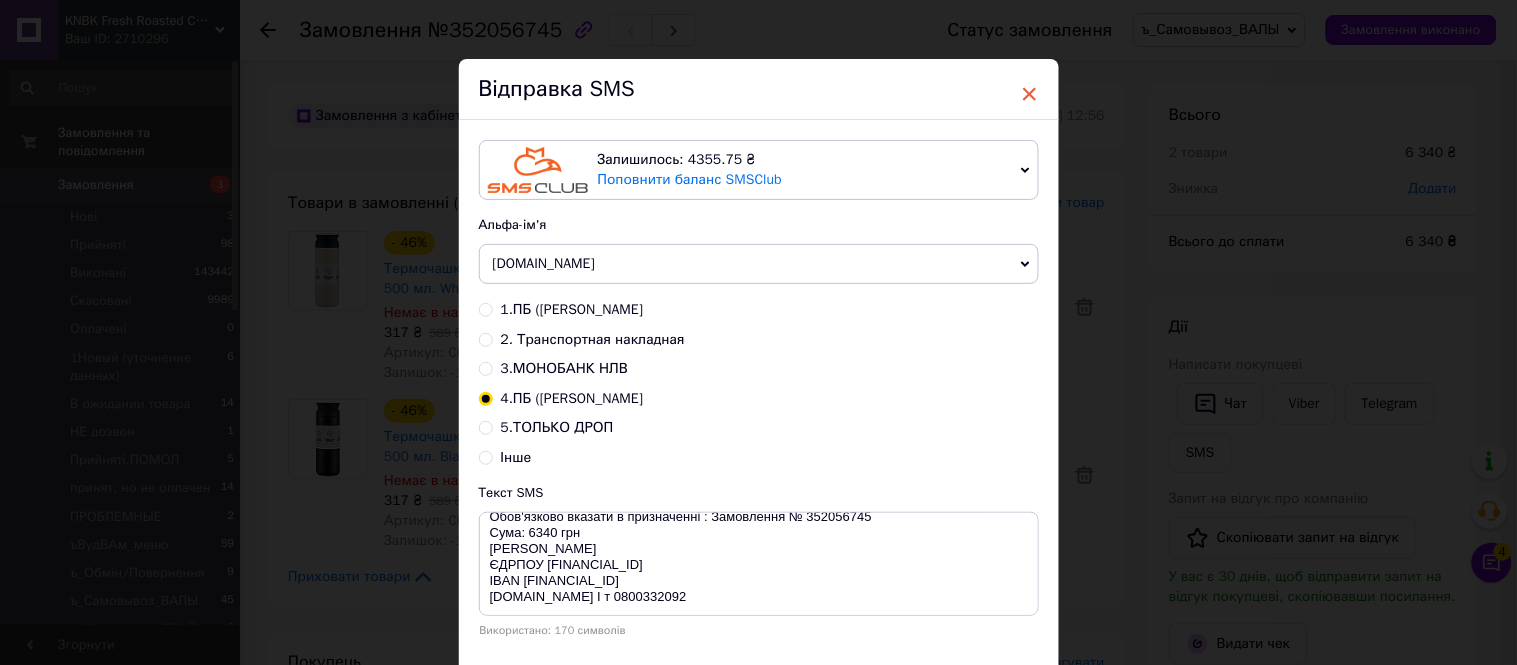 click on "×" at bounding box center (1030, 94) 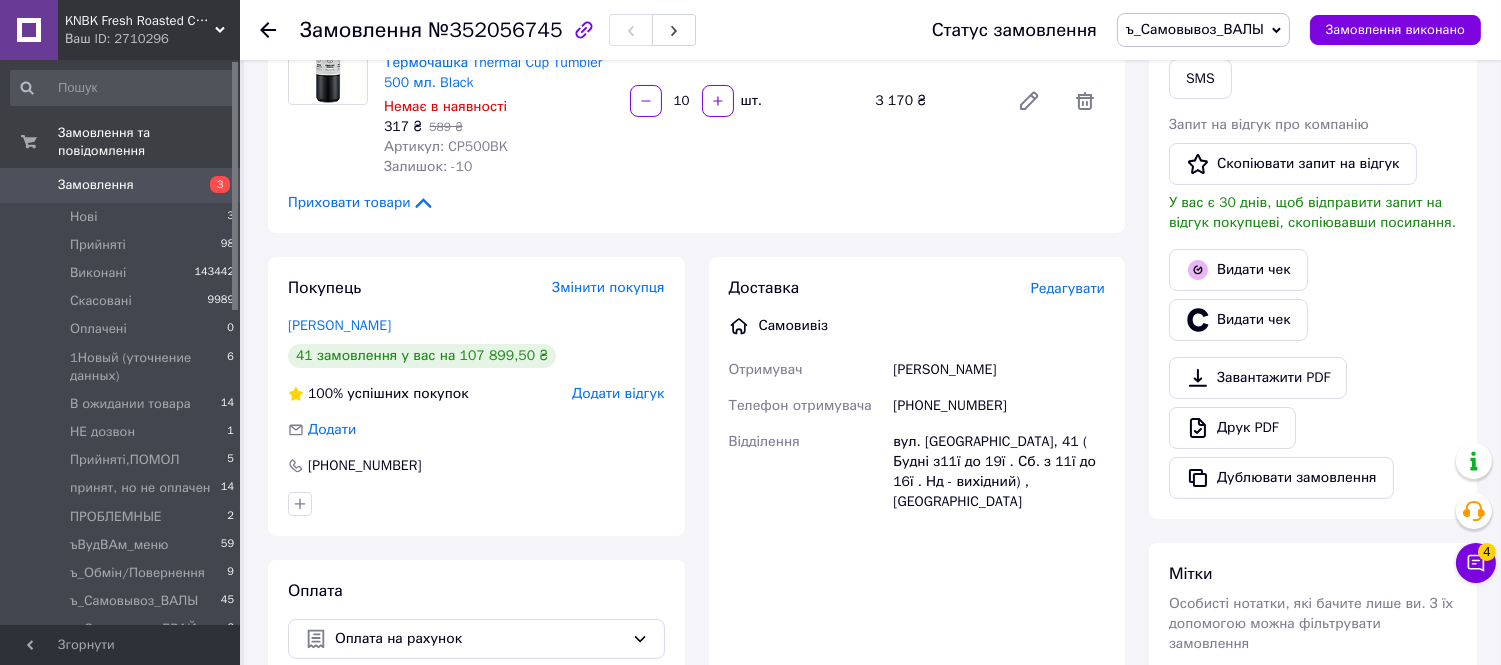 scroll, scrollTop: 814, scrollLeft: 0, axis: vertical 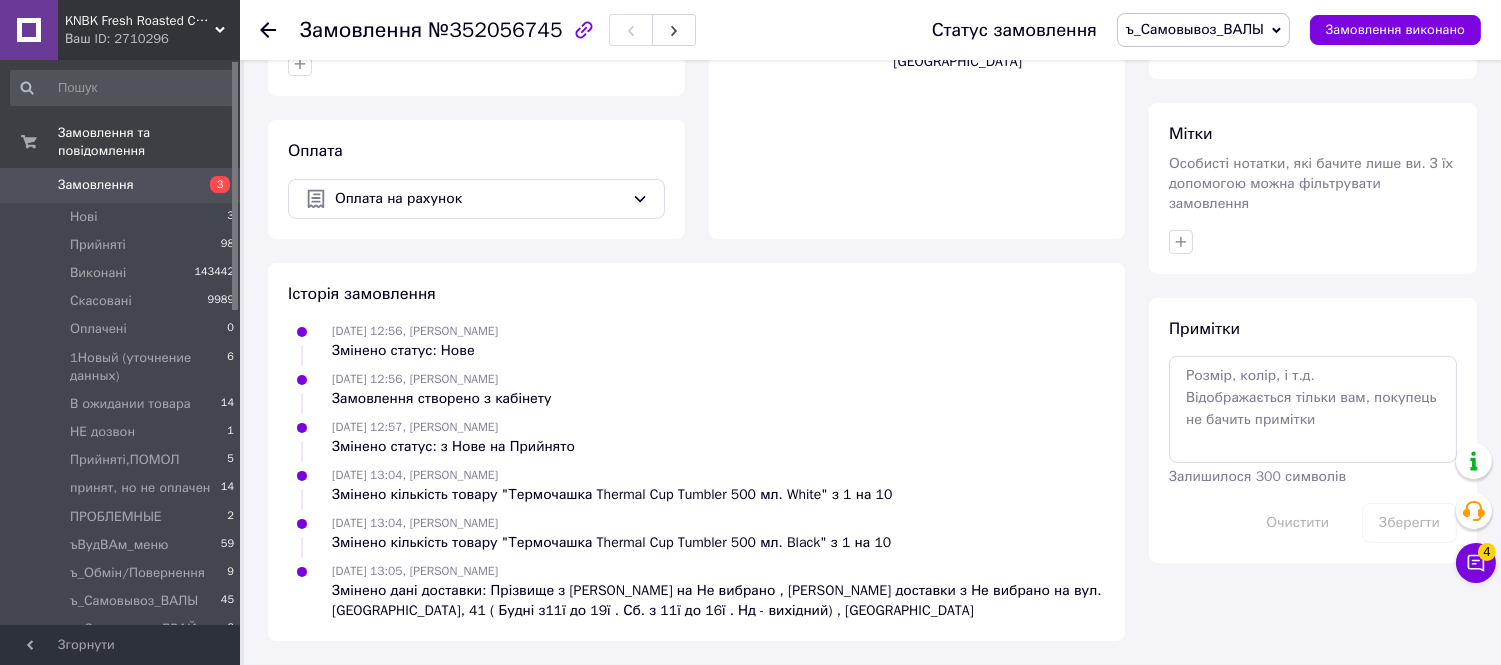 click on "Замовлення" at bounding box center [121, 185] 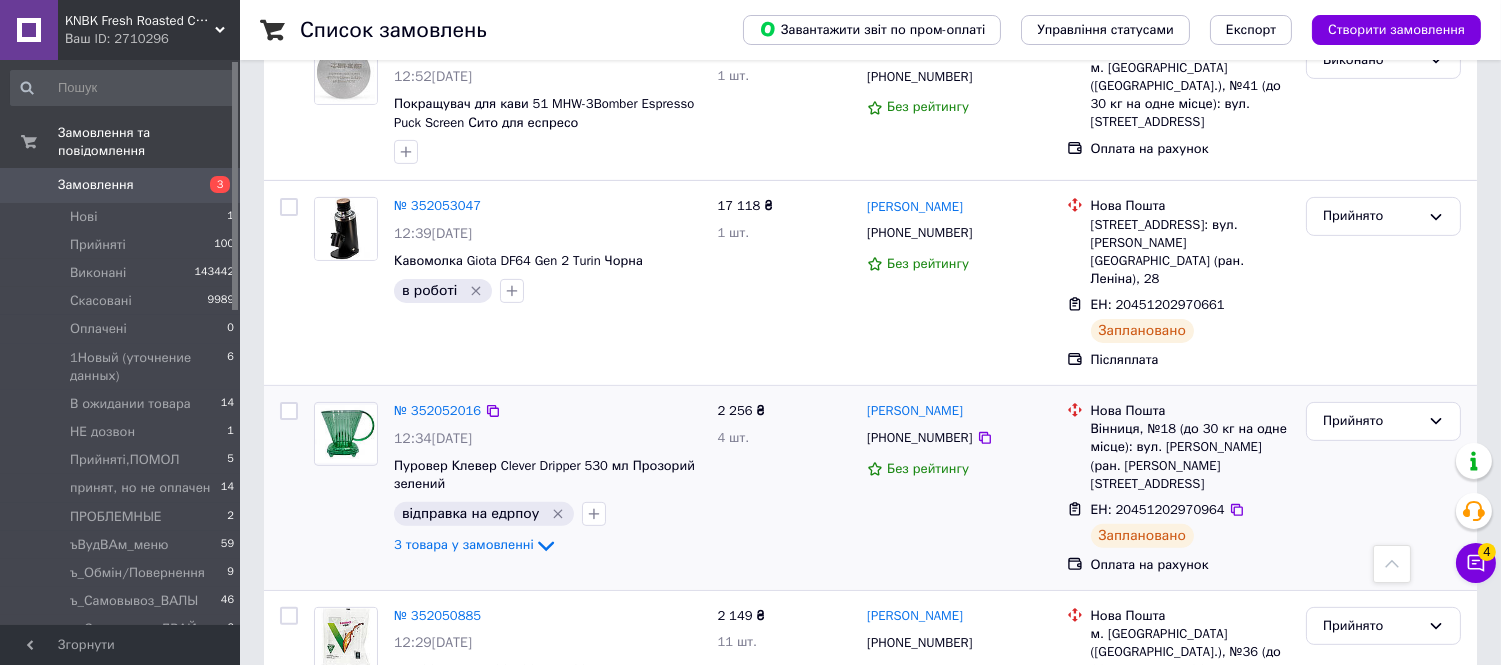 scroll, scrollTop: 1222, scrollLeft: 0, axis: vertical 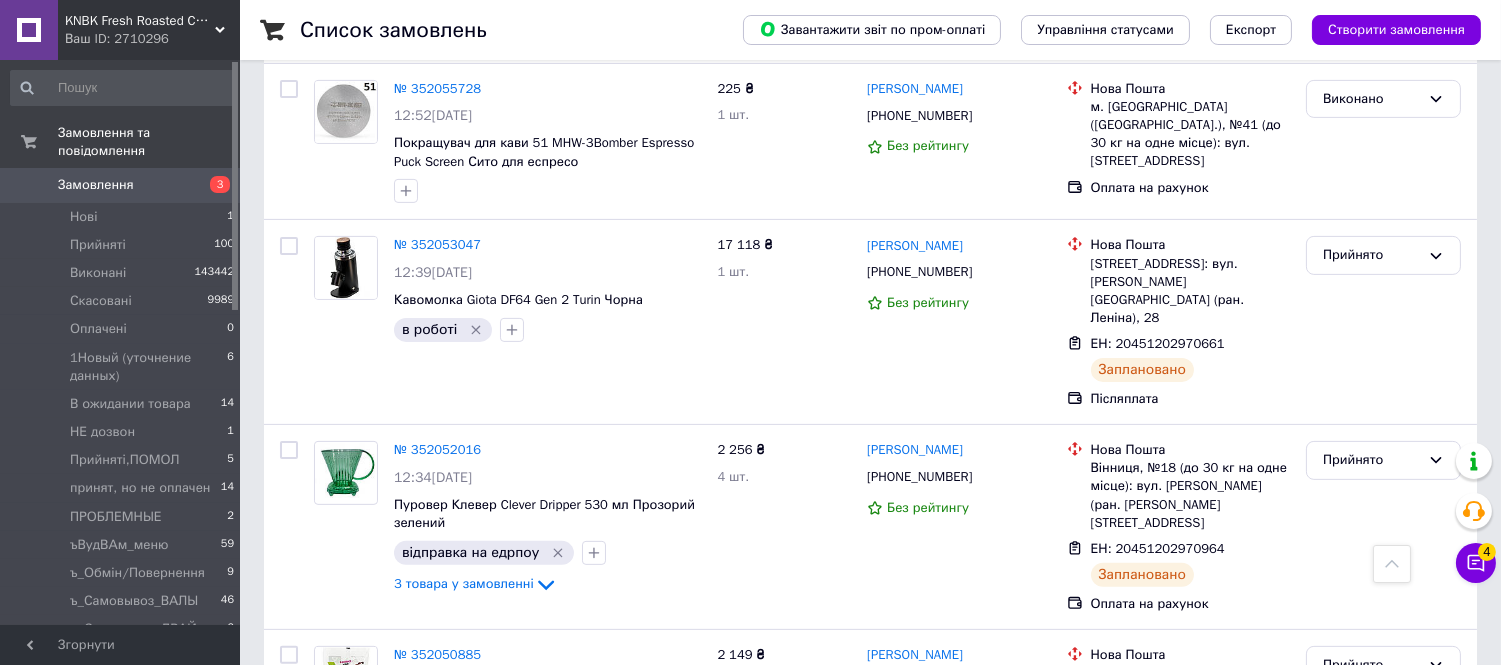 click on "Замовлення" at bounding box center (96, 185) 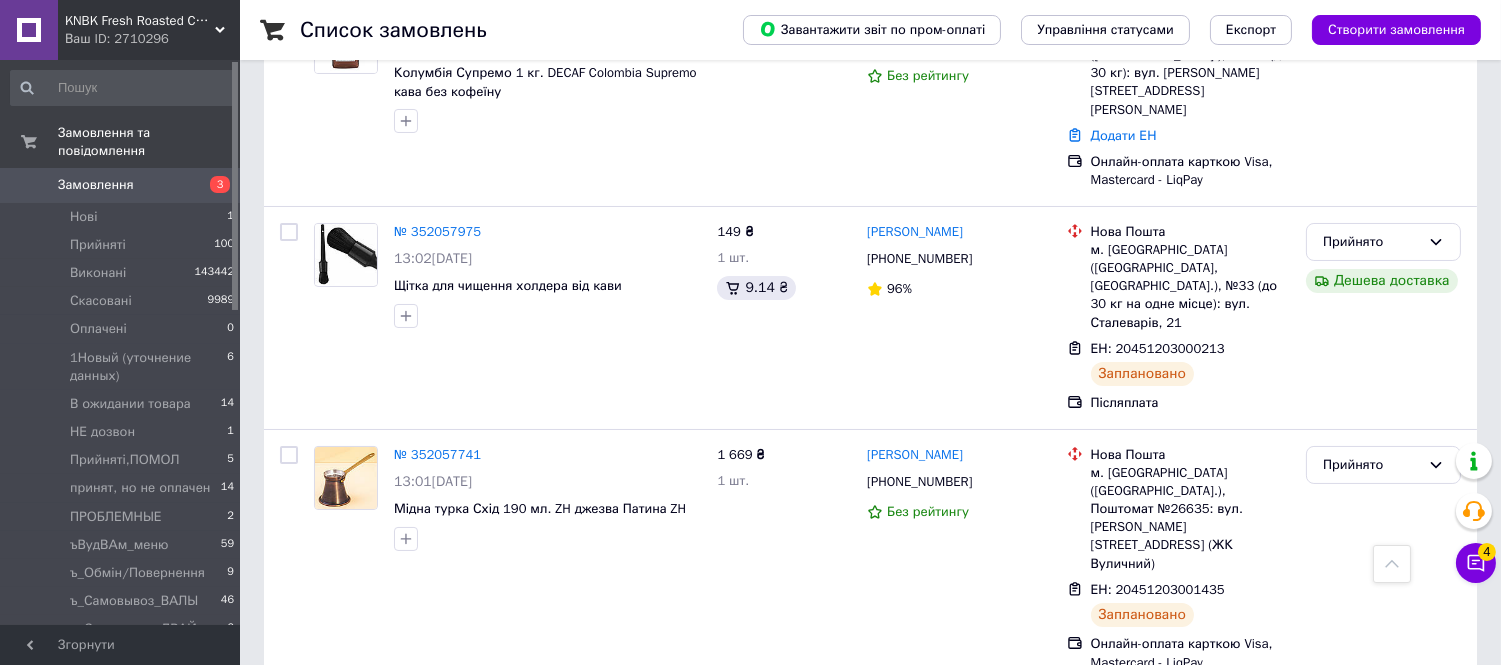 scroll, scrollTop: 0, scrollLeft: 0, axis: both 